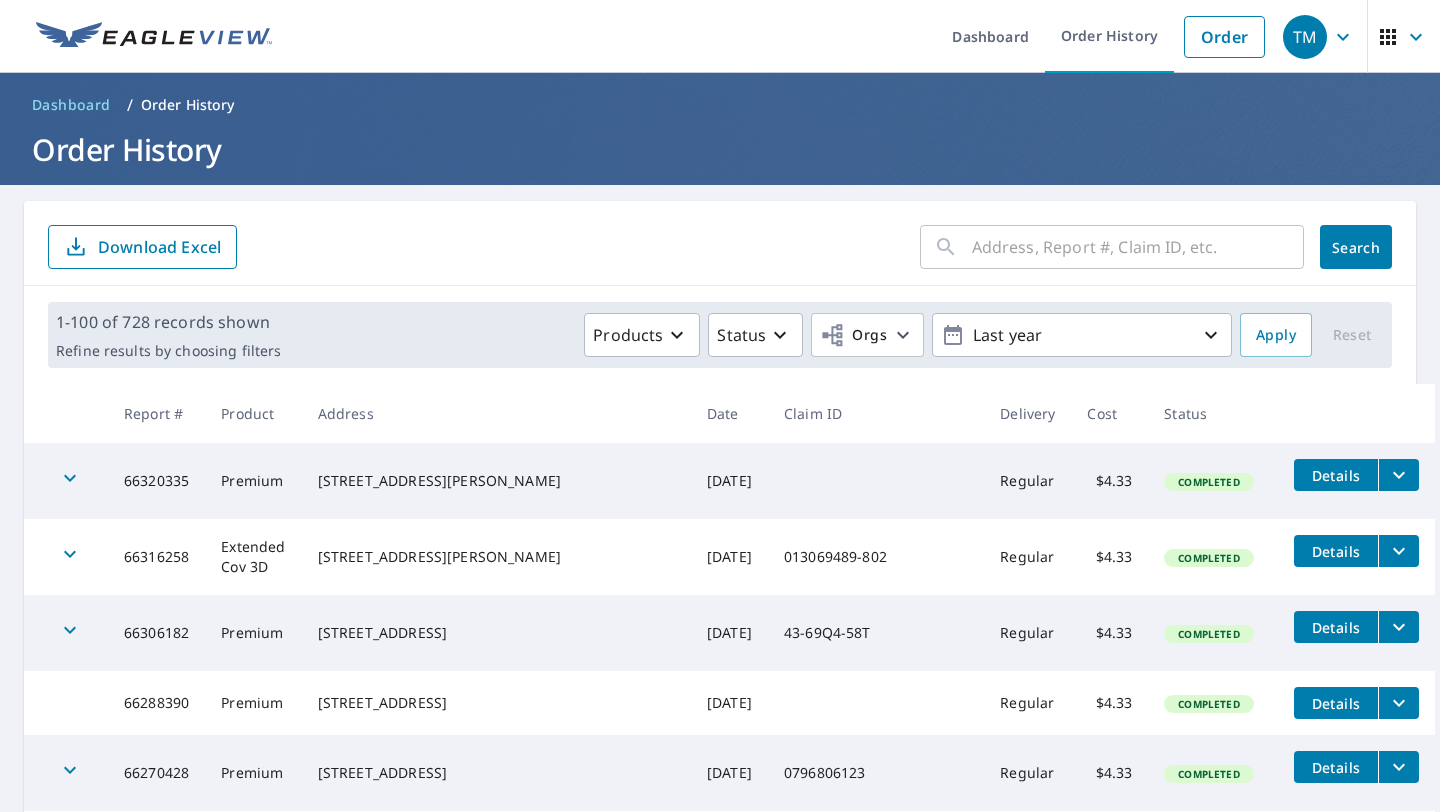 scroll, scrollTop: 0, scrollLeft: 0, axis: both 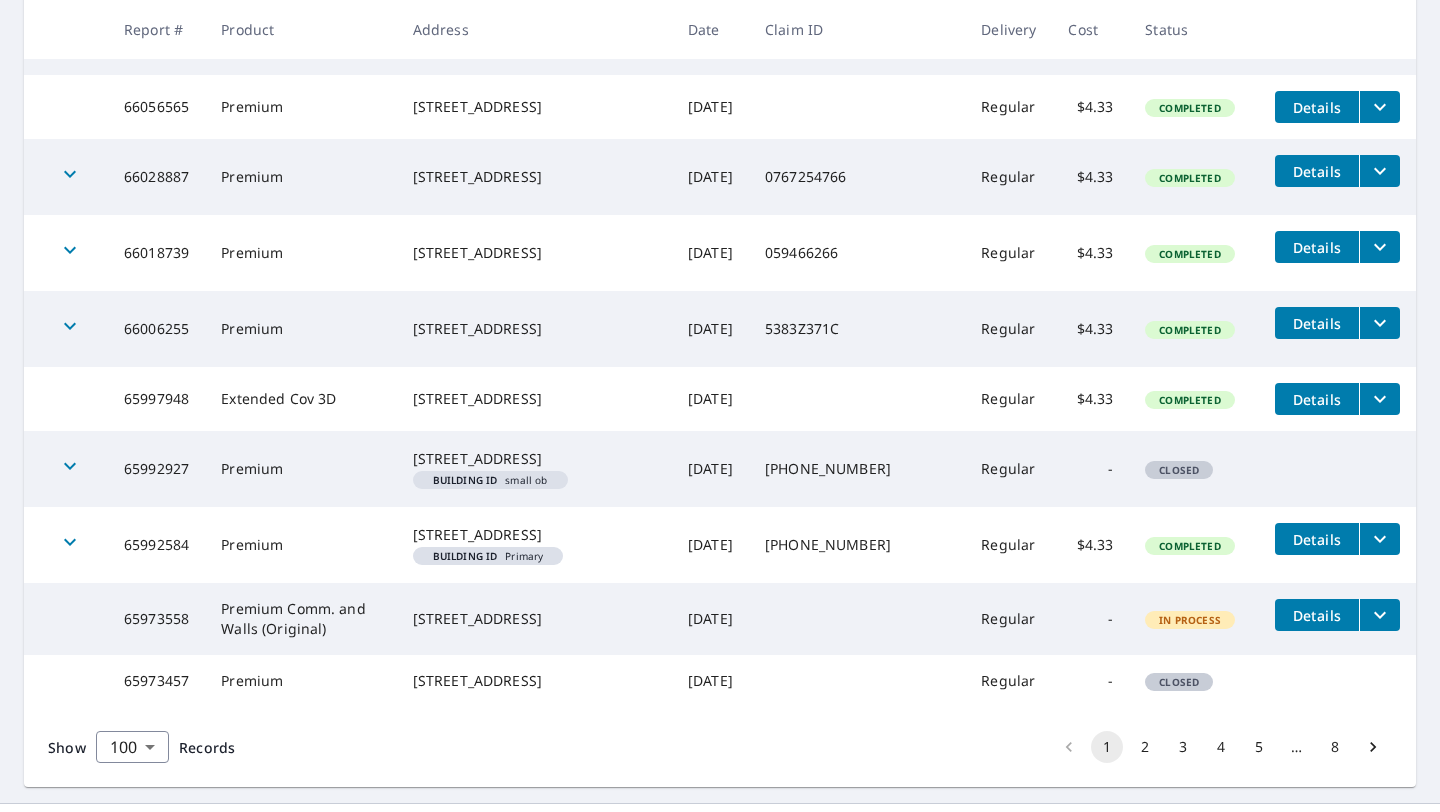 drag, startPoint x: 435, startPoint y: 528, endPoint x: 554, endPoint y: 550, distance: 121.016525 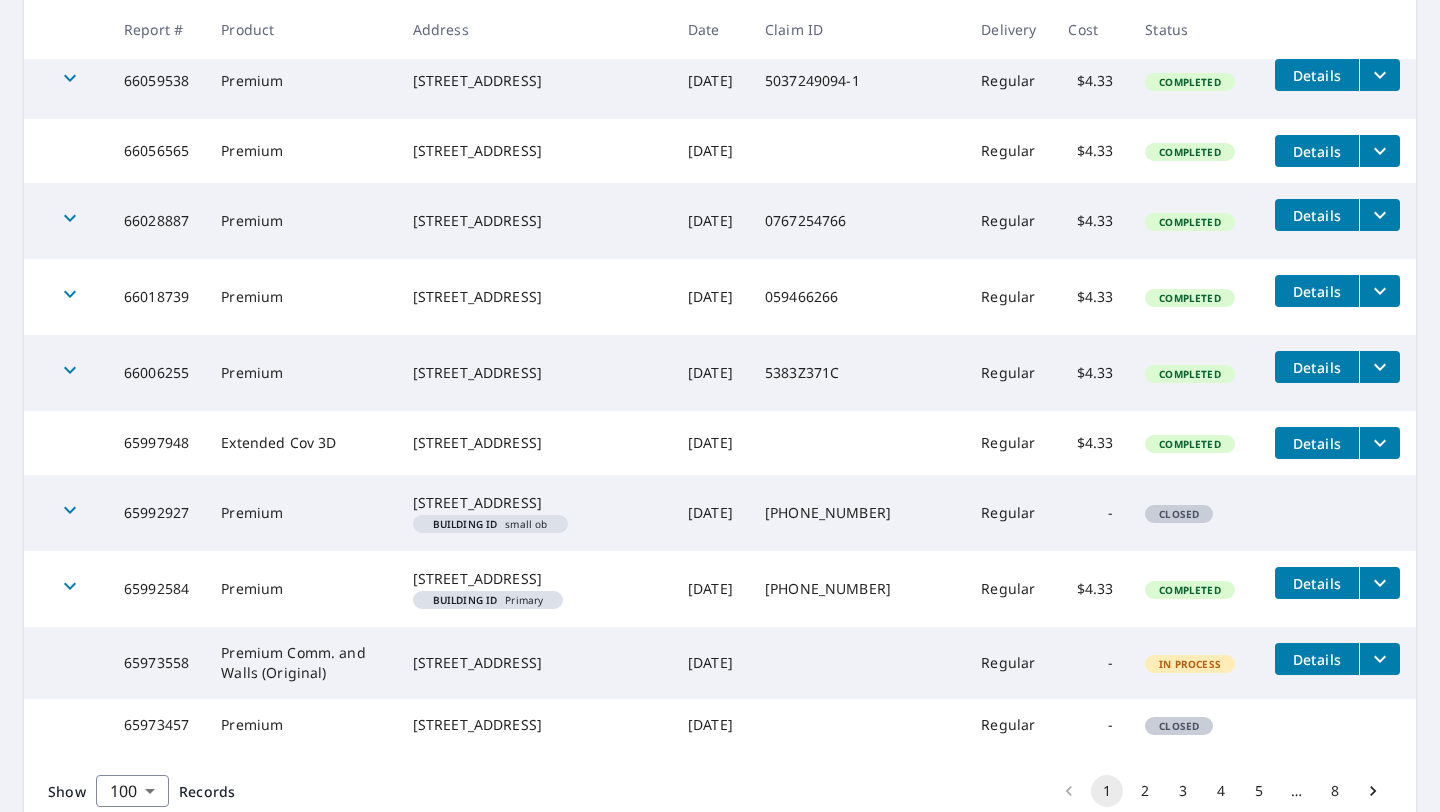 scroll, scrollTop: 6990, scrollLeft: 0, axis: vertical 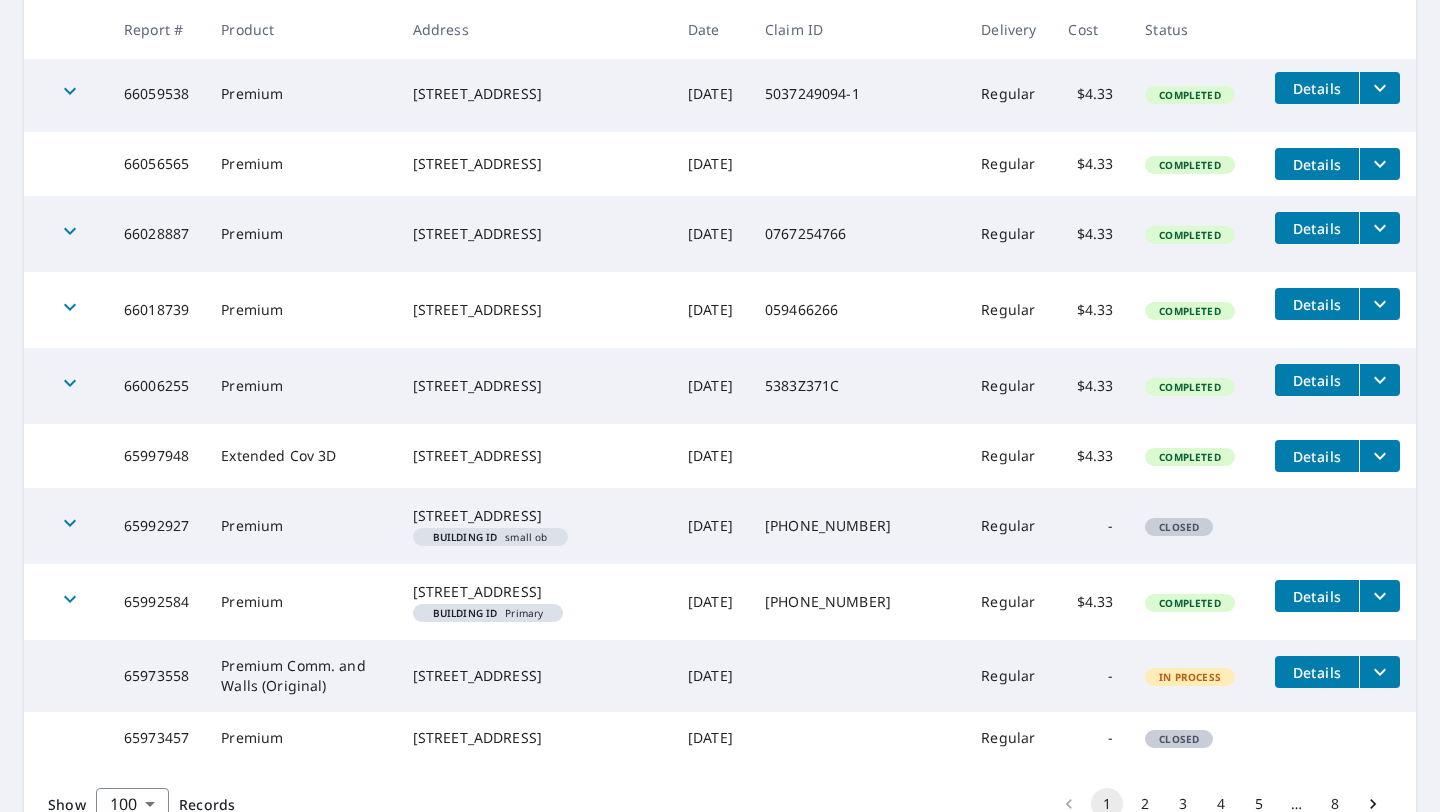 drag, startPoint x: 438, startPoint y: 516, endPoint x: 616, endPoint y: 532, distance: 178.71765 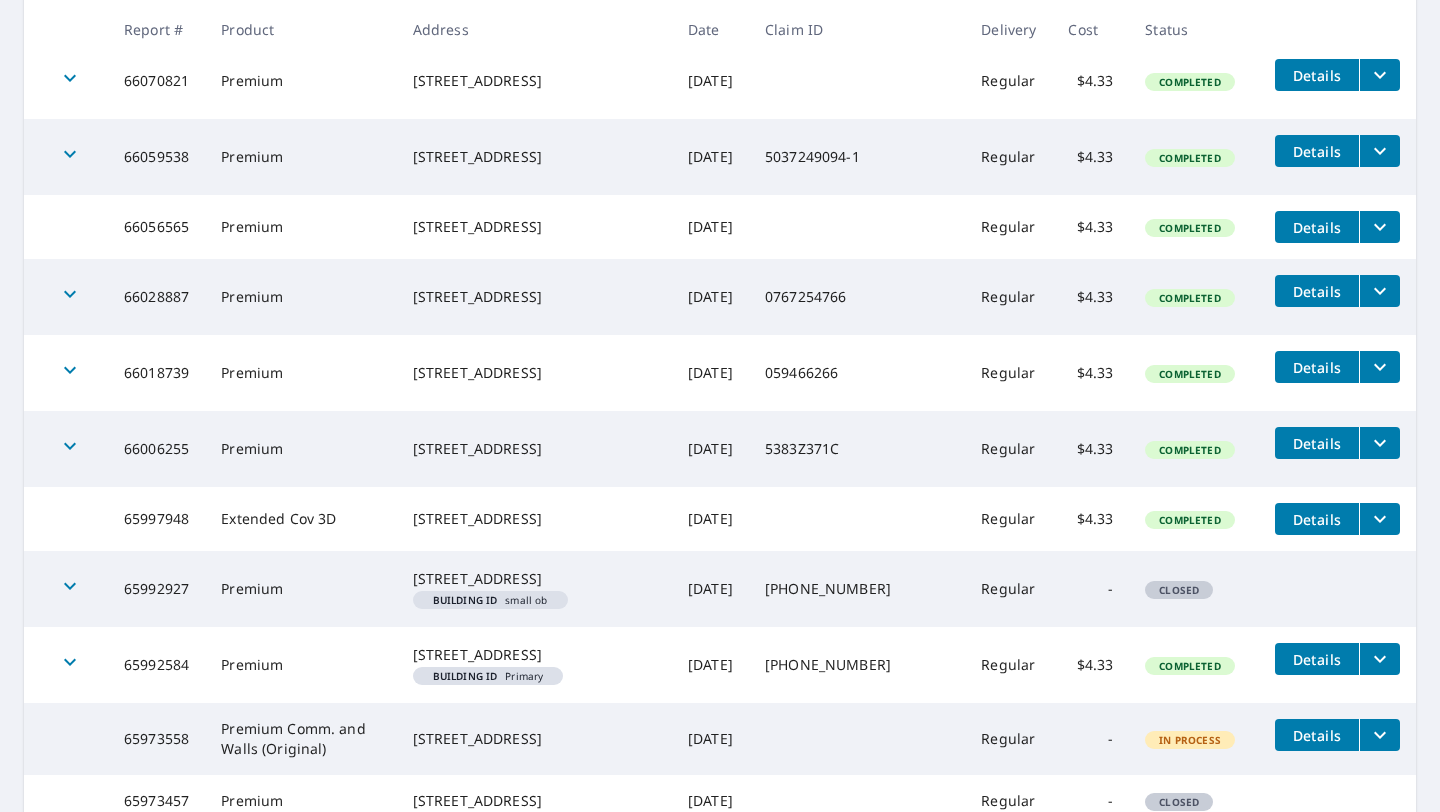 drag, startPoint x: 427, startPoint y: 498, endPoint x: 588, endPoint y: 522, distance: 162.77899 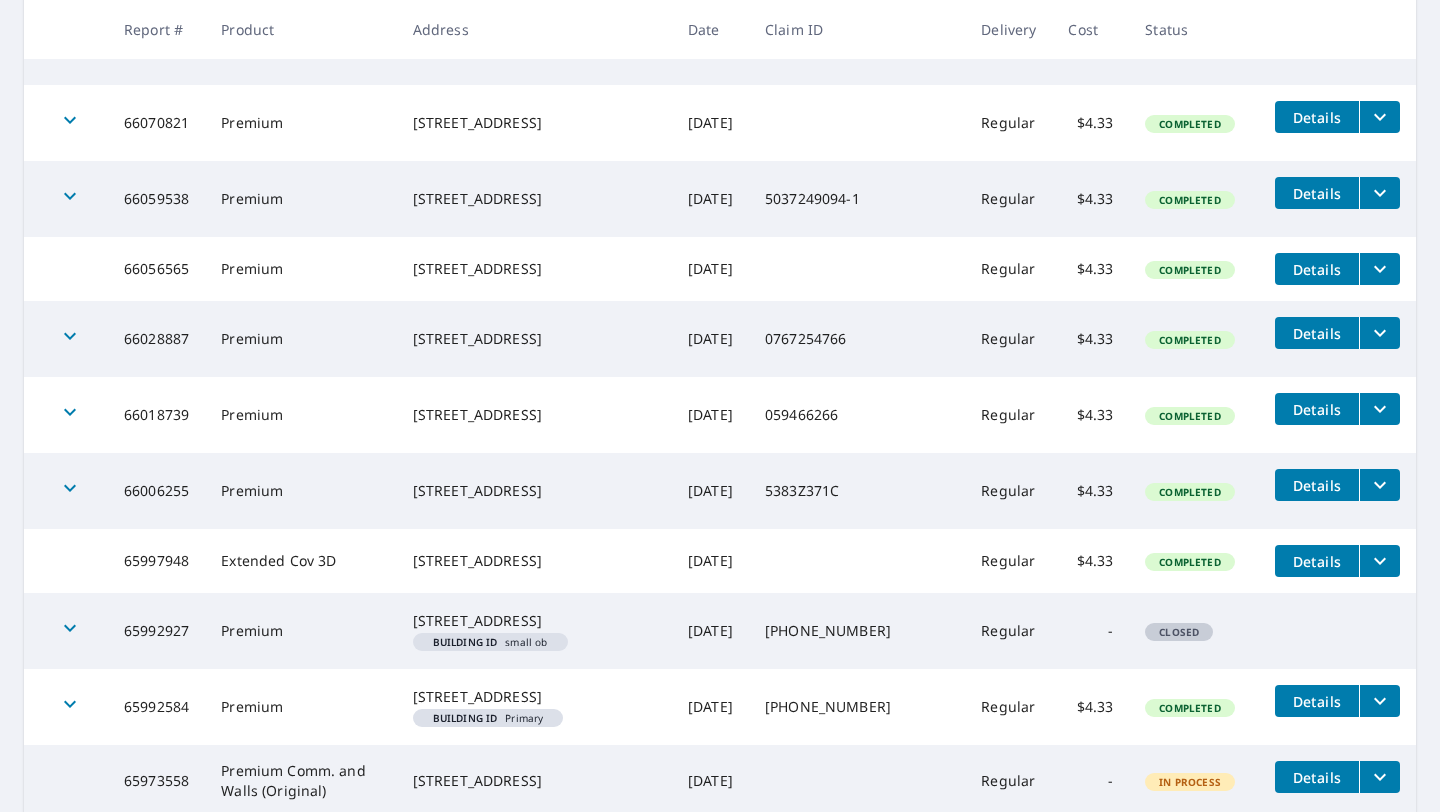 scroll, scrollTop: 6874, scrollLeft: 0, axis: vertical 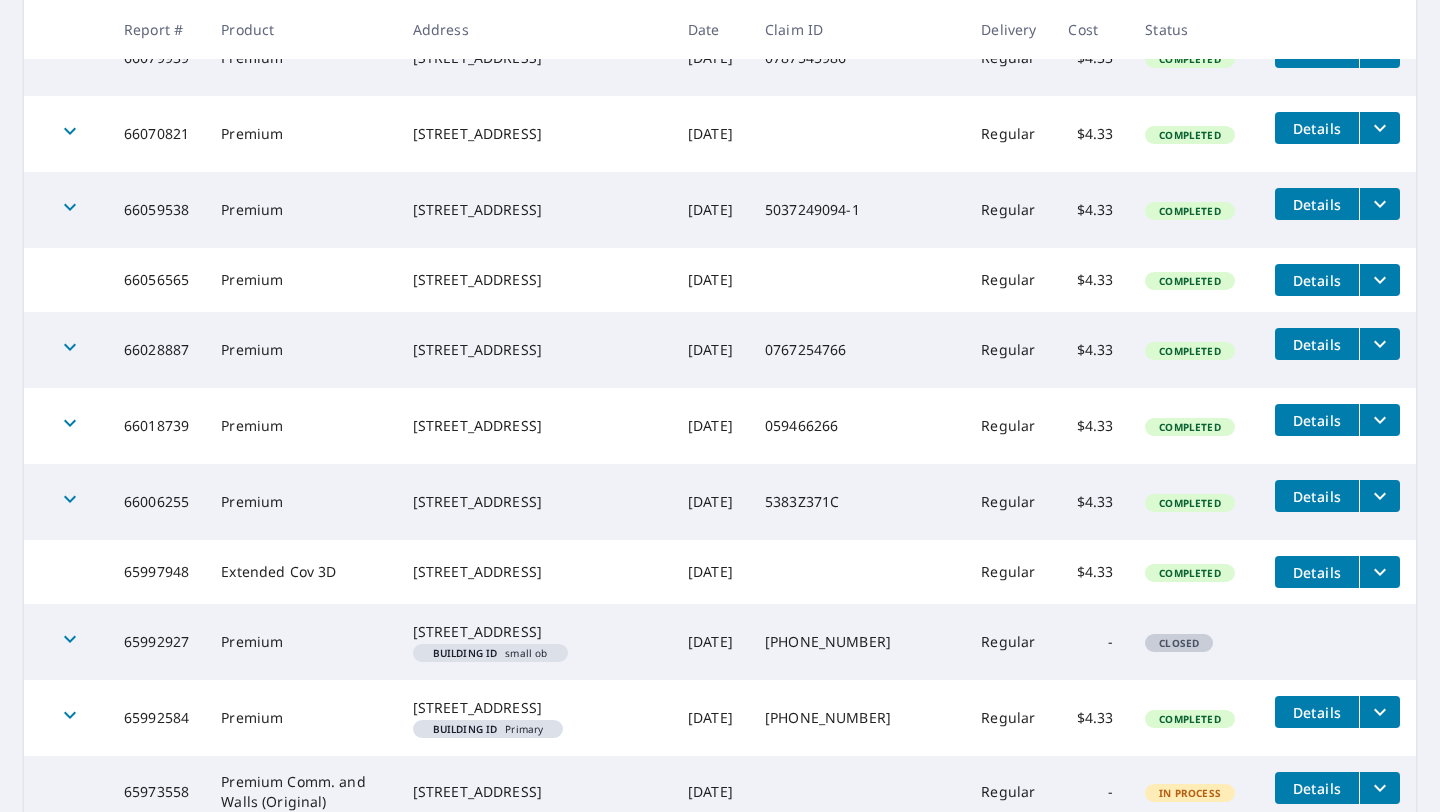 drag, startPoint x: 432, startPoint y: 478, endPoint x: 597, endPoint y: 503, distance: 166.8832 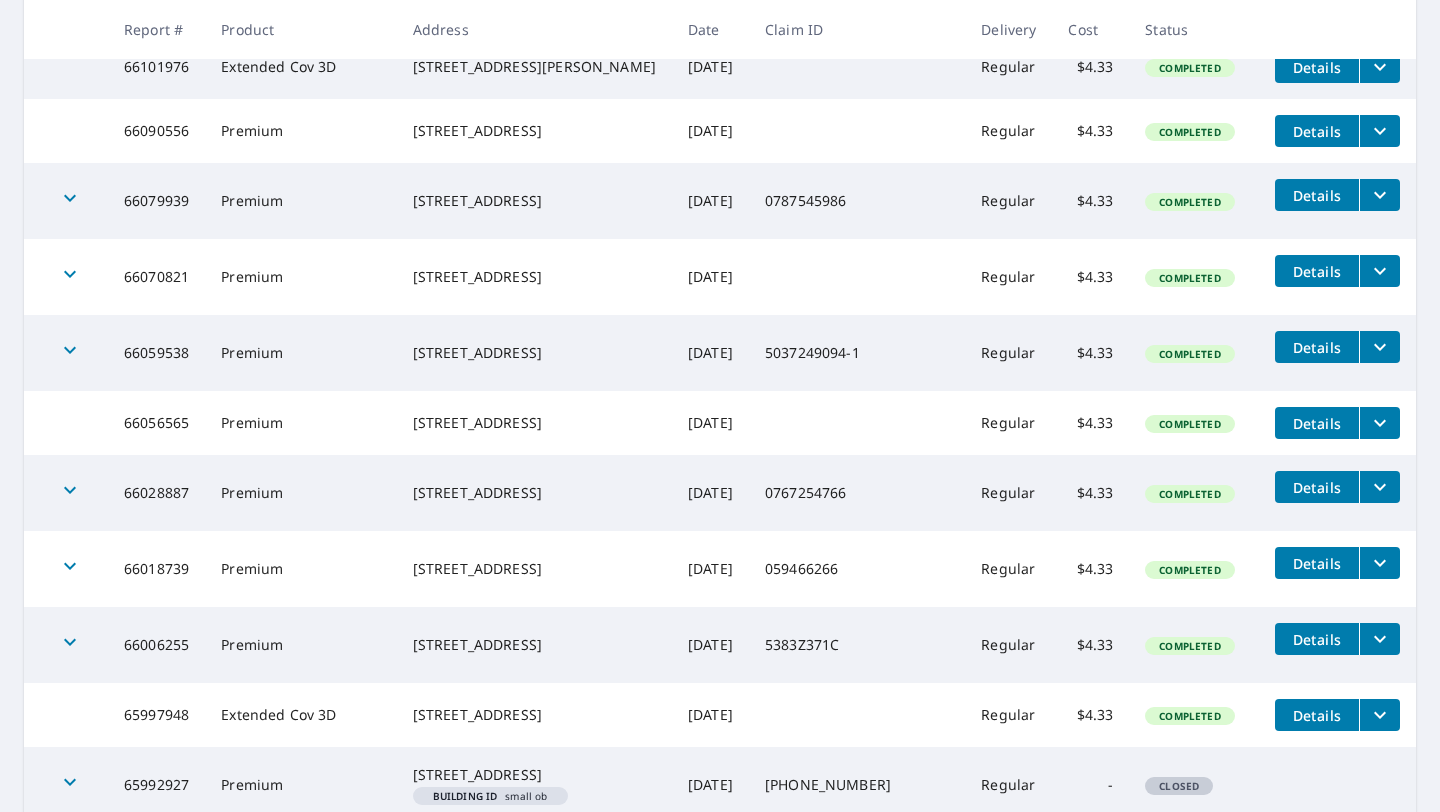 scroll, scrollTop: 6718, scrollLeft: 0, axis: vertical 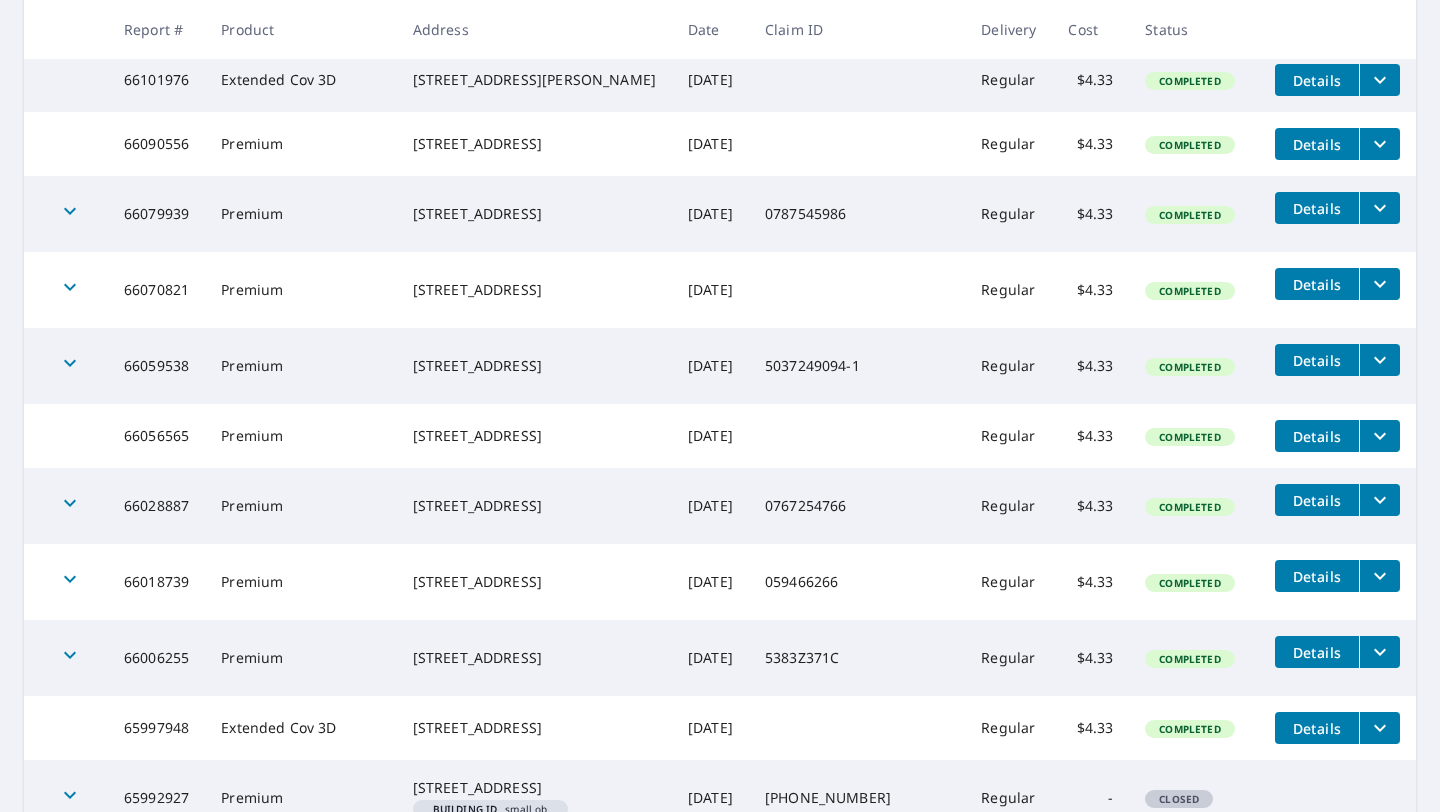 drag, startPoint x: 433, startPoint y: 560, endPoint x: 563, endPoint y: 586, distance: 132.57451 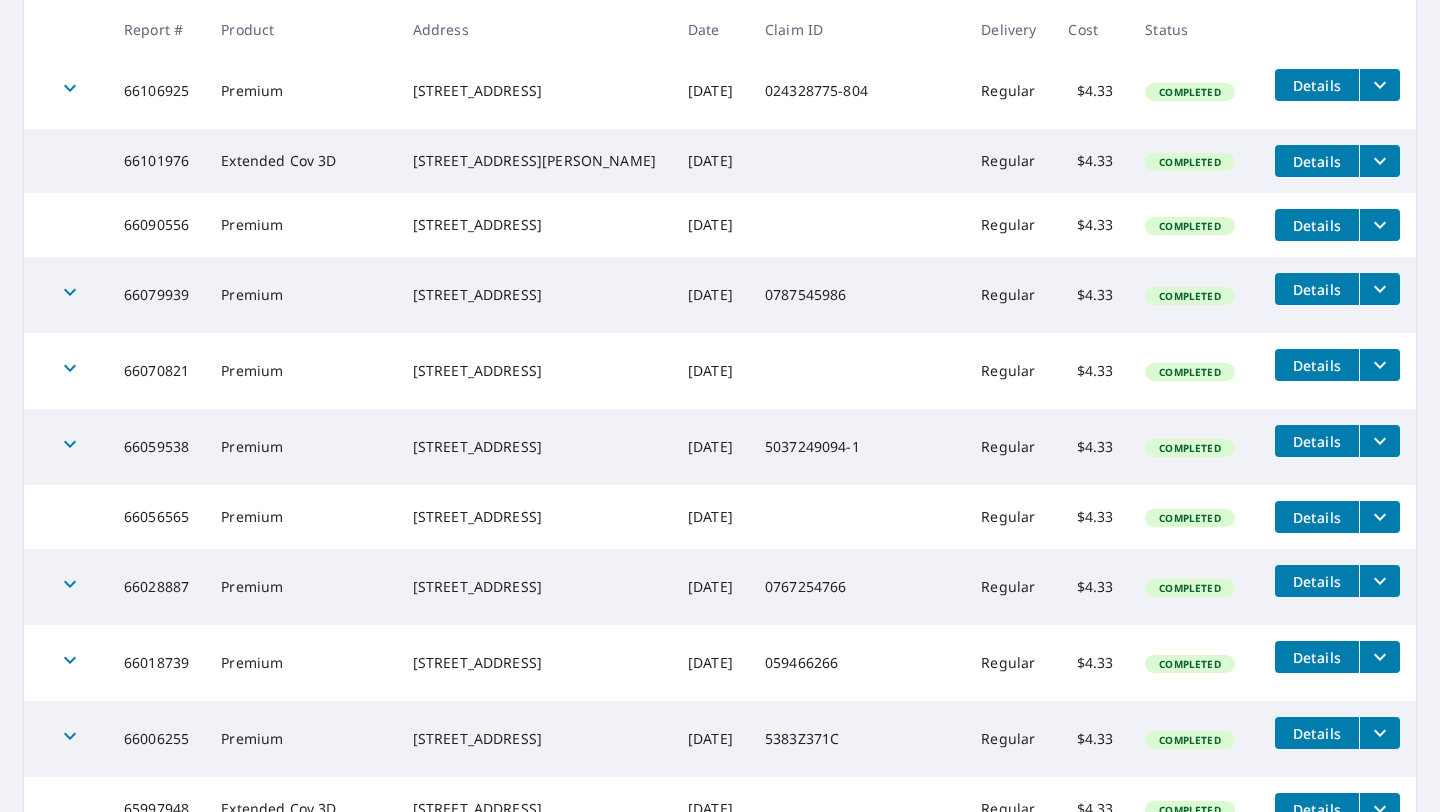 scroll, scrollTop: 6630, scrollLeft: 0, axis: vertical 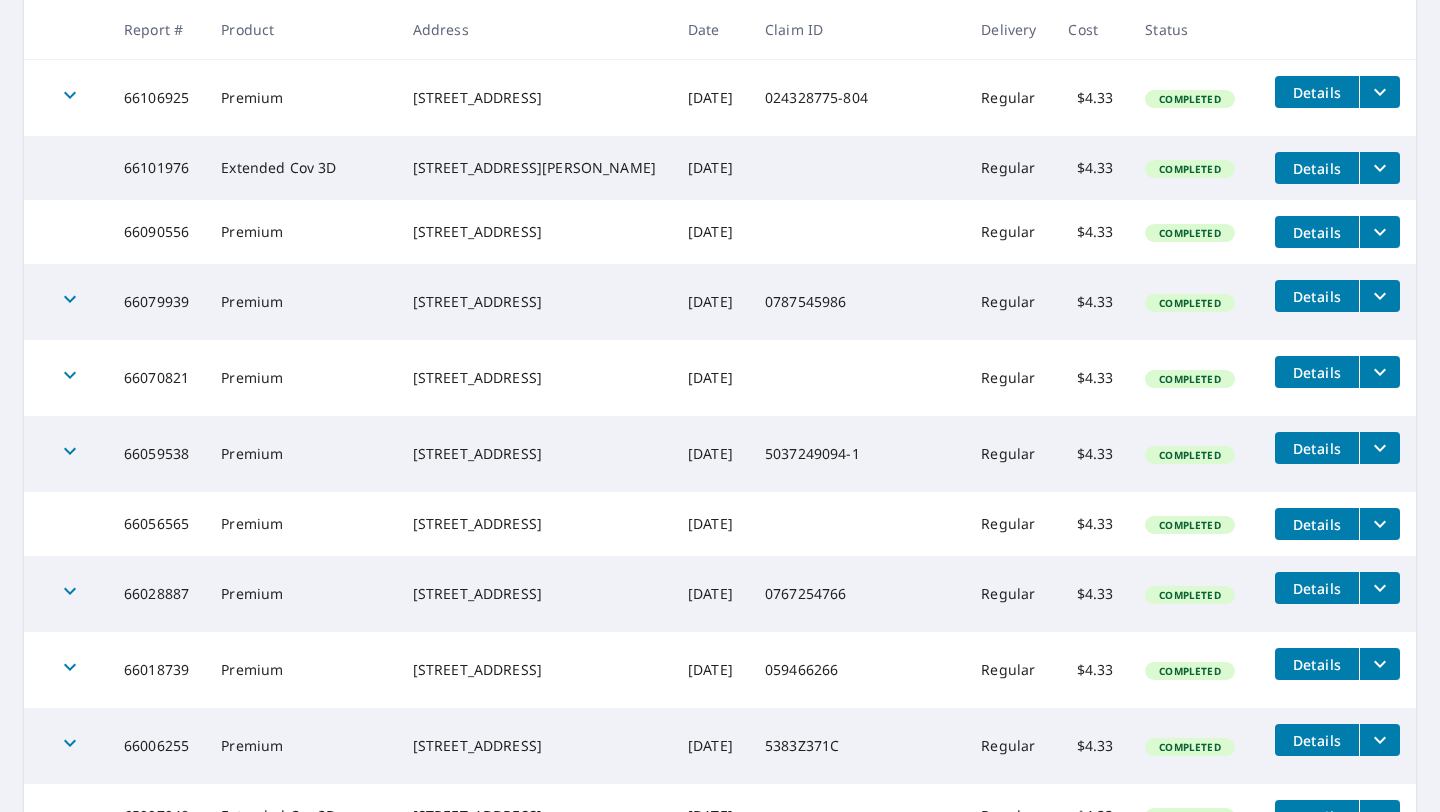 drag, startPoint x: 432, startPoint y: 576, endPoint x: 614, endPoint y: 594, distance: 182.88794 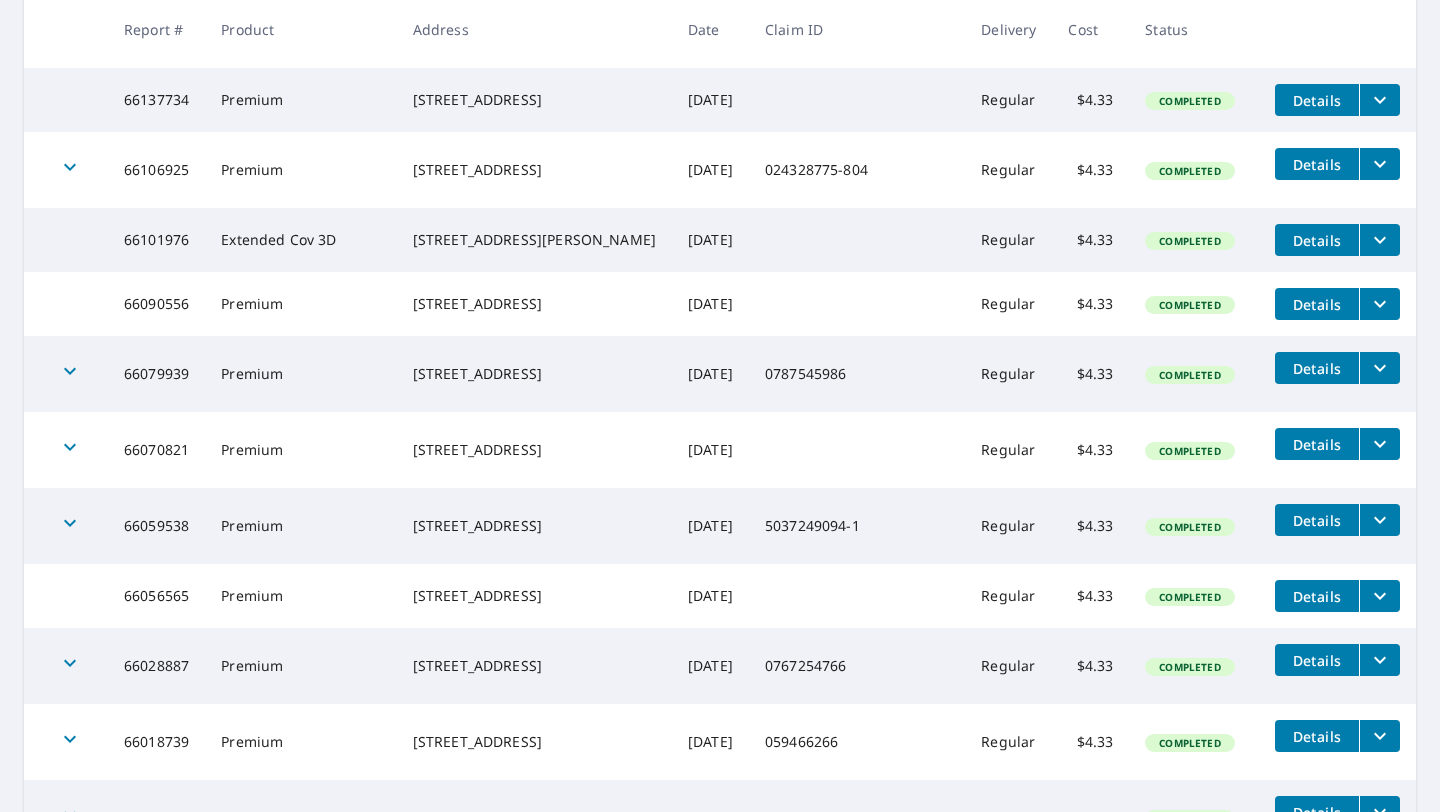 scroll, scrollTop: 6546, scrollLeft: 0, axis: vertical 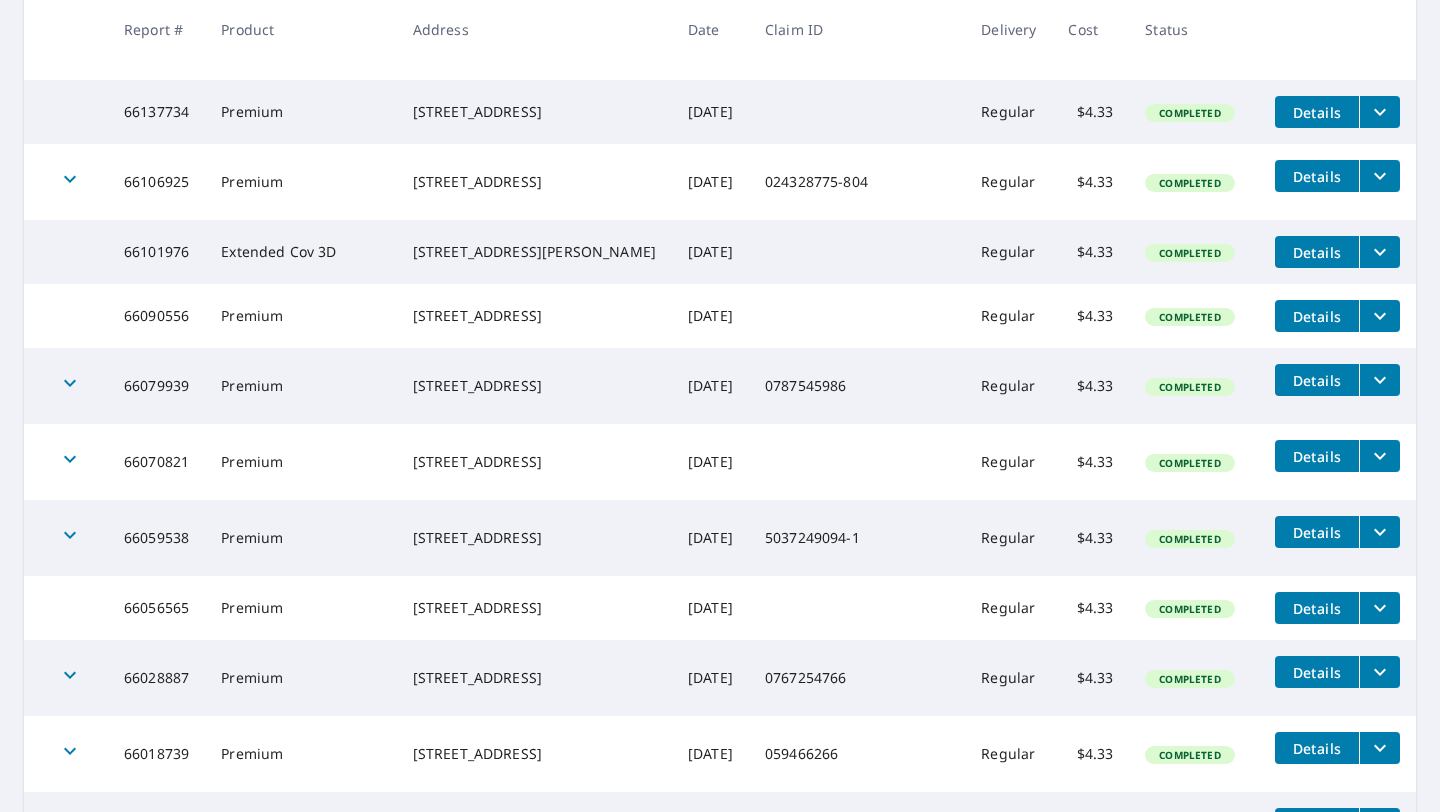 drag, startPoint x: 435, startPoint y: 509, endPoint x: 575, endPoint y: 537, distance: 142.77255 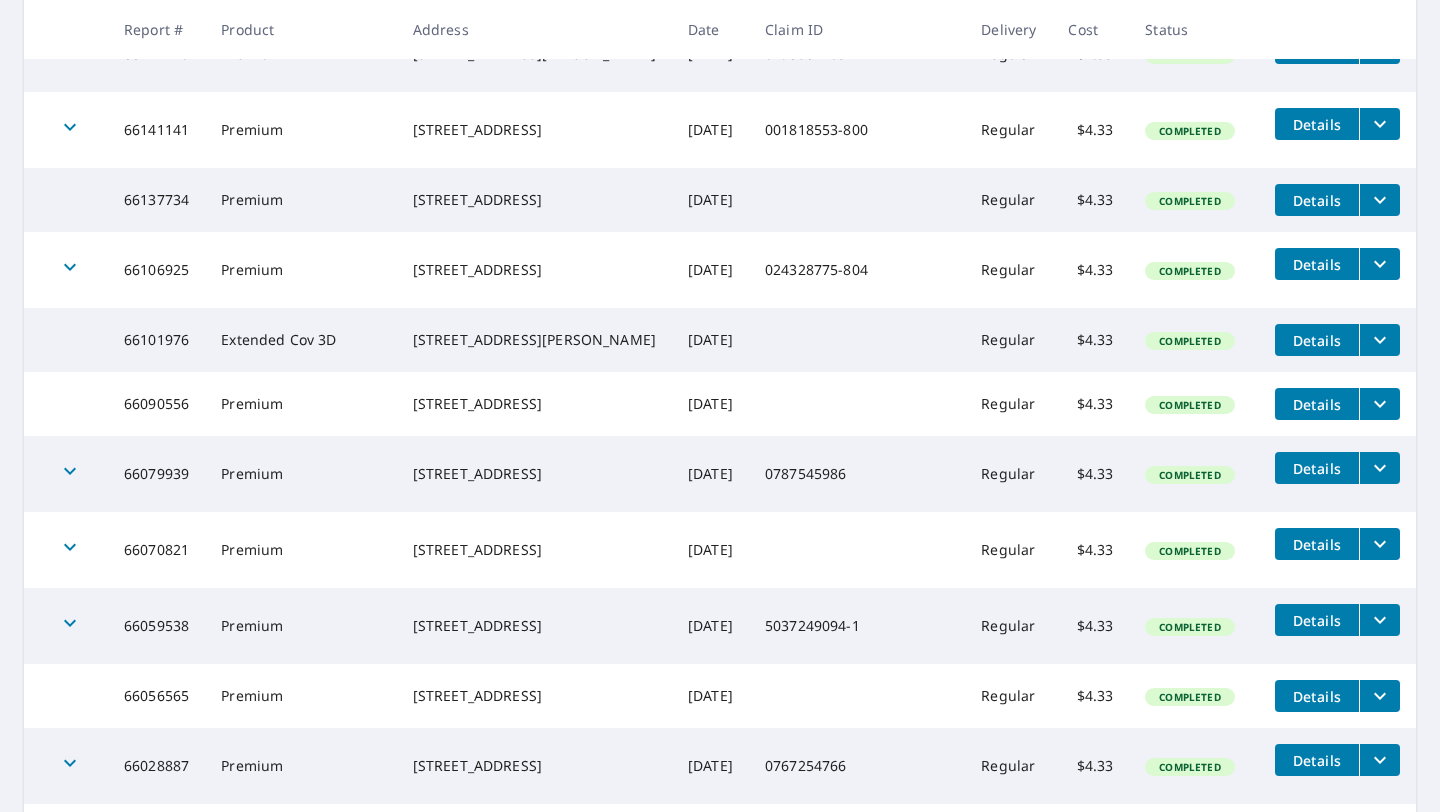 scroll, scrollTop: 6442, scrollLeft: 0, axis: vertical 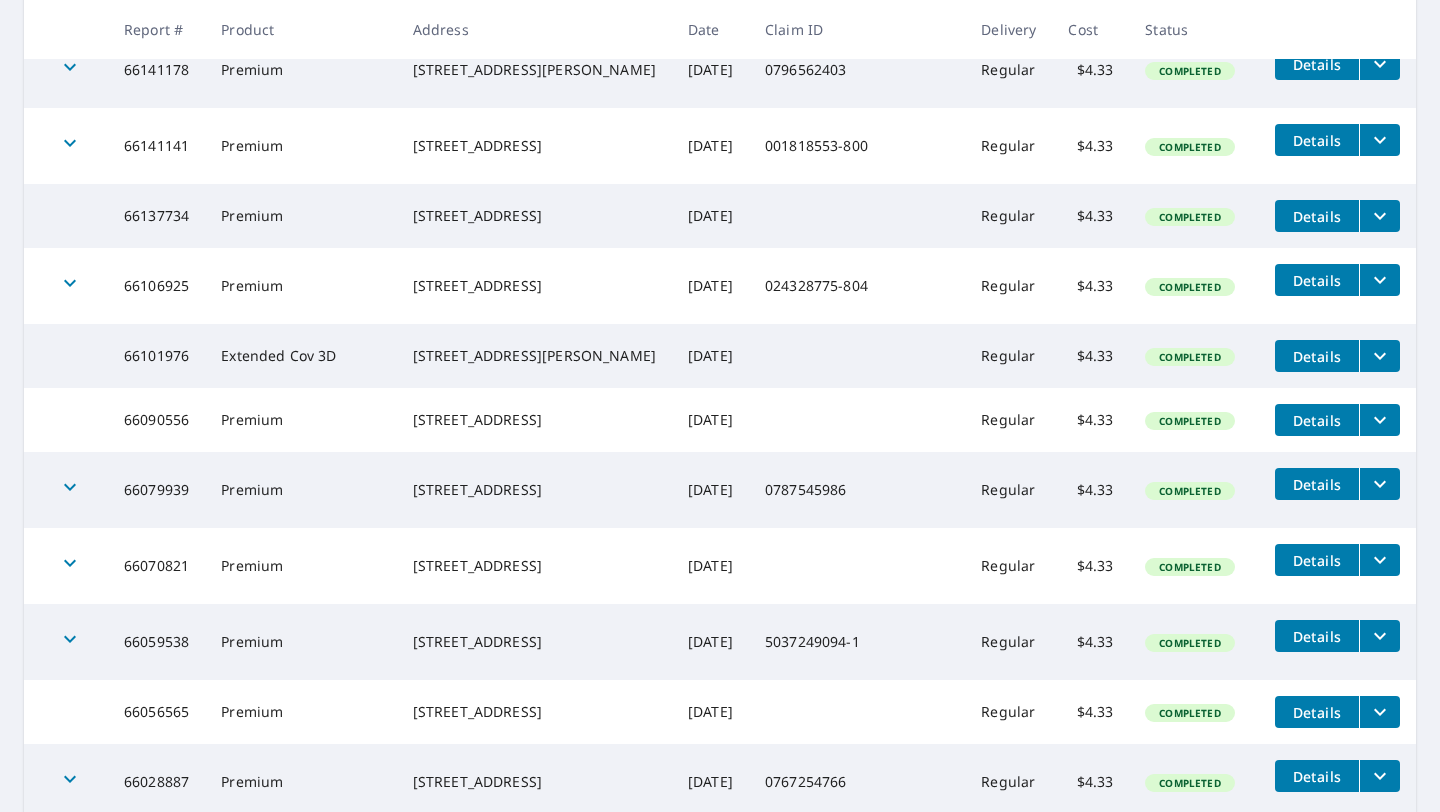 drag, startPoint x: 429, startPoint y: 541, endPoint x: 574, endPoint y: 562, distance: 146.5128 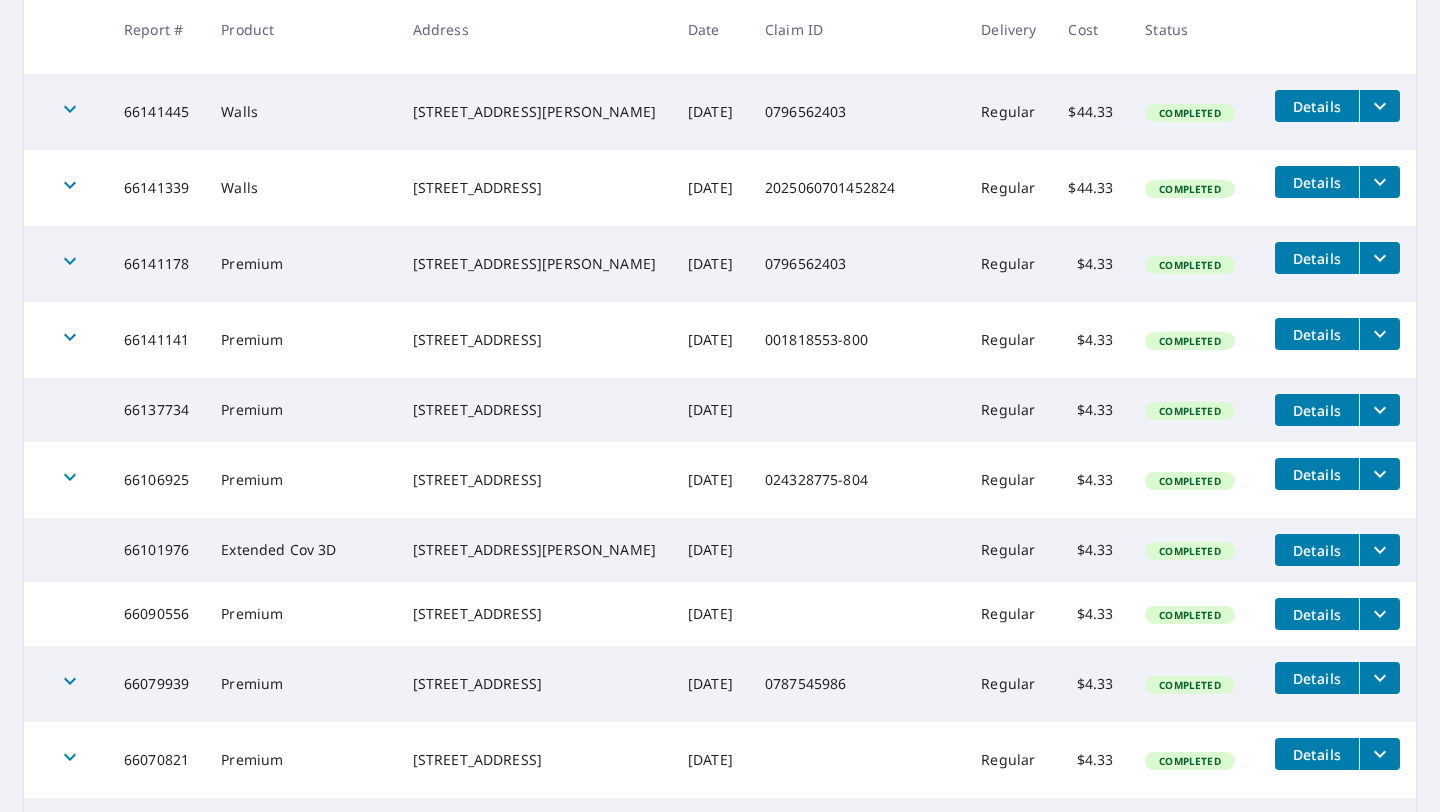 scroll, scrollTop: 6246, scrollLeft: 0, axis: vertical 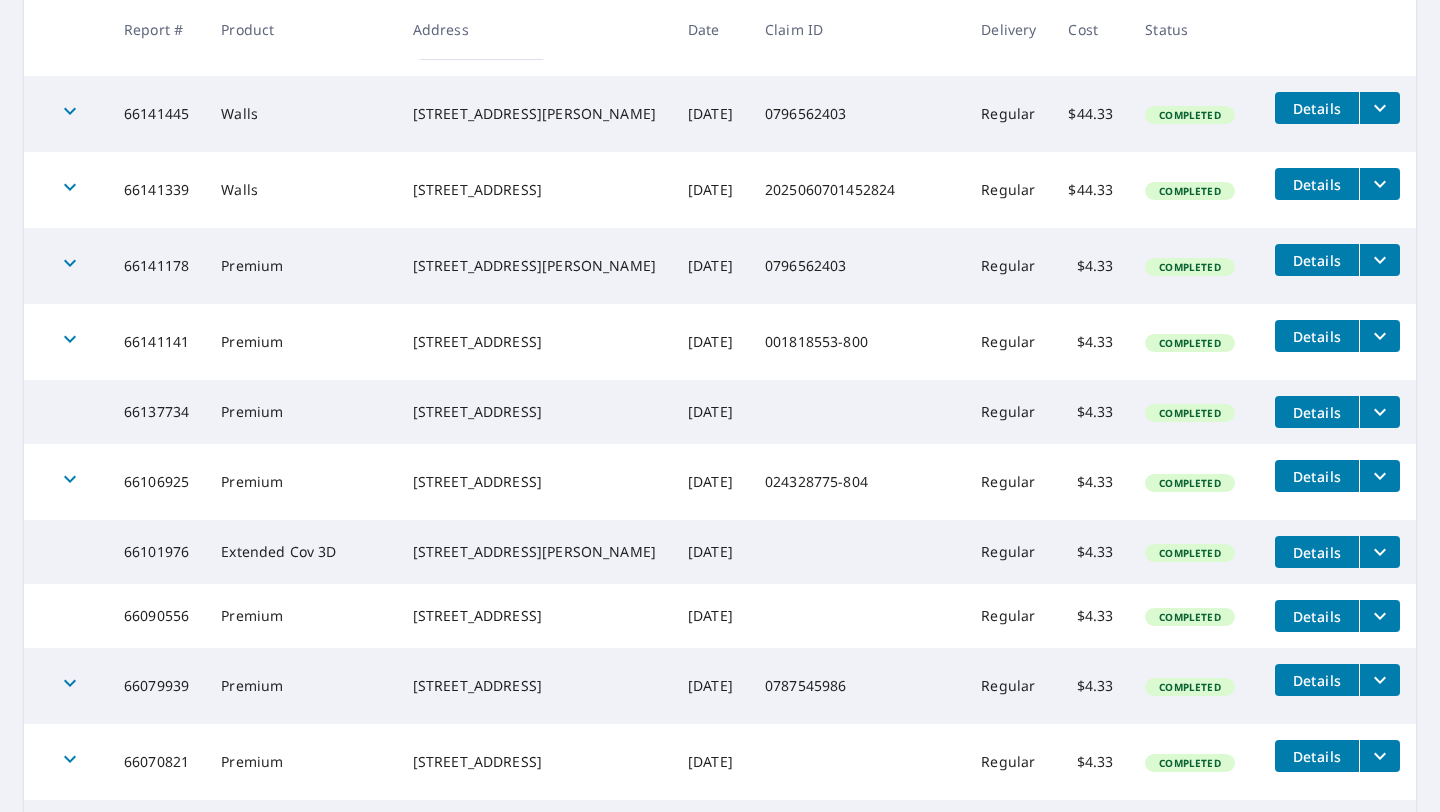 drag, startPoint x: 435, startPoint y: 643, endPoint x: 567, endPoint y: 661, distance: 133.22162 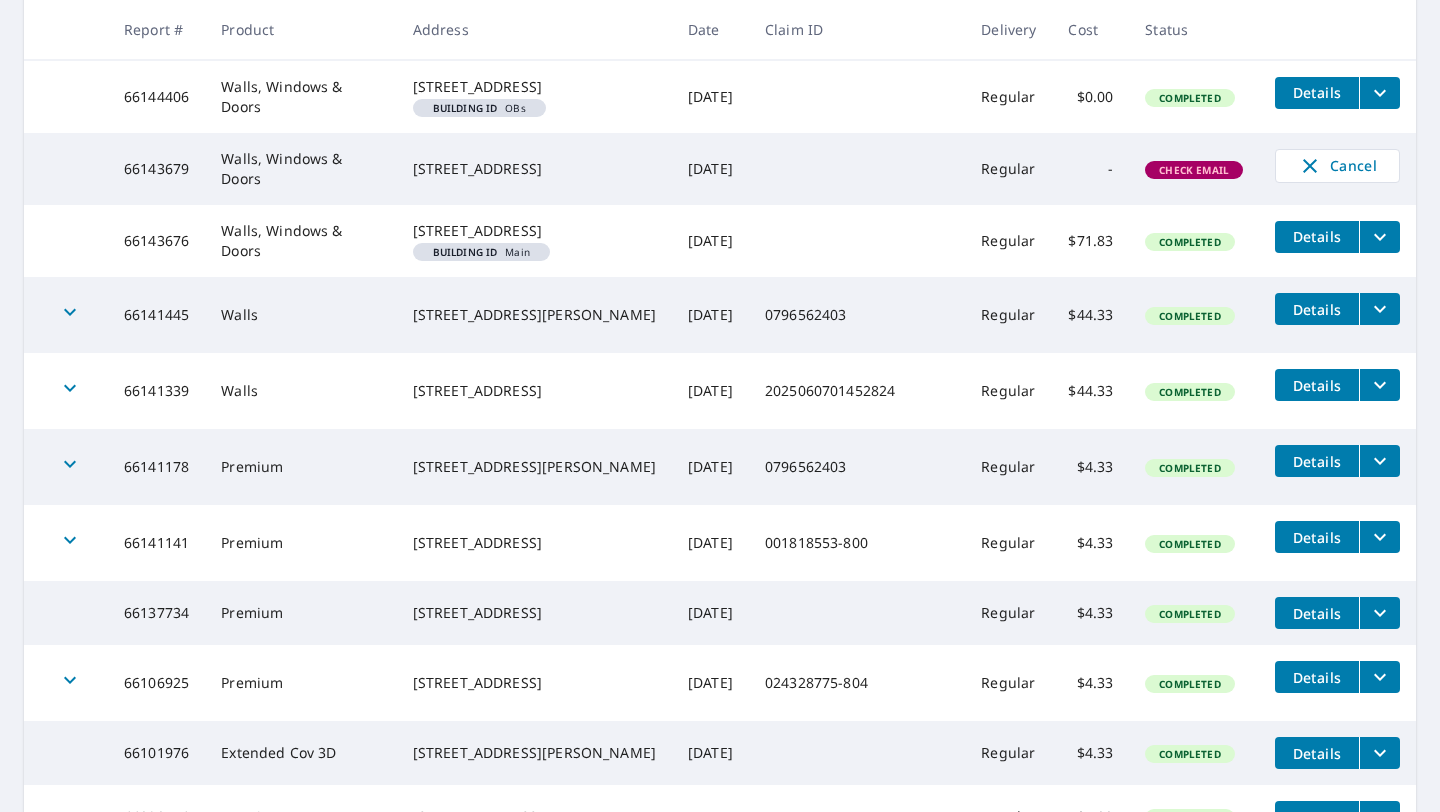 scroll, scrollTop: 6041, scrollLeft: 0, axis: vertical 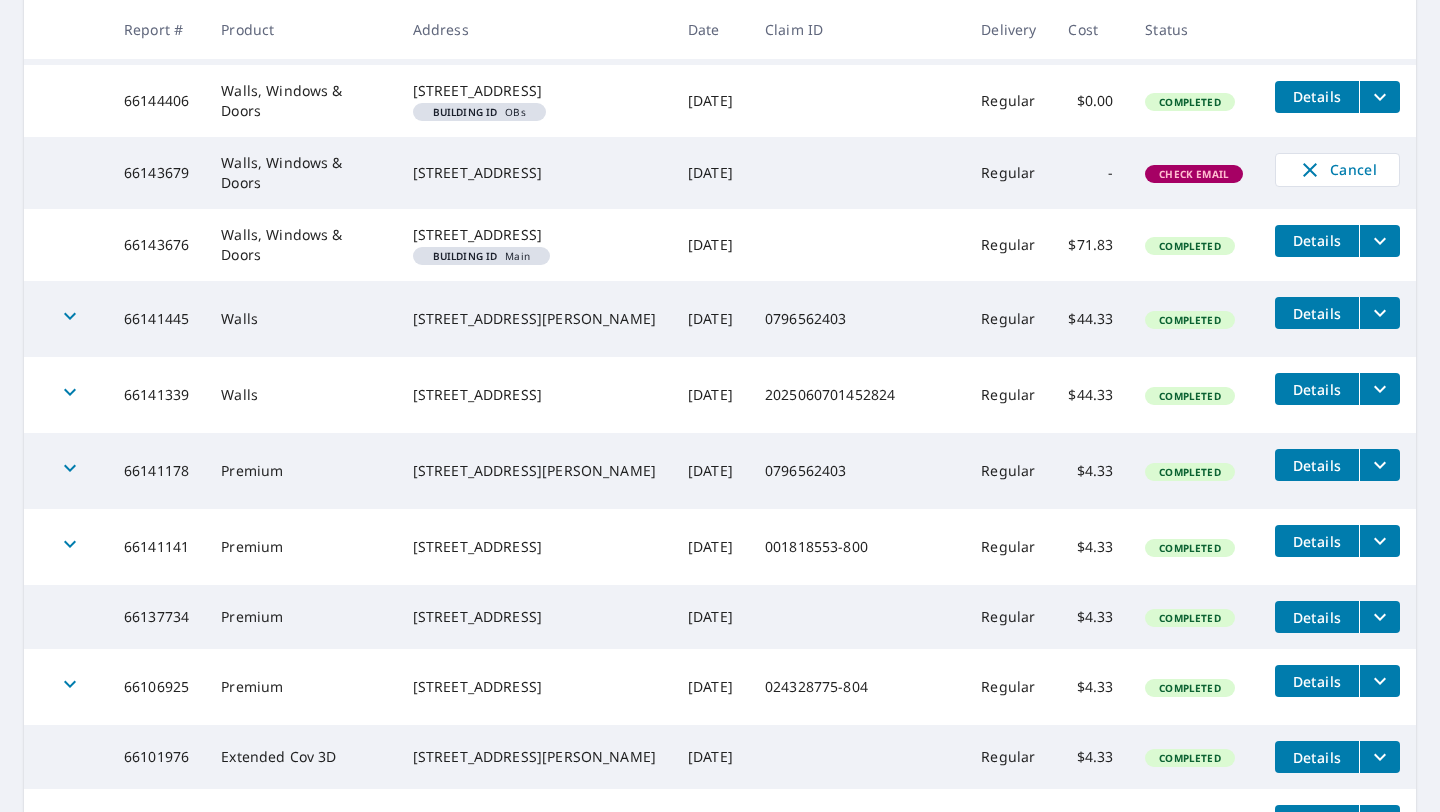 drag, startPoint x: 435, startPoint y: 608, endPoint x: 573, endPoint y: 628, distance: 139.44174 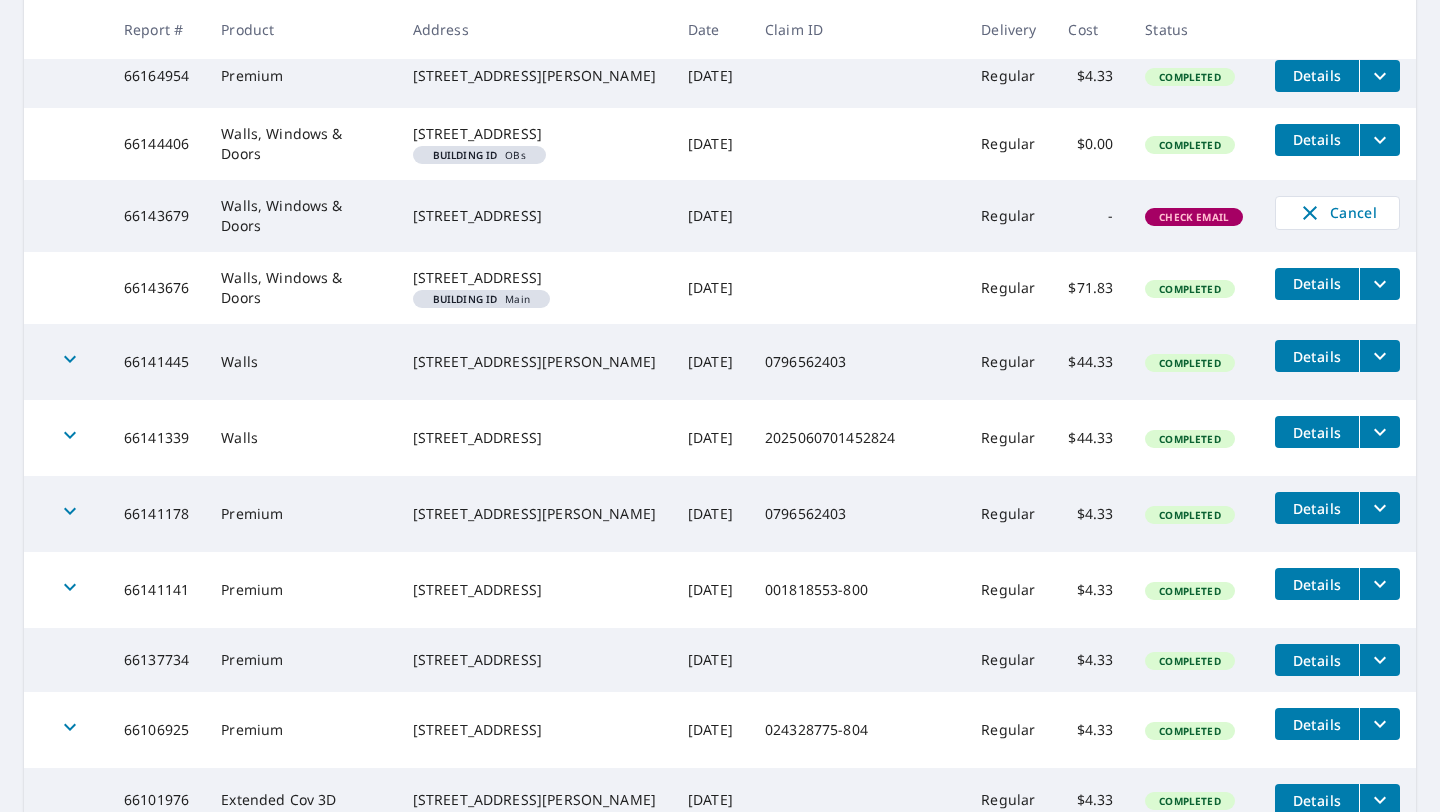 drag, startPoint x: 438, startPoint y: 580, endPoint x: 563, endPoint y: 594, distance: 125.781555 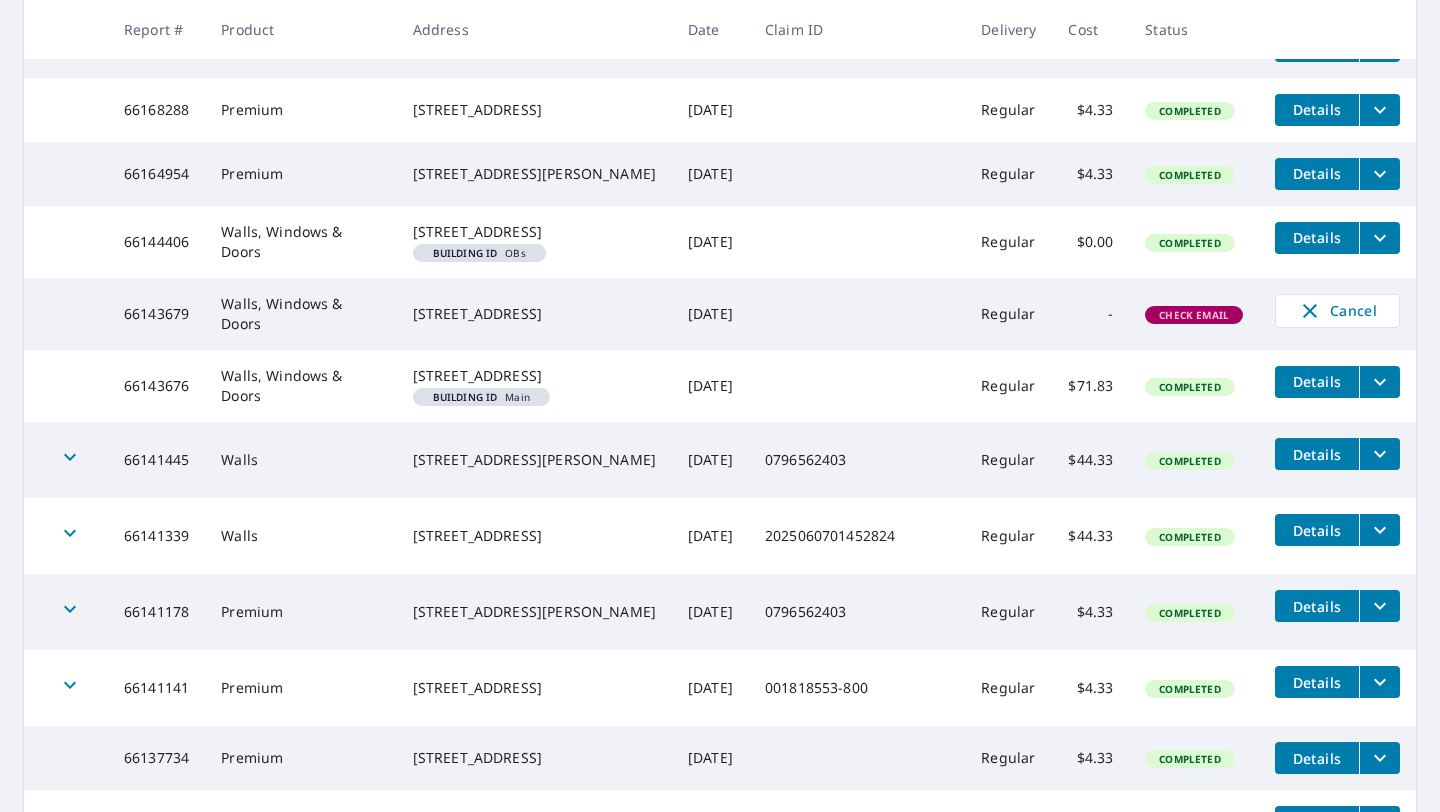 scroll, scrollTop: 5865, scrollLeft: 0, axis: vertical 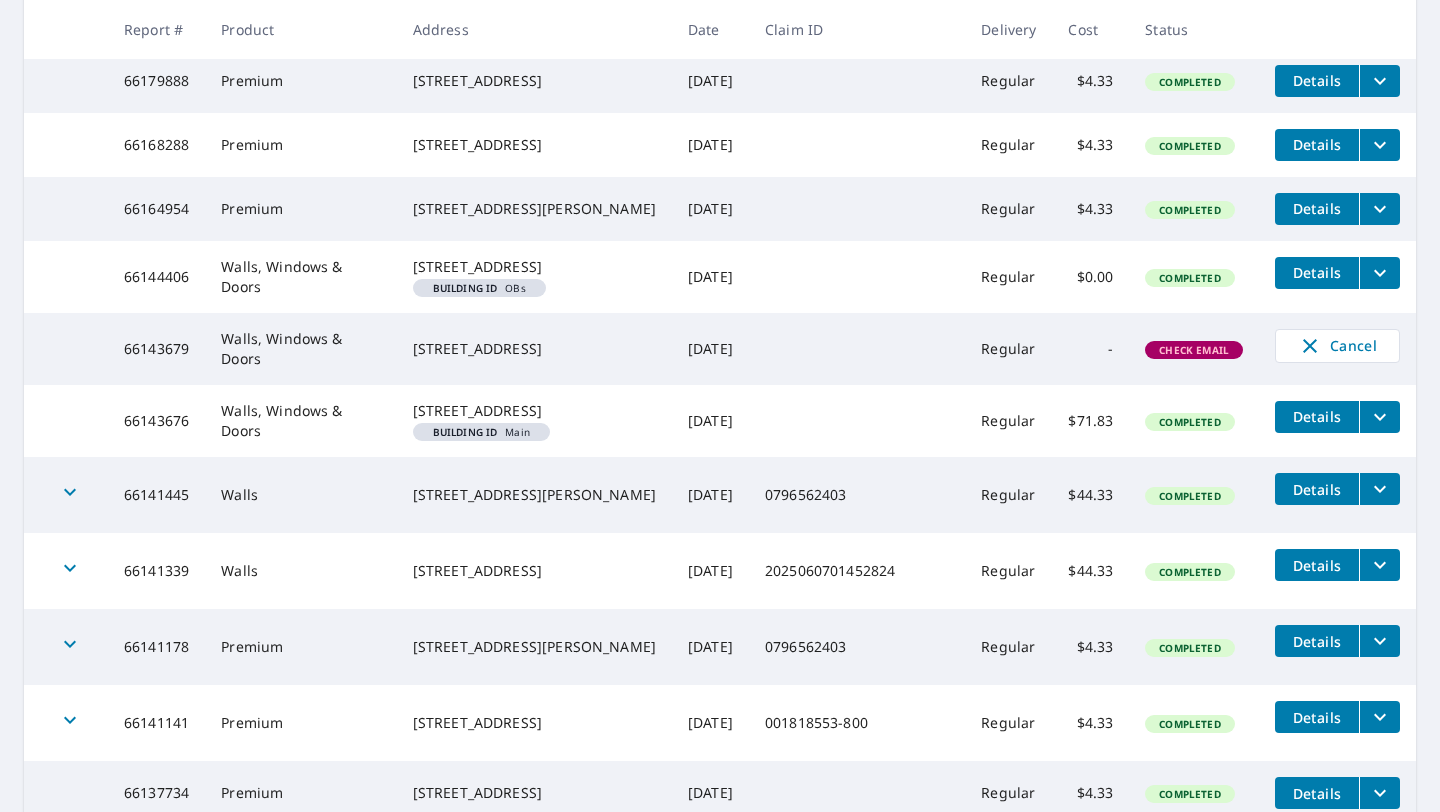 drag, startPoint x: 436, startPoint y: 565, endPoint x: 571, endPoint y: 583, distance: 136.19472 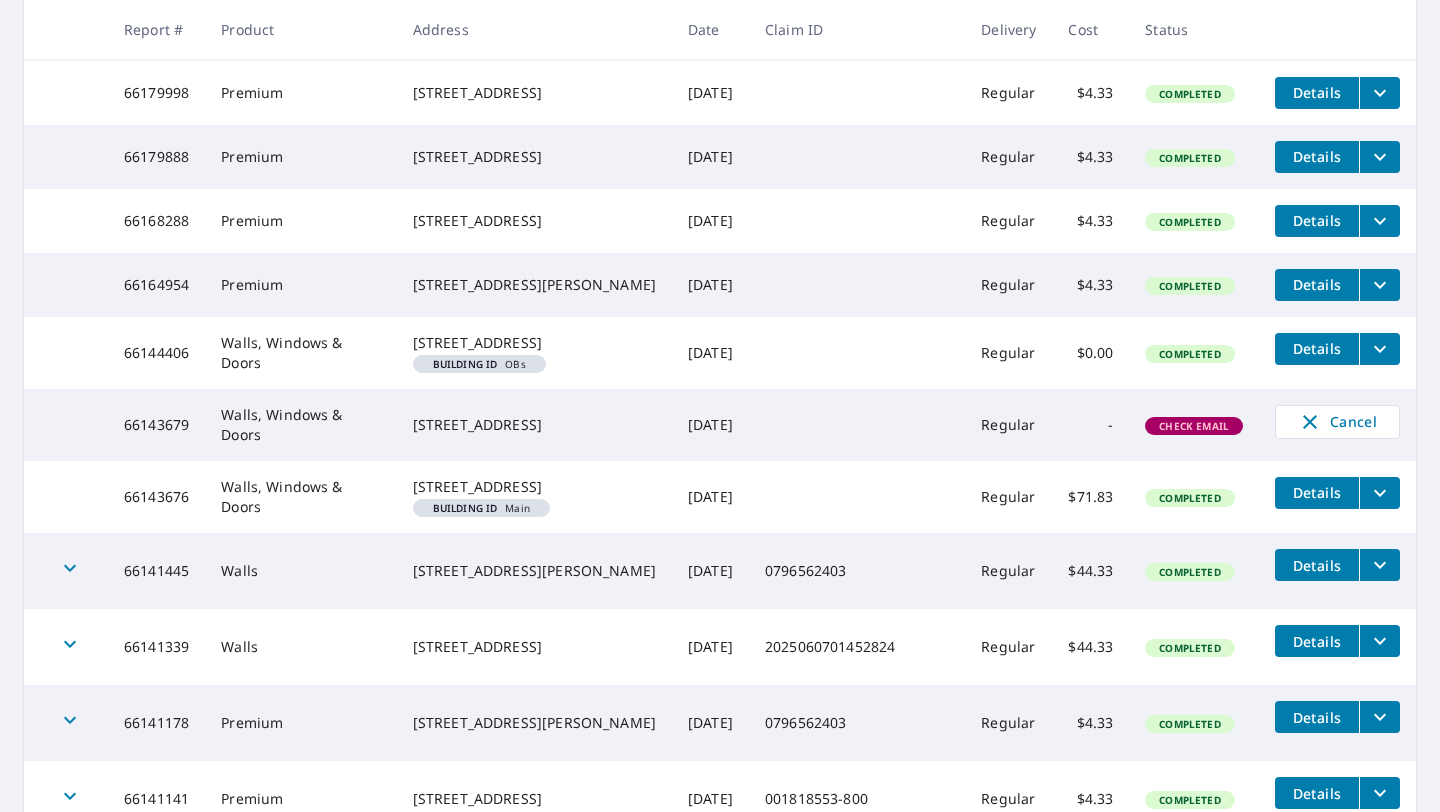 drag, startPoint x: 437, startPoint y: 561, endPoint x: 562, endPoint y: 592, distance: 128.78665 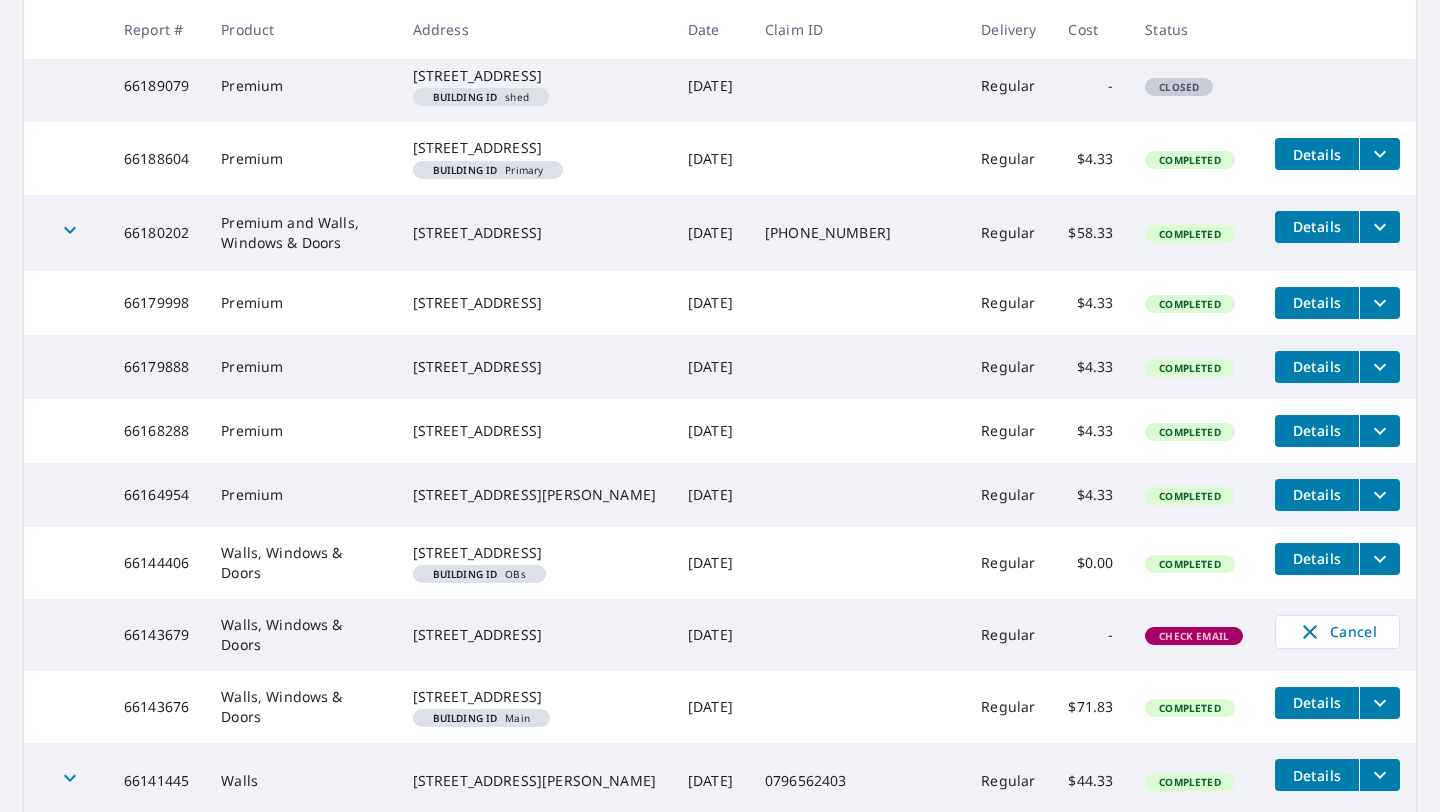 scroll, scrollTop: 5576, scrollLeft: 0, axis: vertical 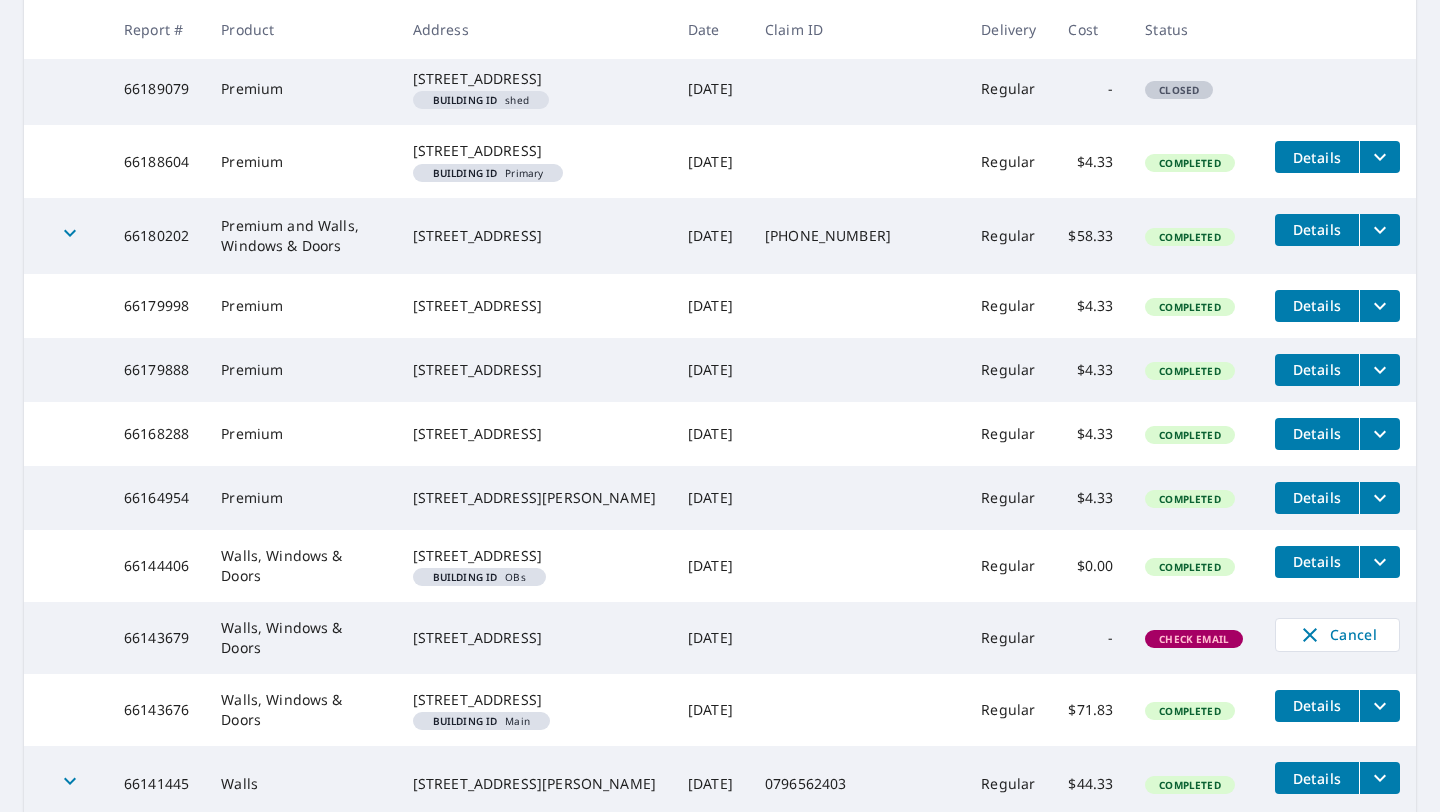 drag, startPoint x: 435, startPoint y: 689, endPoint x: 556, endPoint y: 703, distance: 121.80723 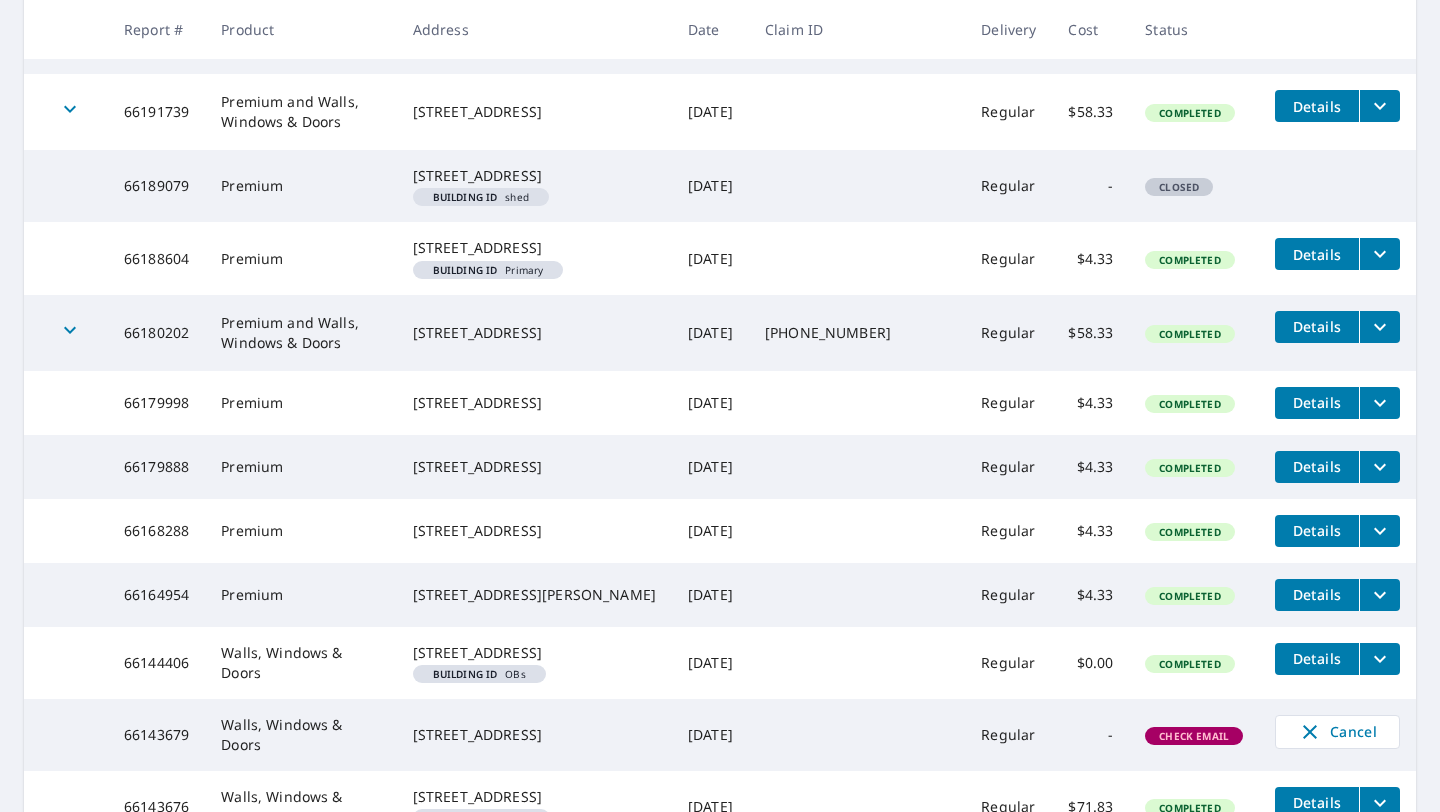 scroll, scrollTop: 5471, scrollLeft: 0, axis: vertical 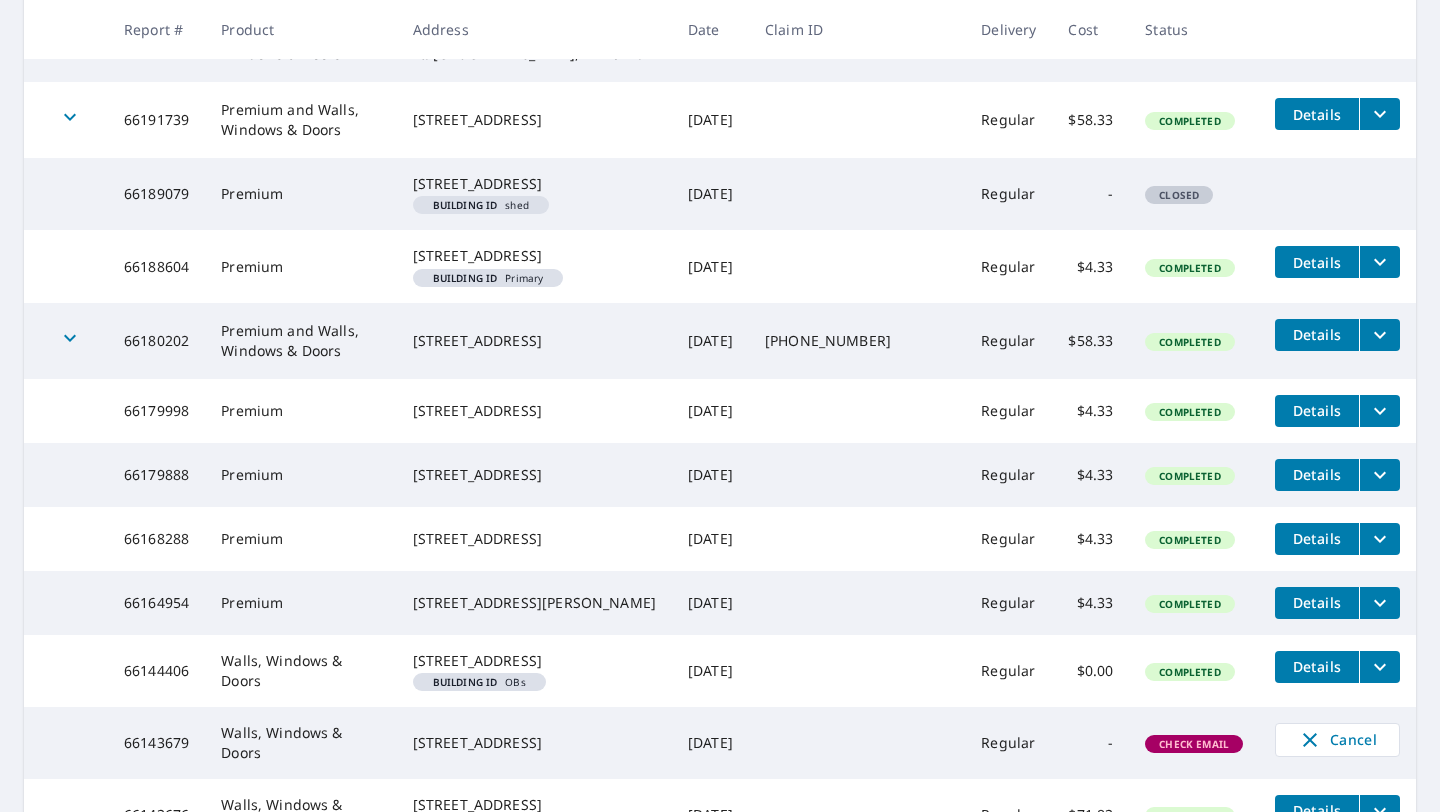 drag, startPoint x: 438, startPoint y: 620, endPoint x: 657, endPoint y: 660, distance: 222.623 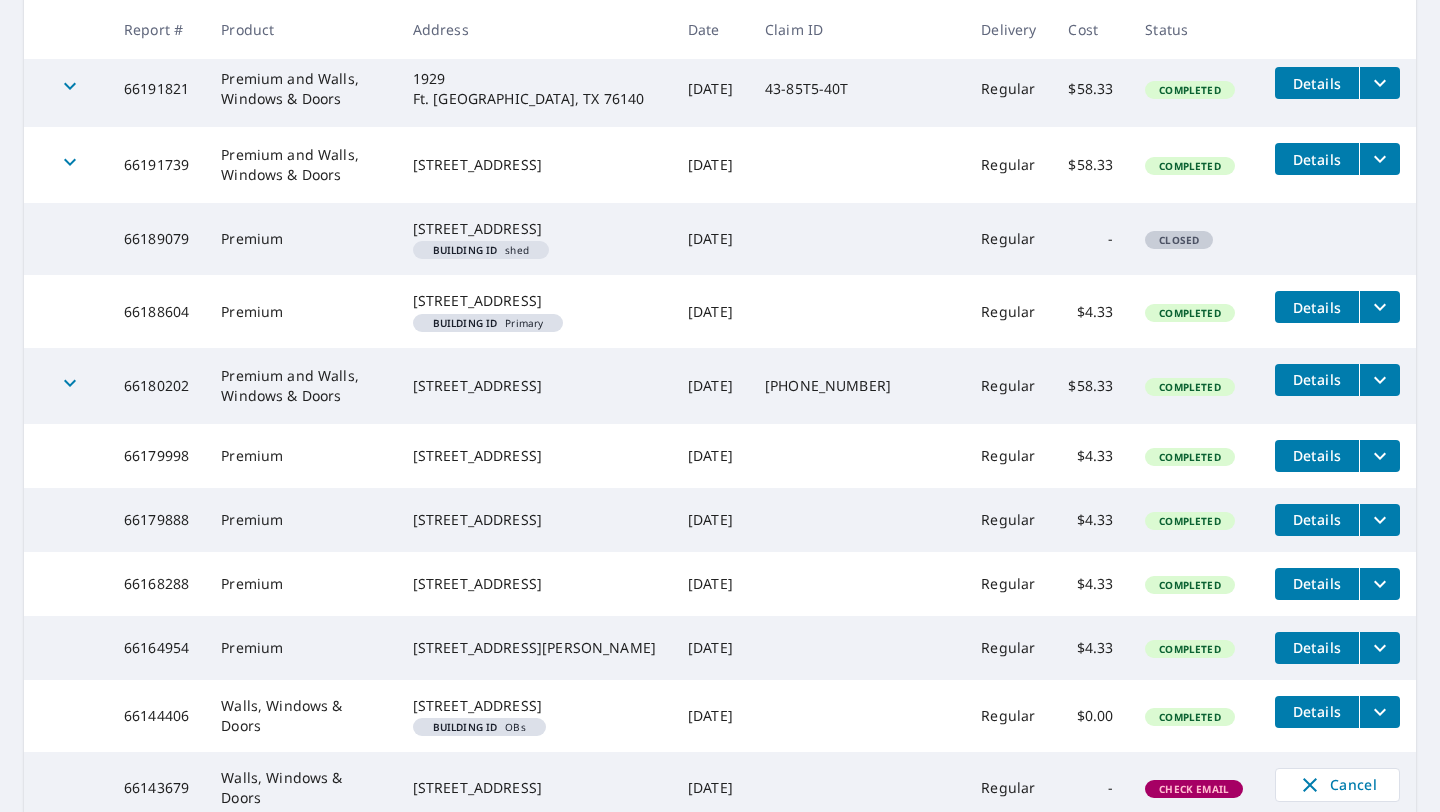scroll, scrollTop: 5425, scrollLeft: 0, axis: vertical 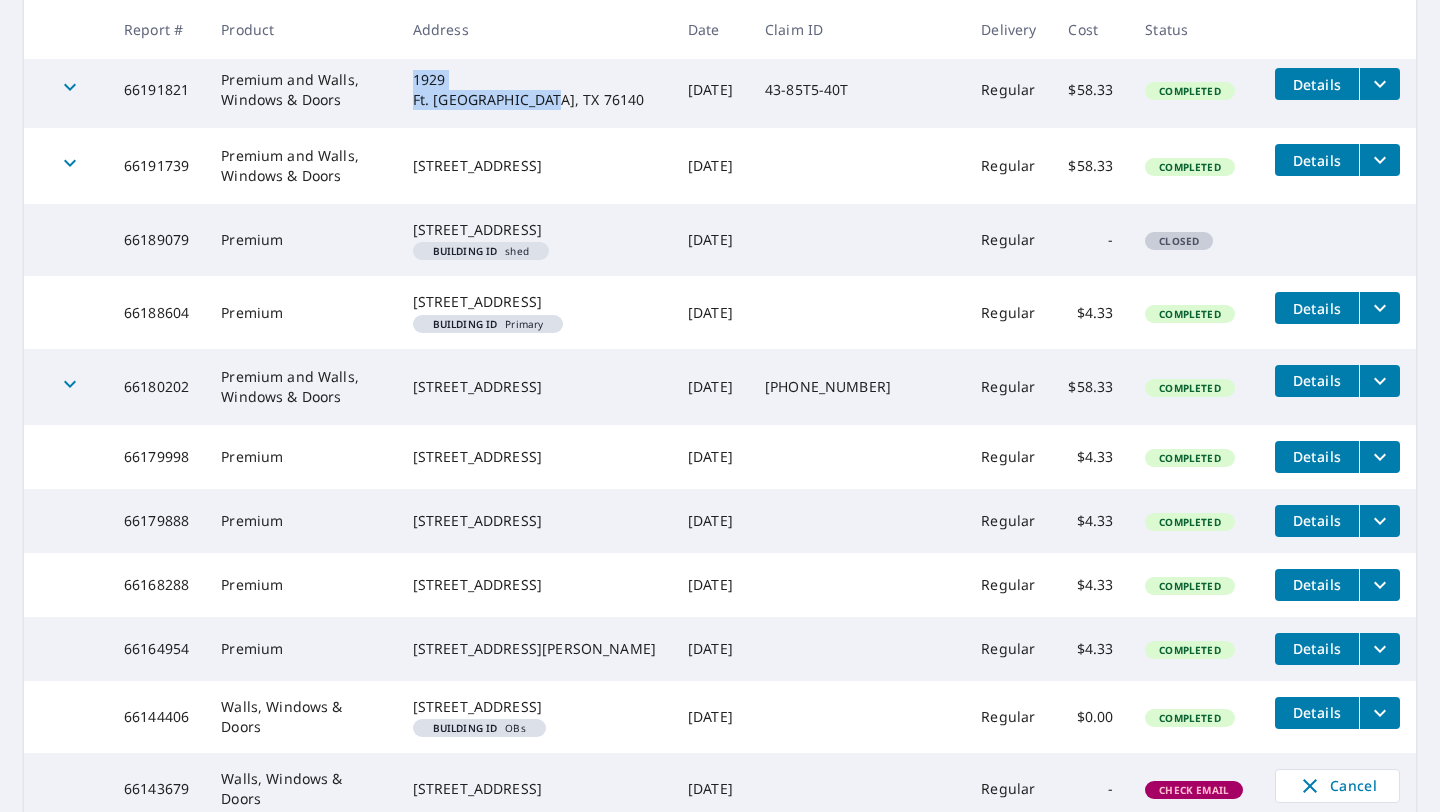 drag, startPoint x: 437, startPoint y: 589, endPoint x: 605, endPoint y: 617, distance: 170.31735 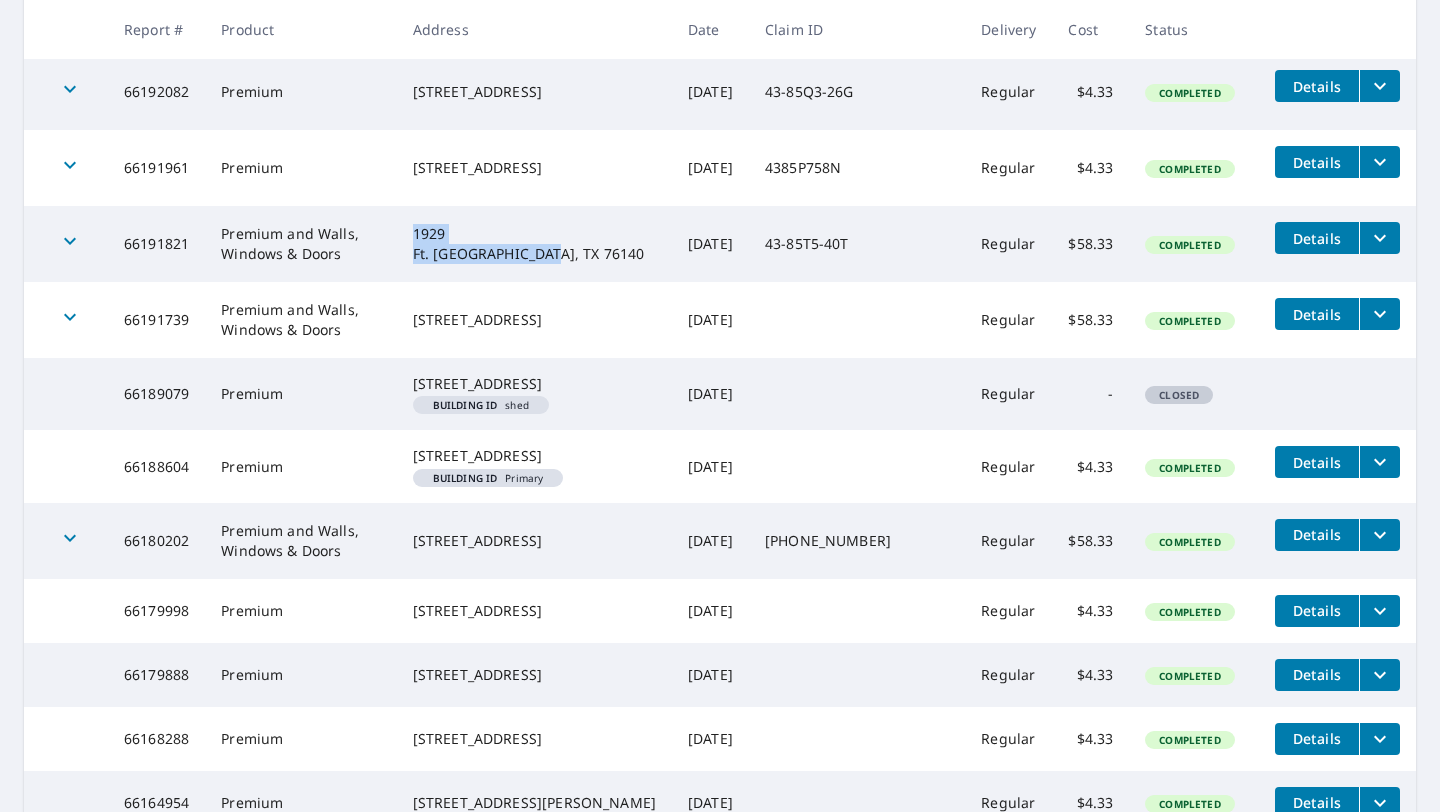 scroll, scrollTop: 5214, scrollLeft: 0, axis: vertical 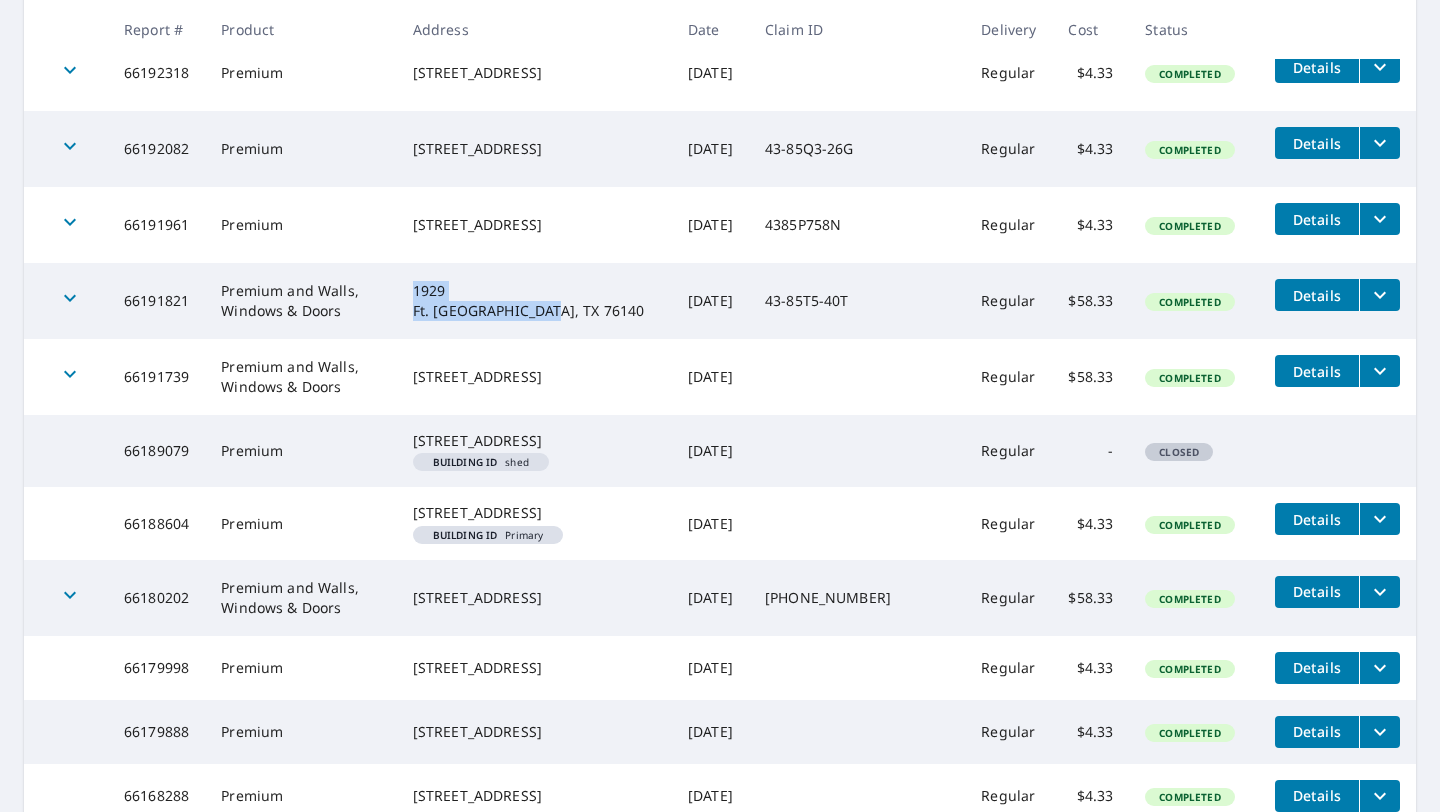 drag, startPoint x: 429, startPoint y: 648, endPoint x: 619, endPoint y: 673, distance: 191.63768 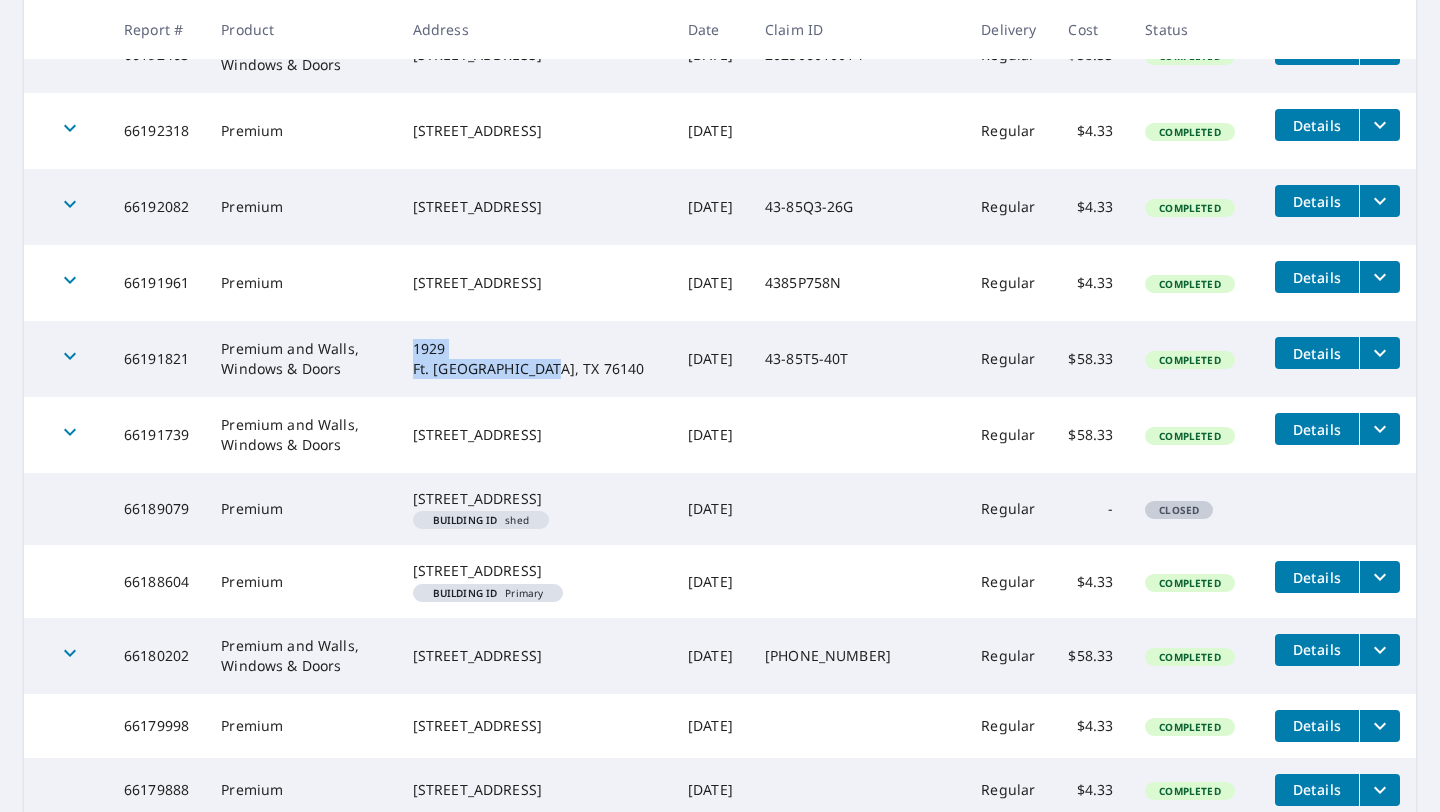 scroll, scrollTop: 5138, scrollLeft: 0, axis: vertical 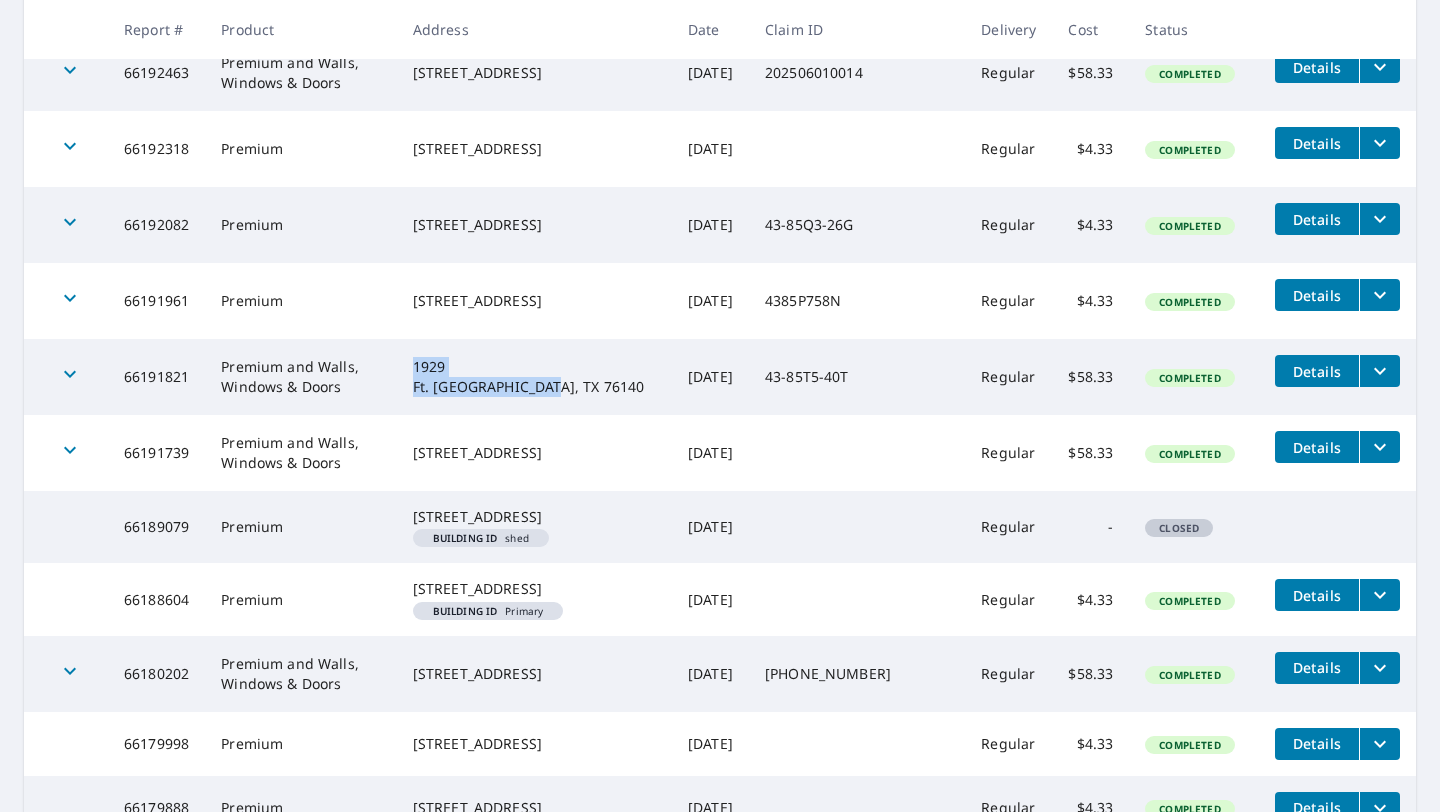 drag, startPoint x: 433, startPoint y: 644, endPoint x: 604, endPoint y: 685, distance: 175.84653 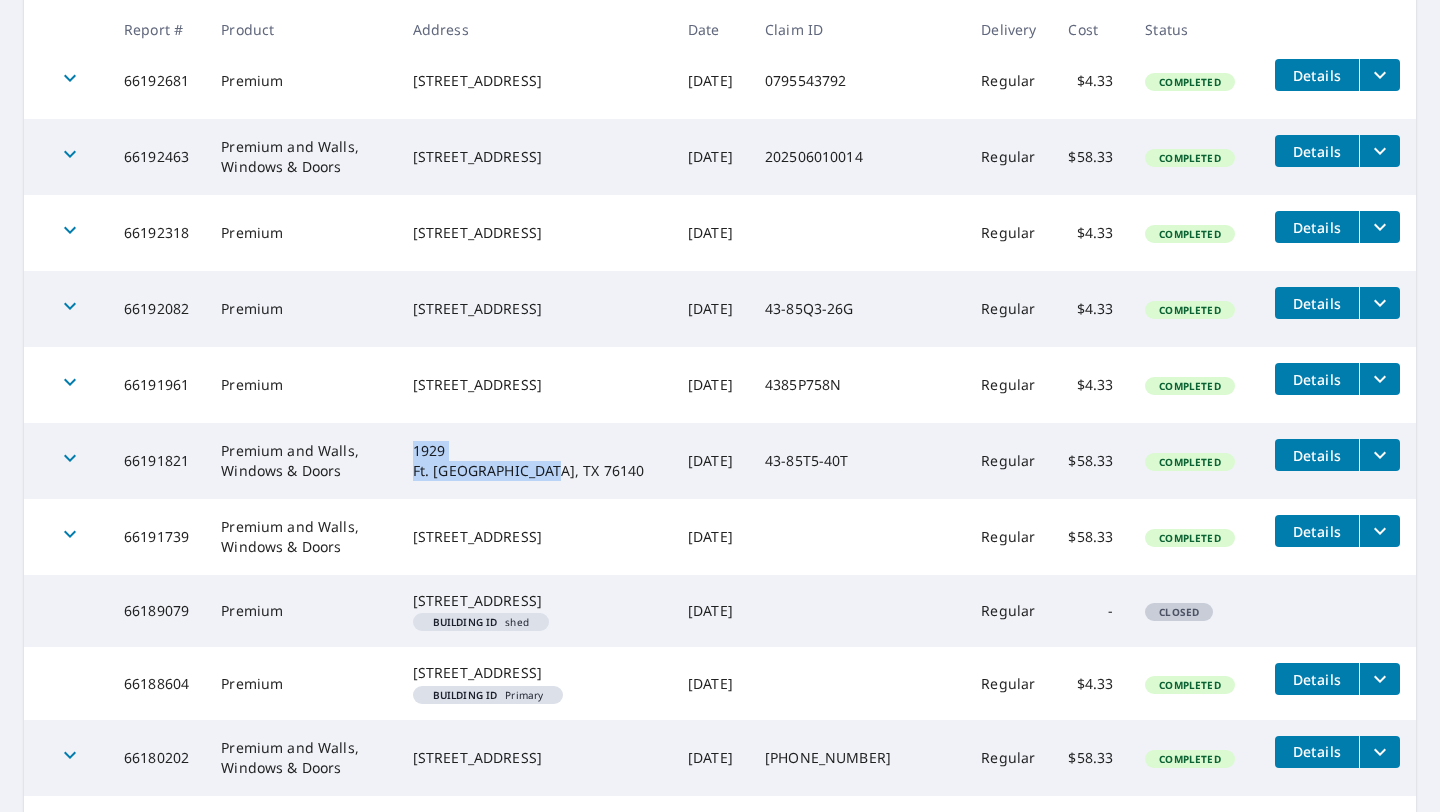 scroll, scrollTop: 5050, scrollLeft: 0, axis: vertical 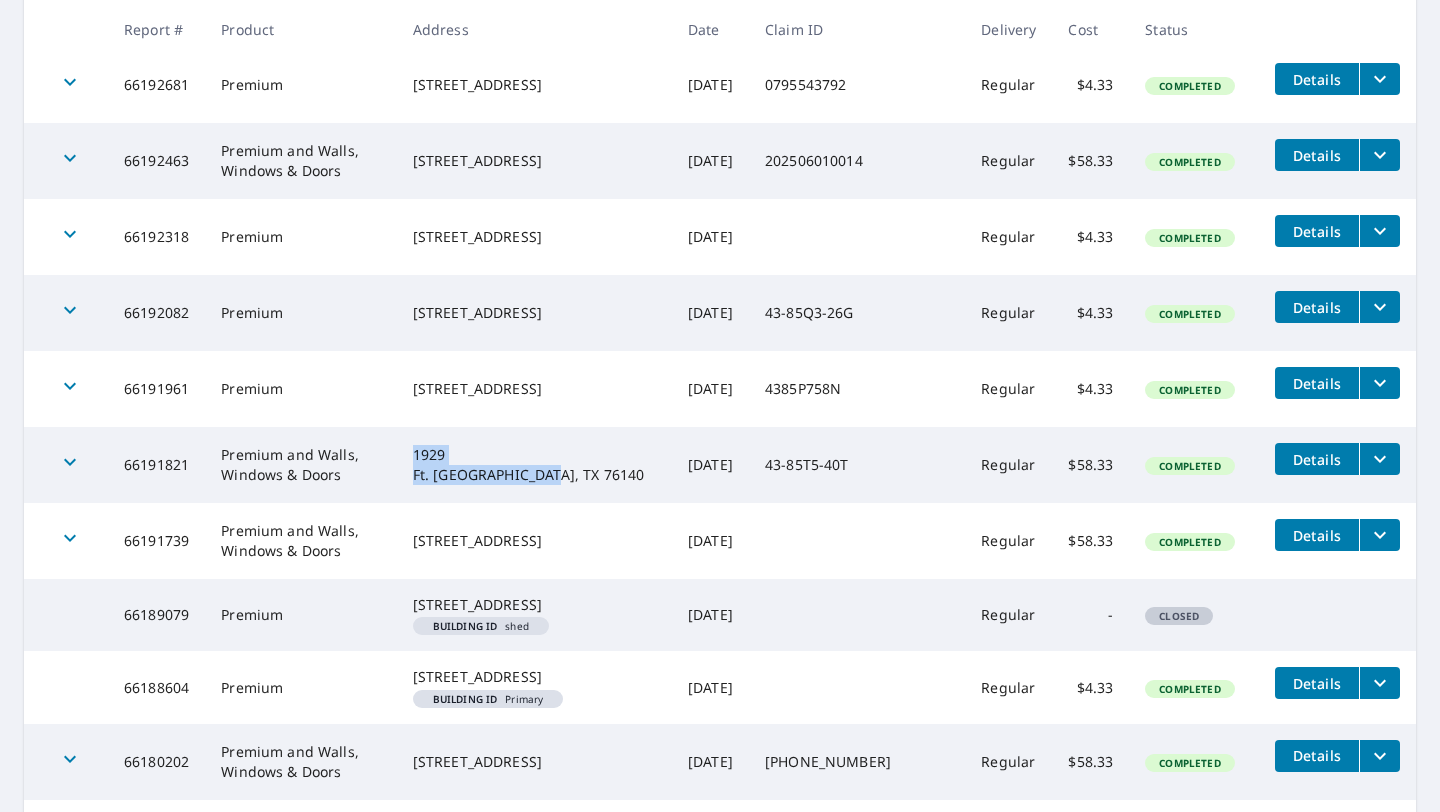 drag, startPoint x: 436, startPoint y: 668, endPoint x: 626, endPoint y: 680, distance: 190.37857 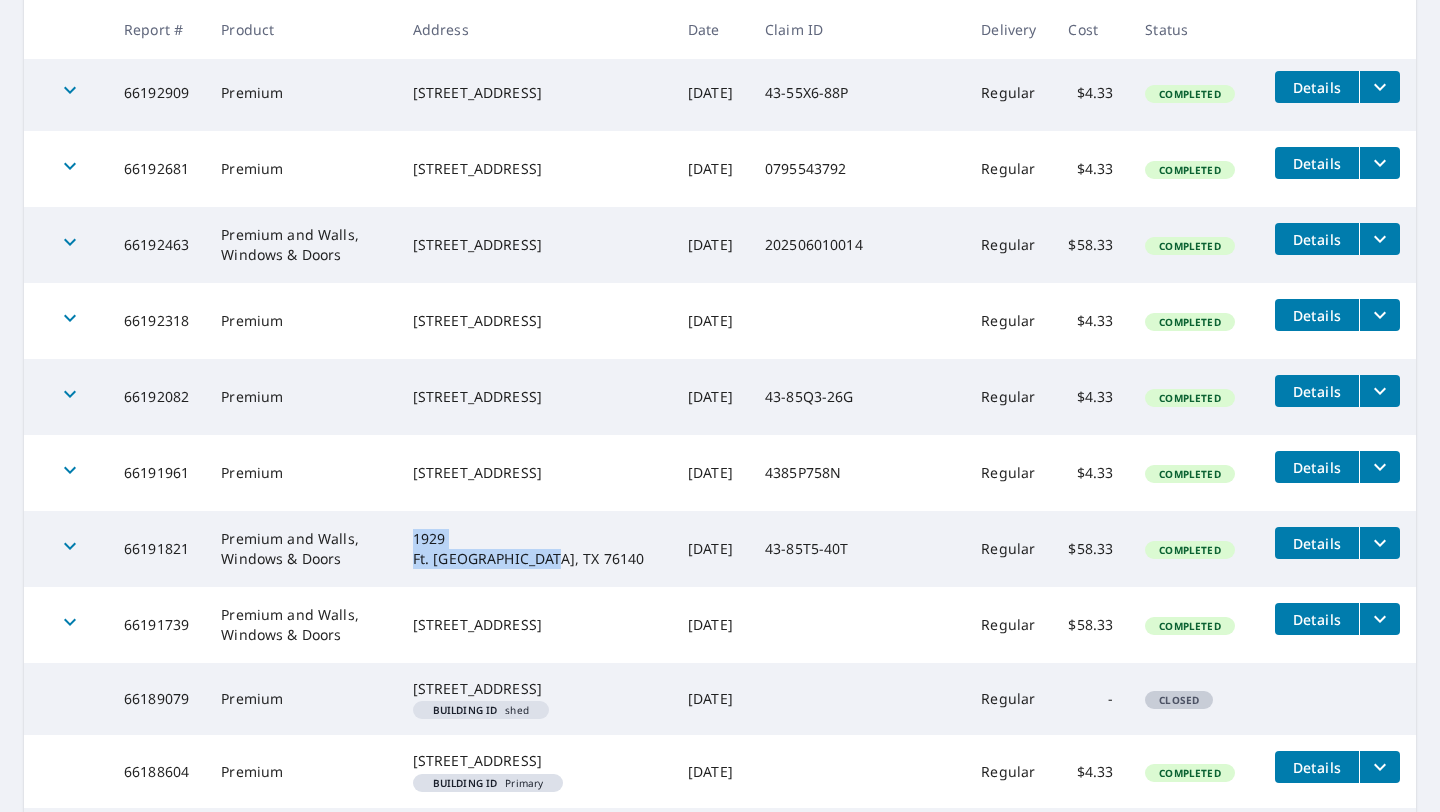 scroll, scrollTop: 4967, scrollLeft: 0, axis: vertical 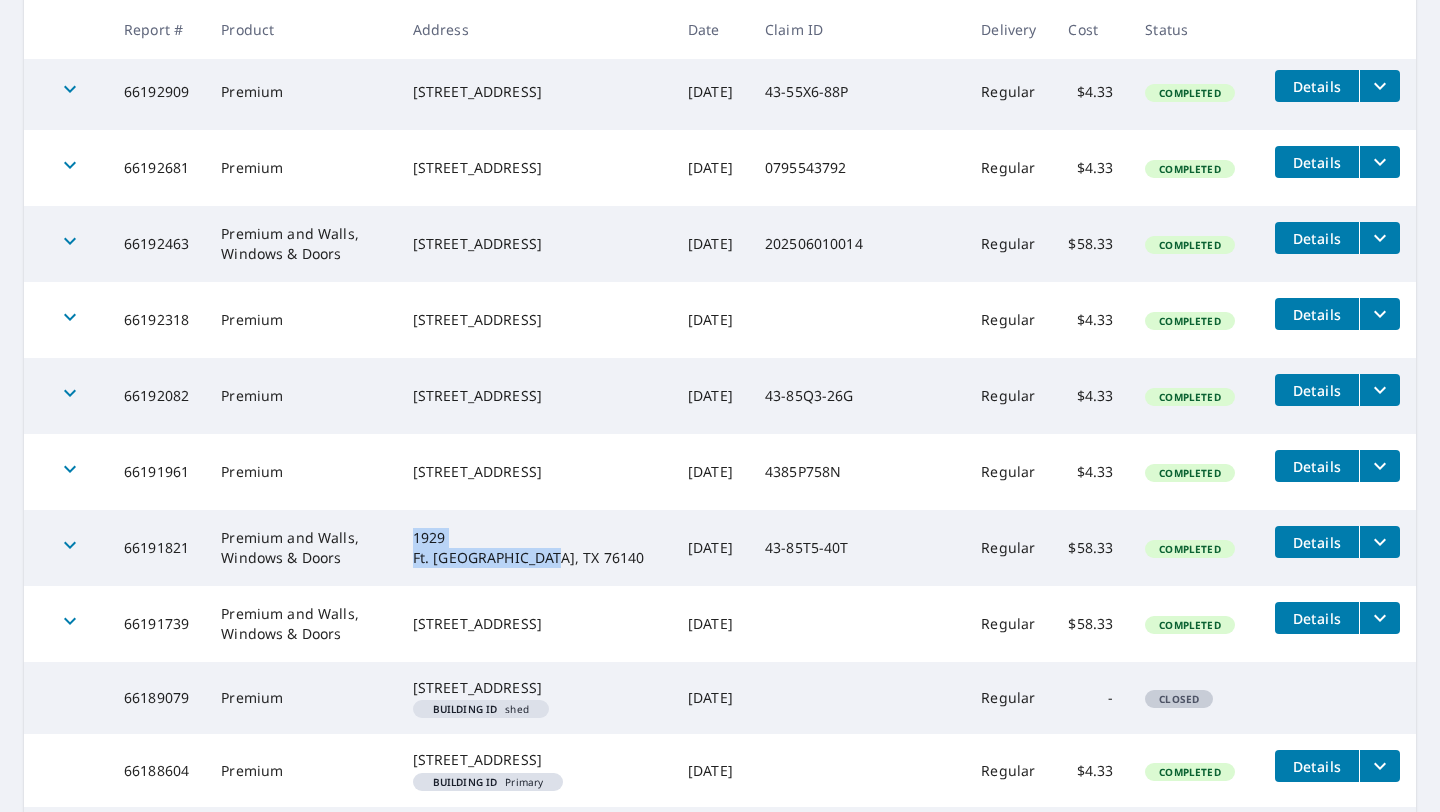 drag, startPoint x: 433, startPoint y: 671, endPoint x: 589, endPoint y: 691, distance: 157.27682 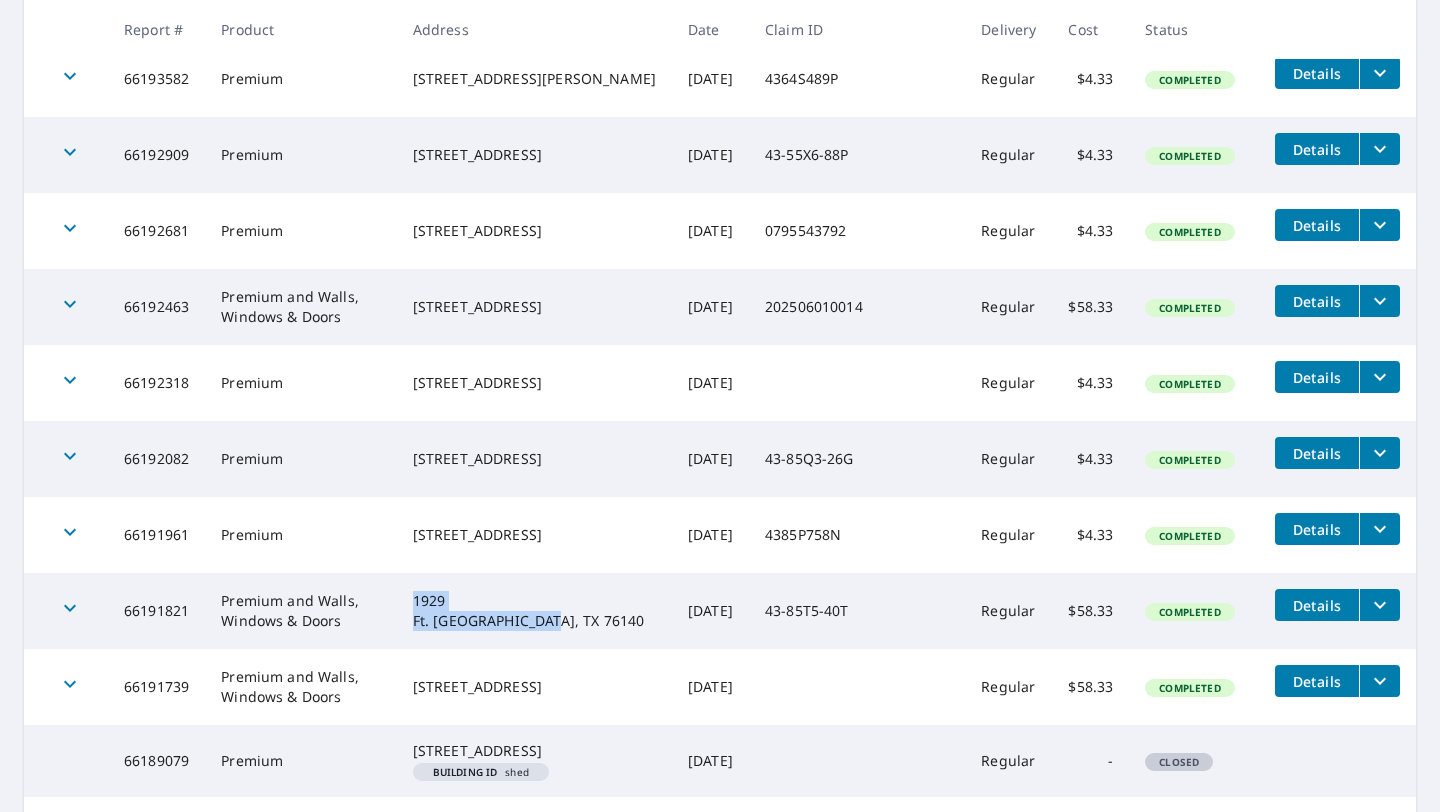 scroll, scrollTop: 4905, scrollLeft: 0, axis: vertical 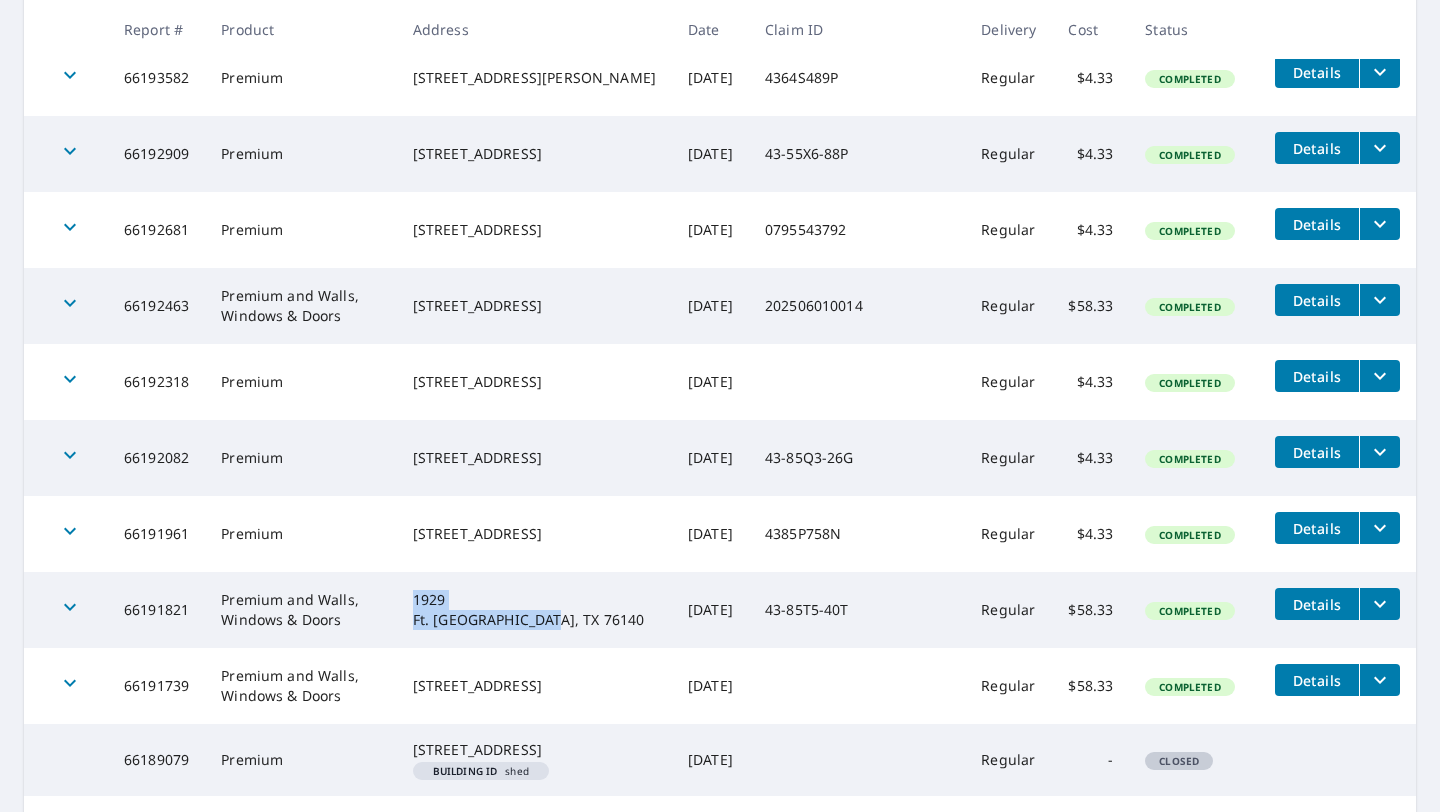 drag, startPoint x: 440, startPoint y: 657, endPoint x: 612, endPoint y: 684, distance: 174.1063 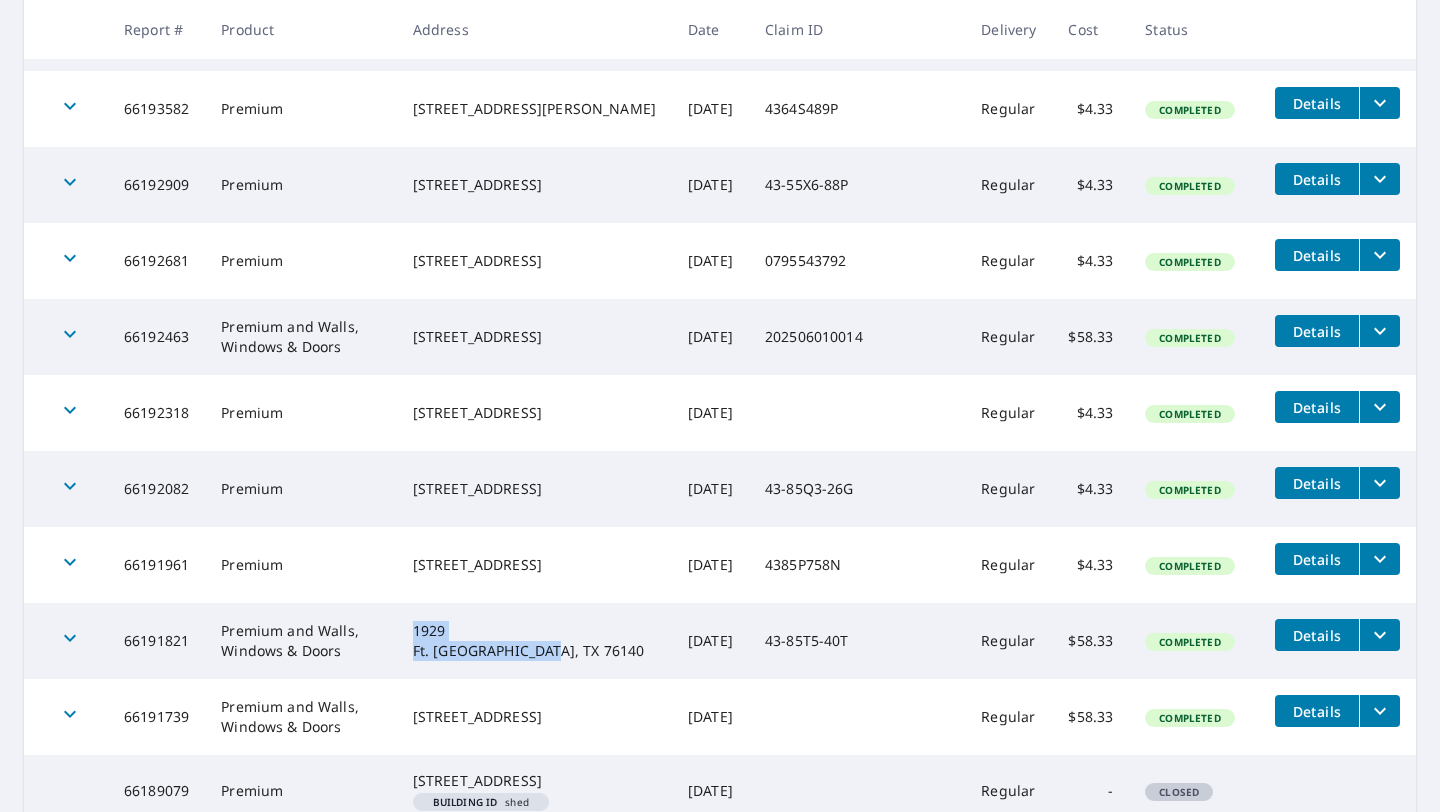 scroll, scrollTop: 4863, scrollLeft: 0, axis: vertical 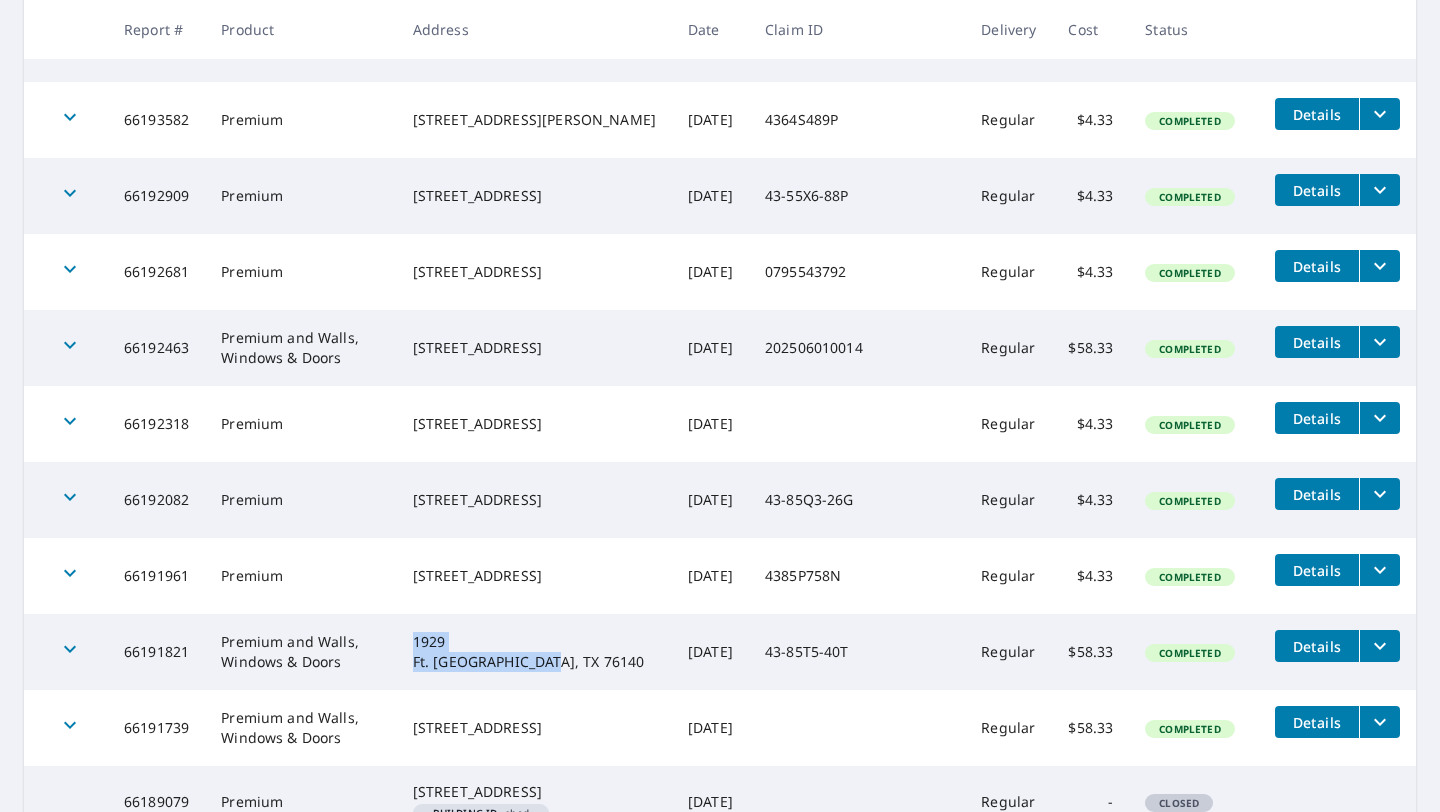 drag, startPoint x: 434, startPoint y: 624, endPoint x: 637, endPoint y: 660, distance: 206.1674 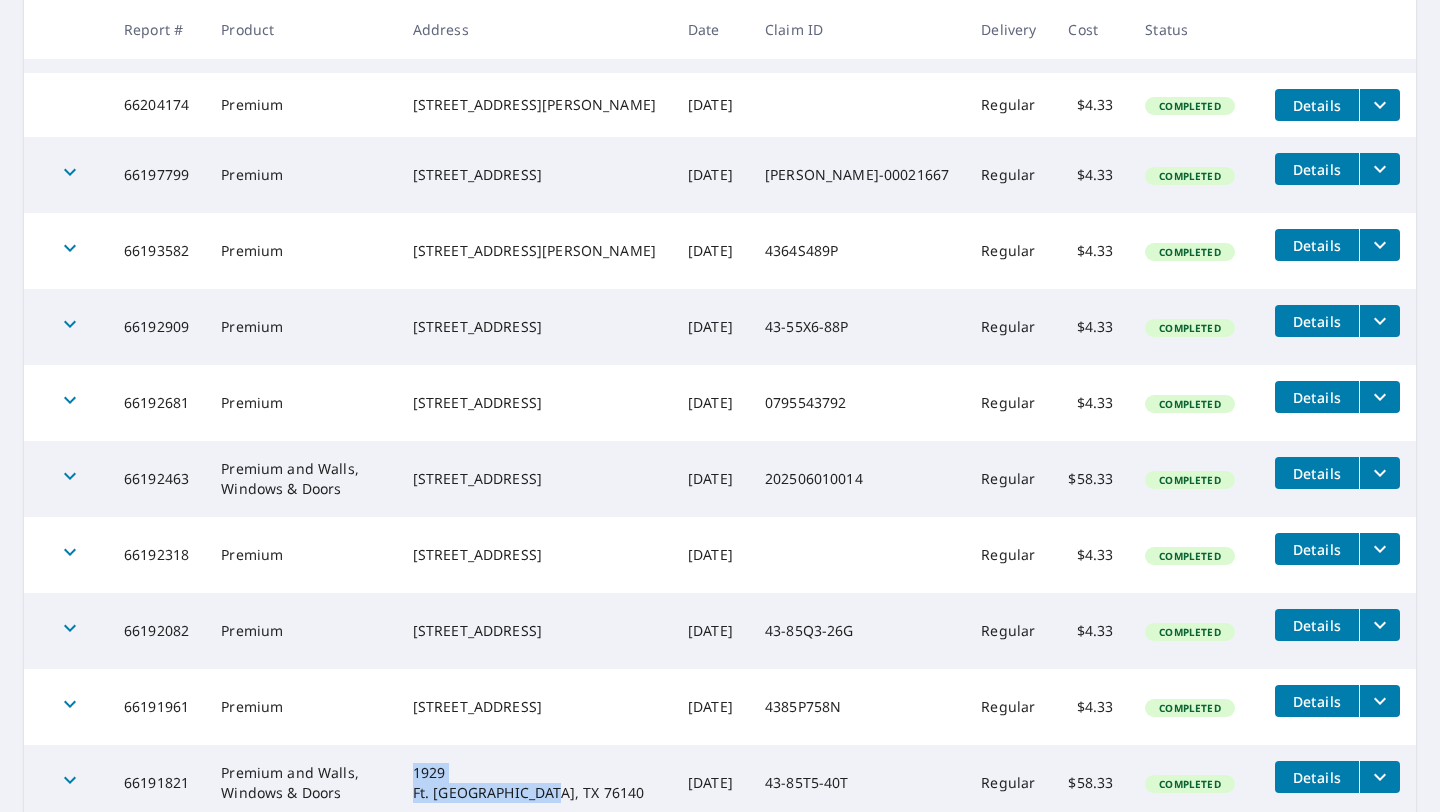 scroll, scrollTop: 4714, scrollLeft: 0, axis: vertical 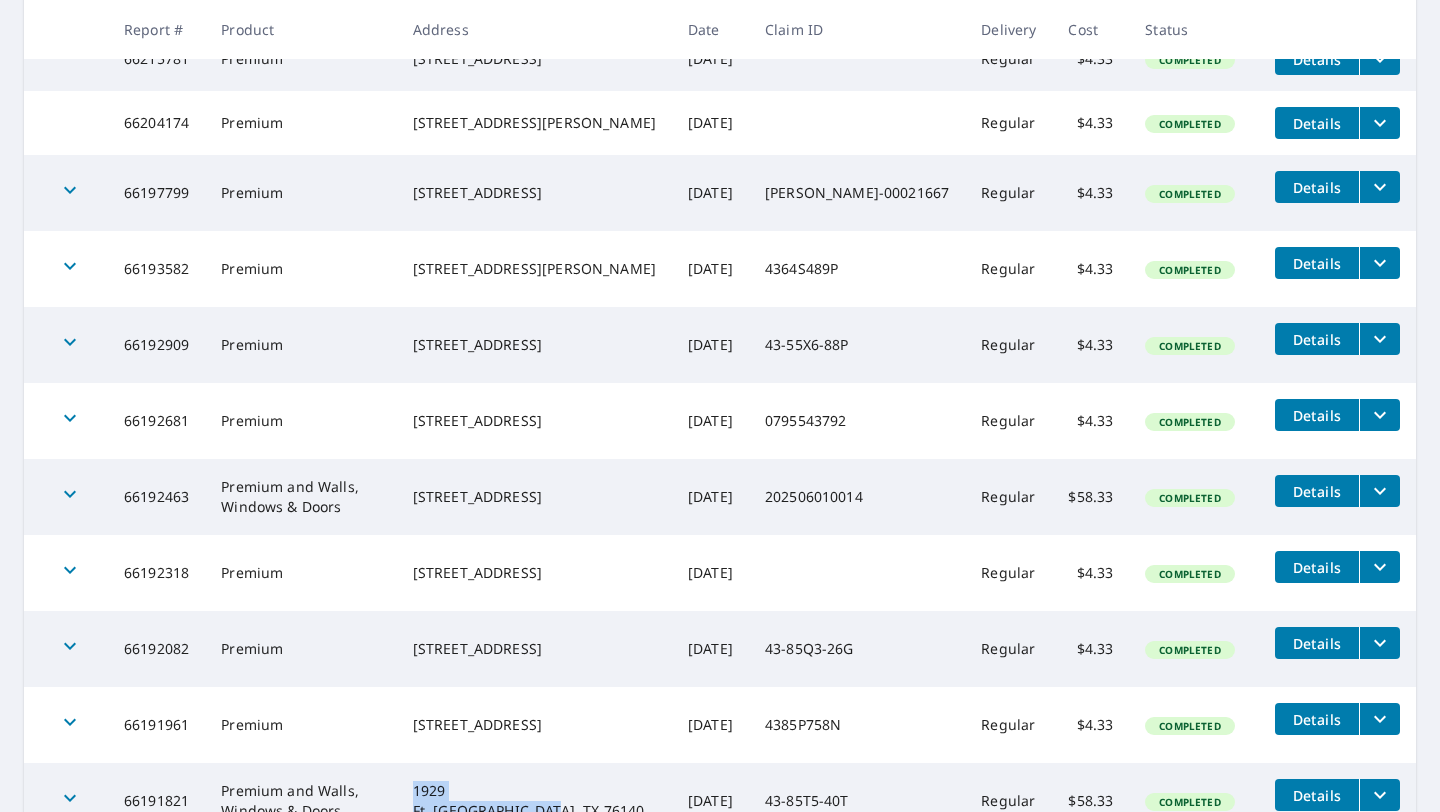 drag, startPoint x: 438, startPoint y: 696, endPoint x: 595, endPoint y: 723, distance: 159.30473 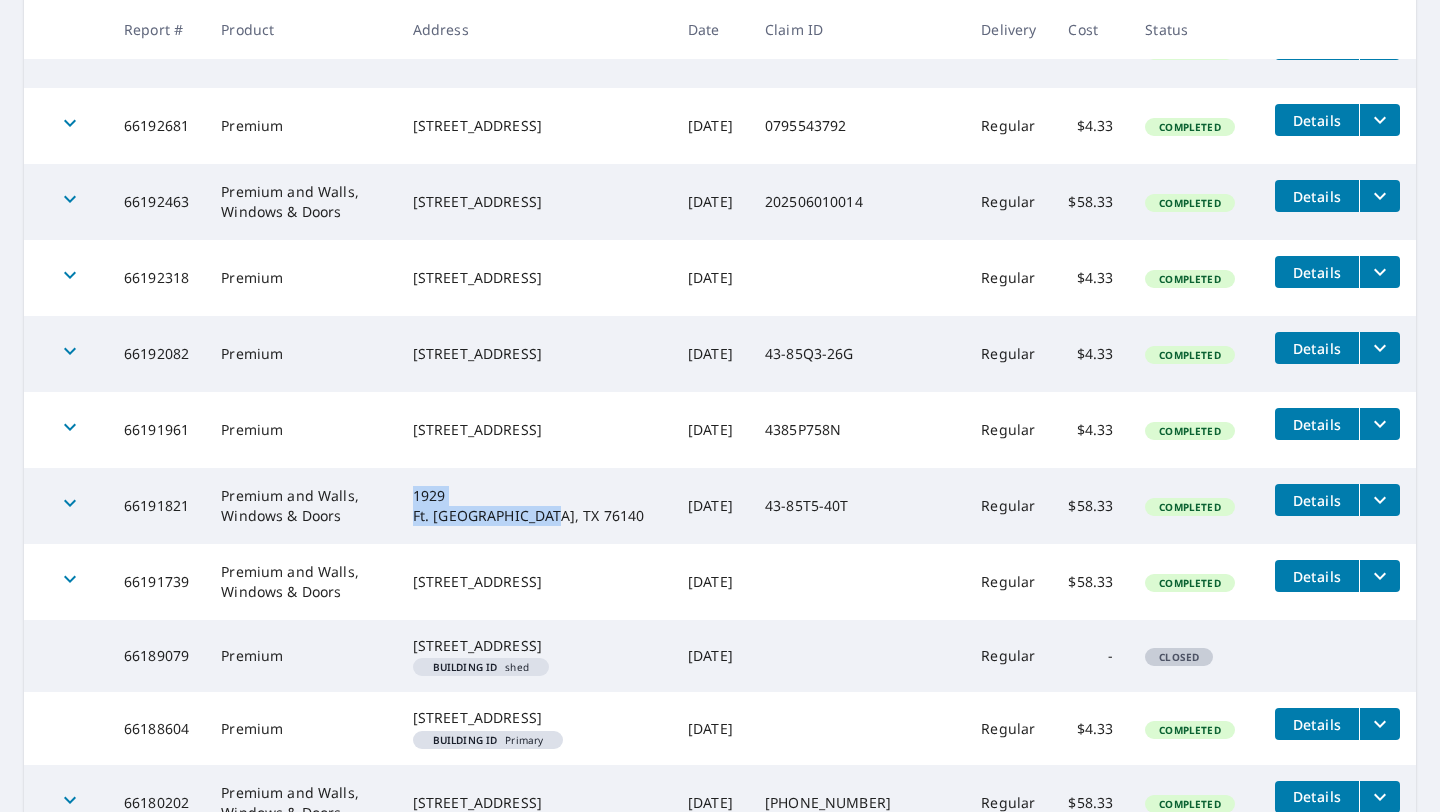 scroll, scrollTop: 5001, scrollLeft: 0, axis: vertical 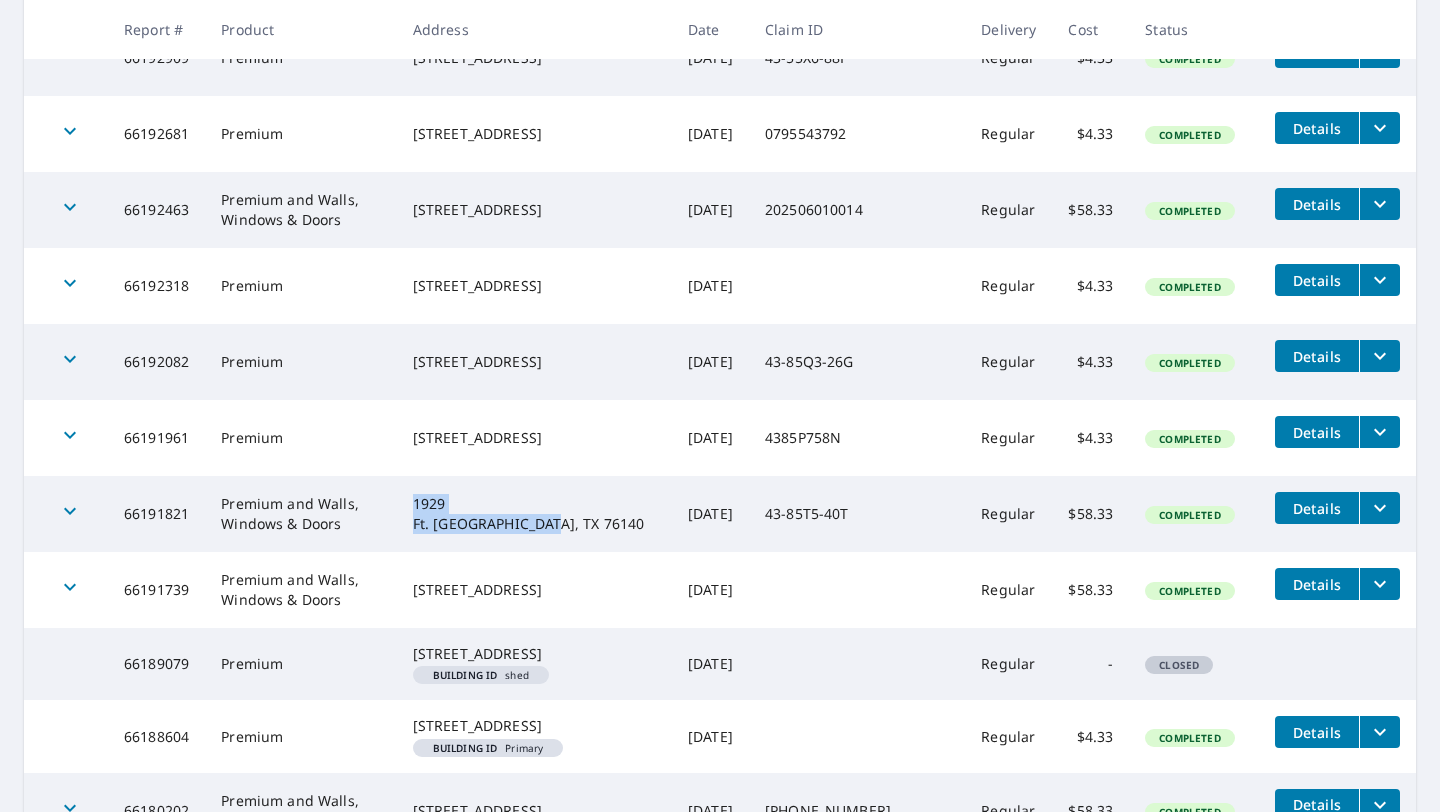 drag, startPoint x: 437, startPoint y: 337, endPoint x: 606, endPoint y: 367, distance: 171.64207 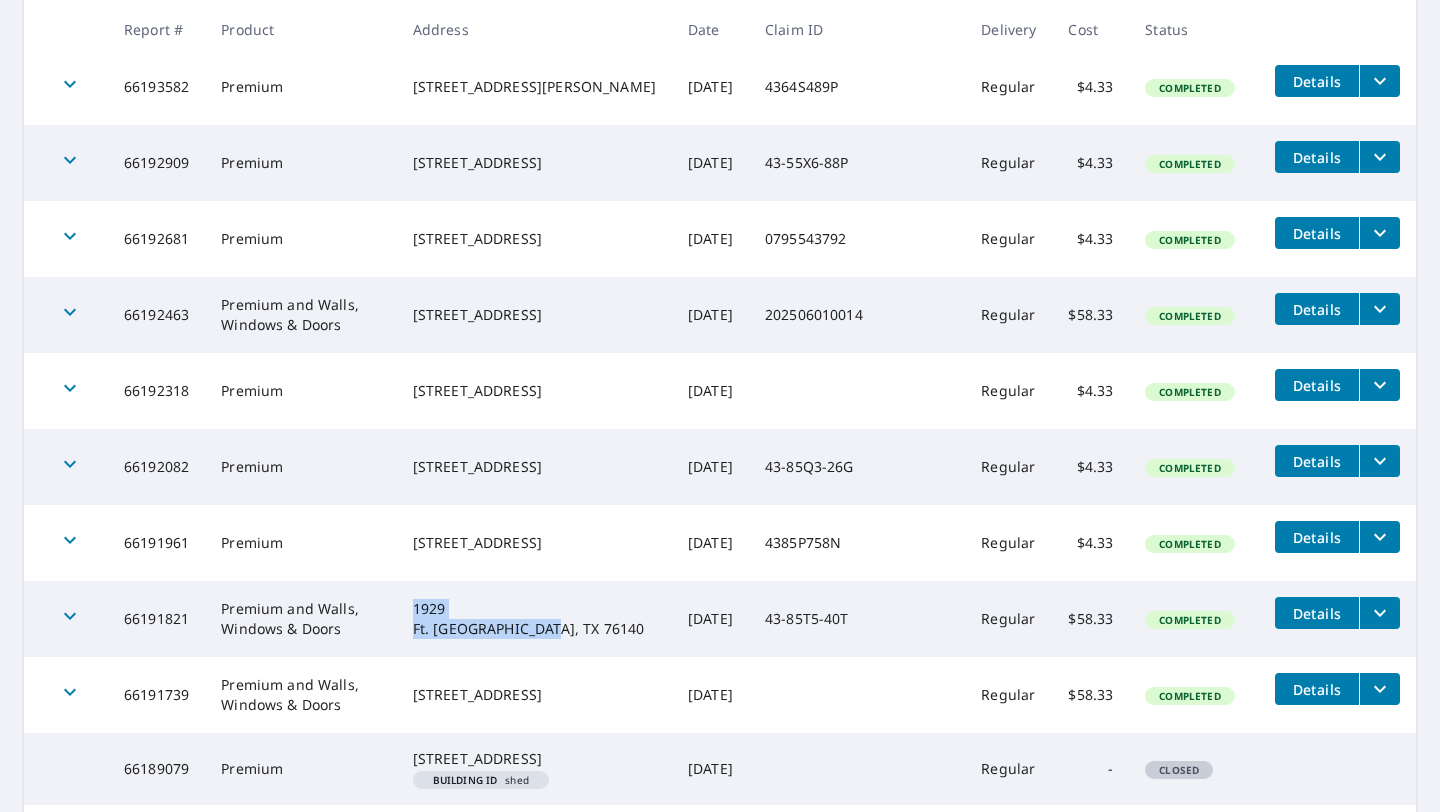 scroll, scrollTop: 4872, scrollLeft: 0, axis: vertical 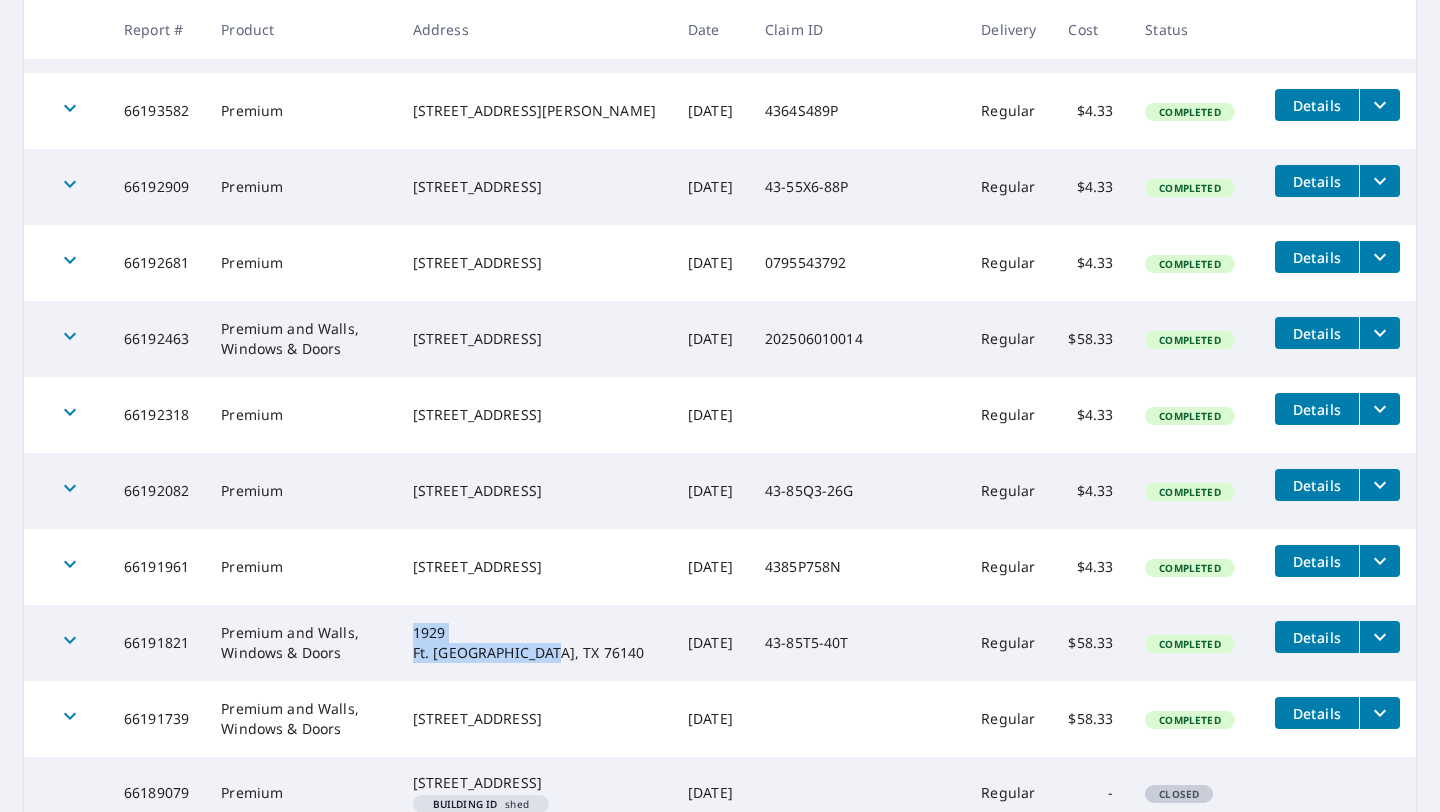 drag, startPoint x: 437, startPoint y: 393, endPoint x: 623, endPoint y: 423, distance: 188.40382 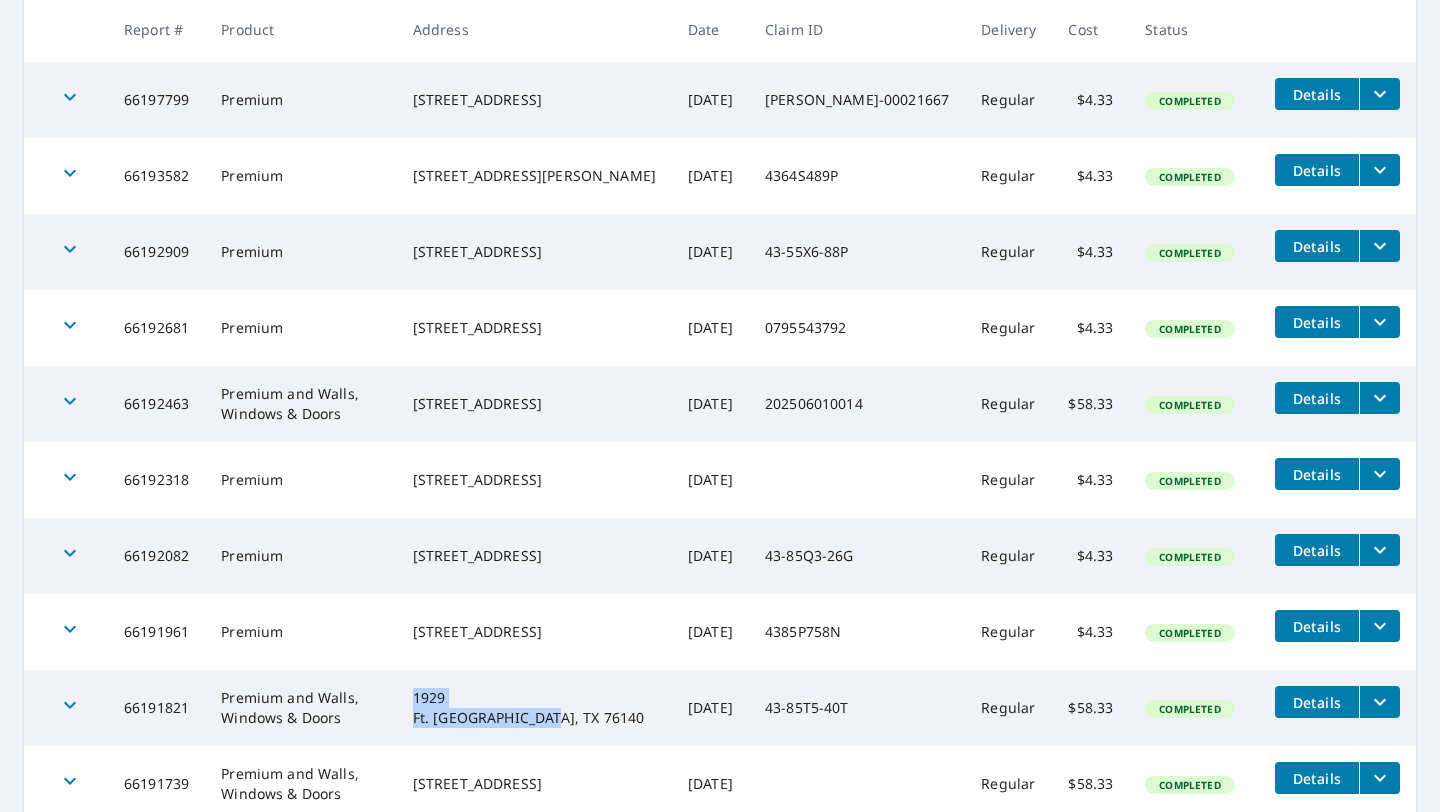 scroll, scrollTop: 4795, scrollLeft: 0, axis: vertical 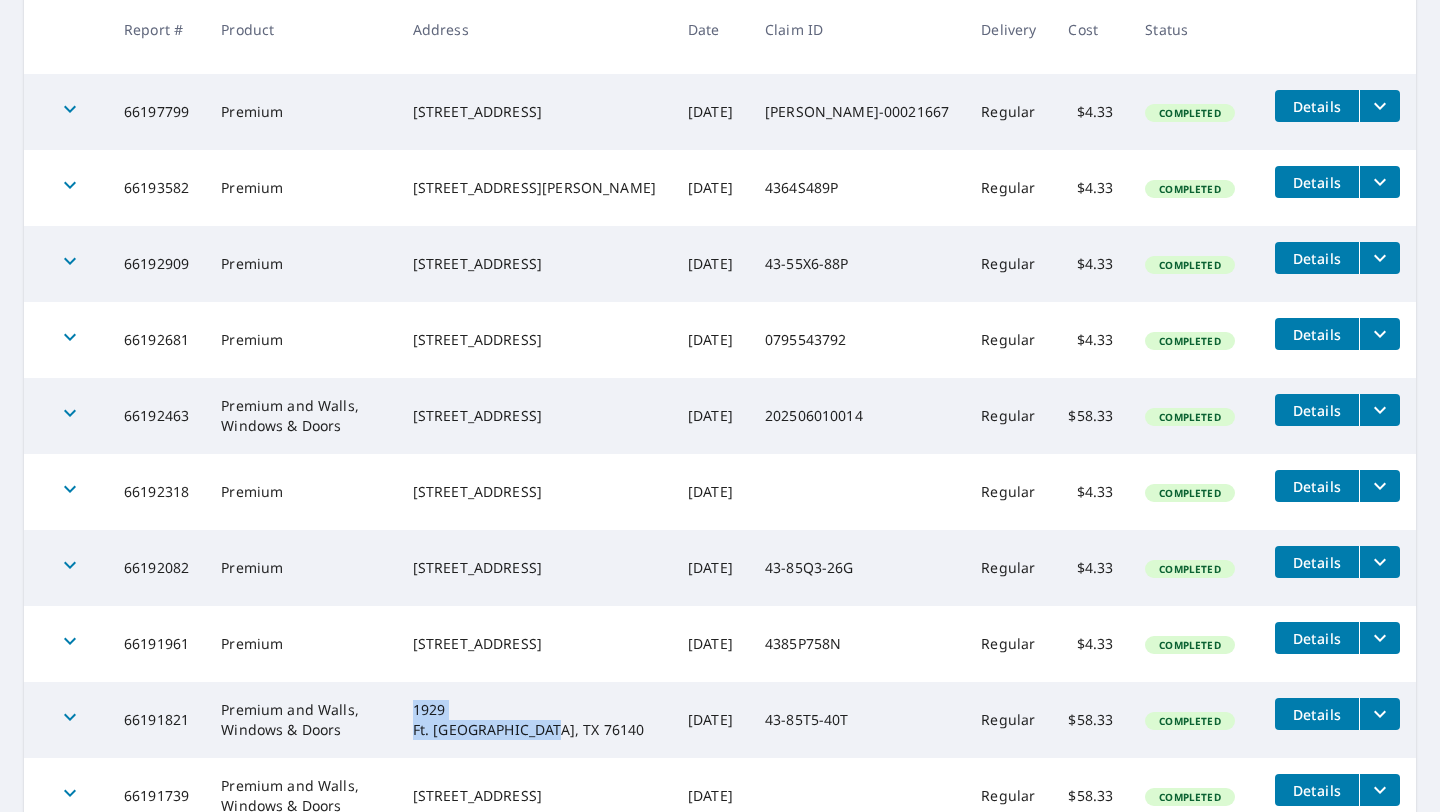drag, startPoint x: 435, startPoint y: 398, endPoint x: 592, endPoint y: 425, distance: 159.30473 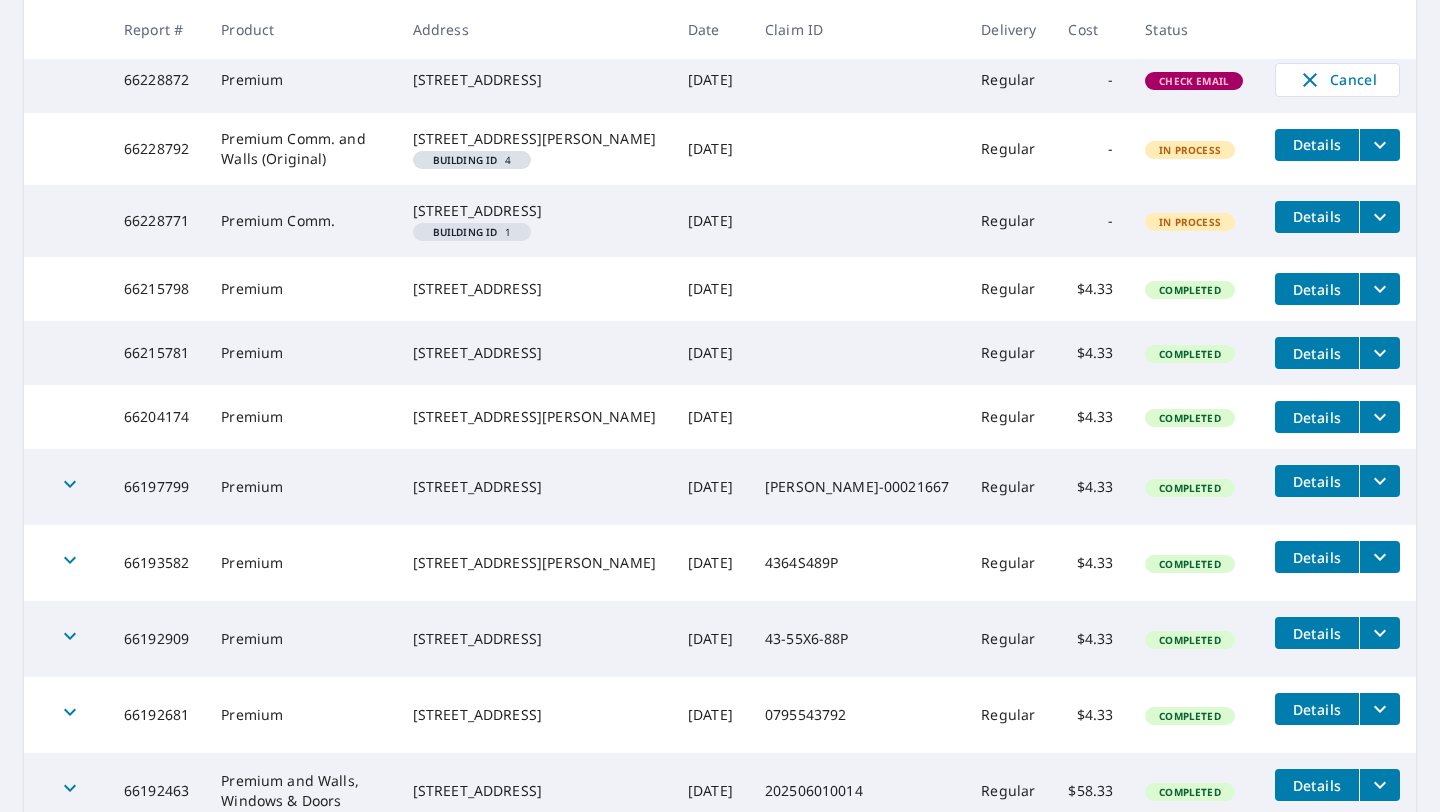 scroll, scrollTop: 4417, scrollLeft: 0, axis: vertical 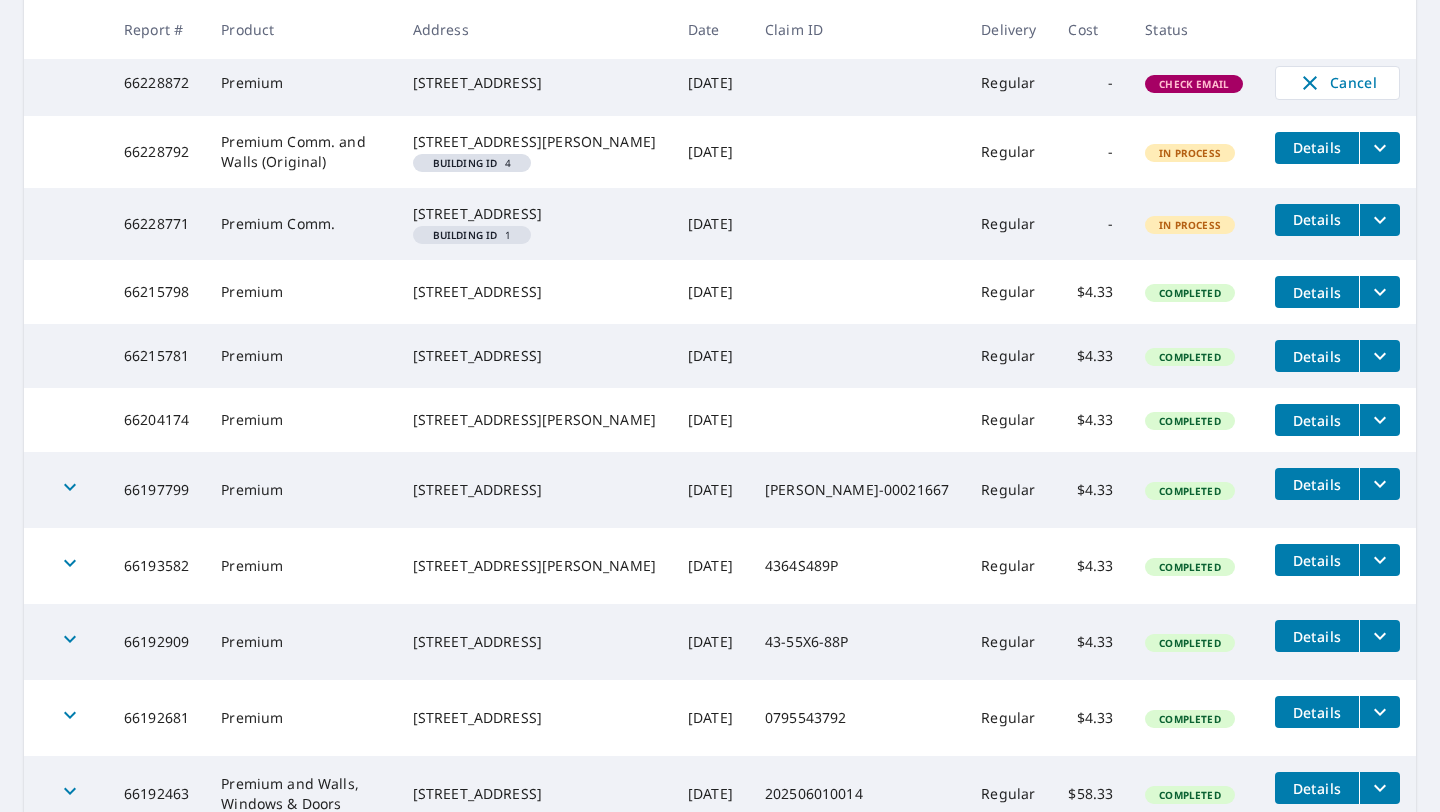 drag, startPoint x: 435, startPoint y: 449, endPoint x: 575, endPoint y: 470, distance: 141.56624 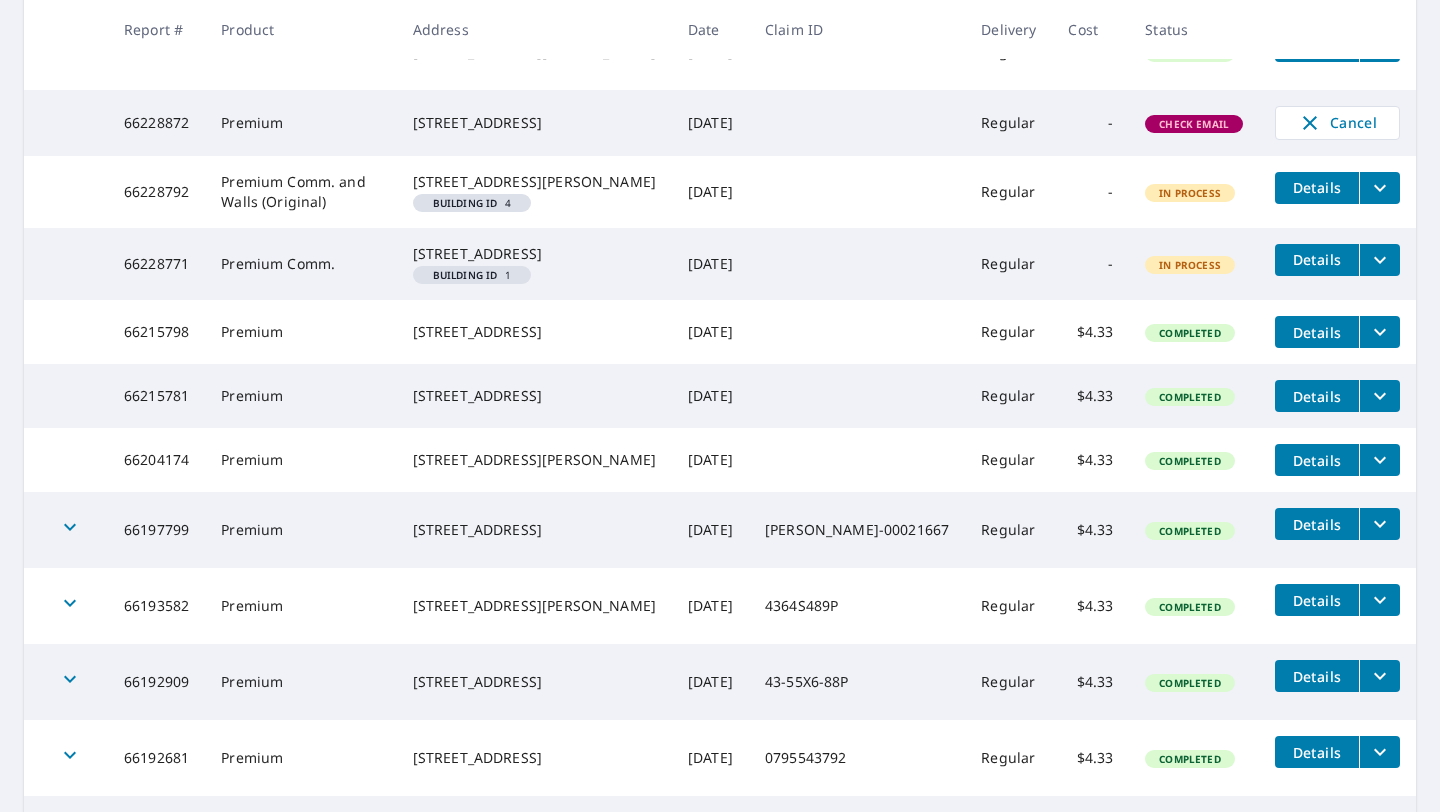 scroll, scrollTop: 4375, scrollLeft: 0, axis: vertical 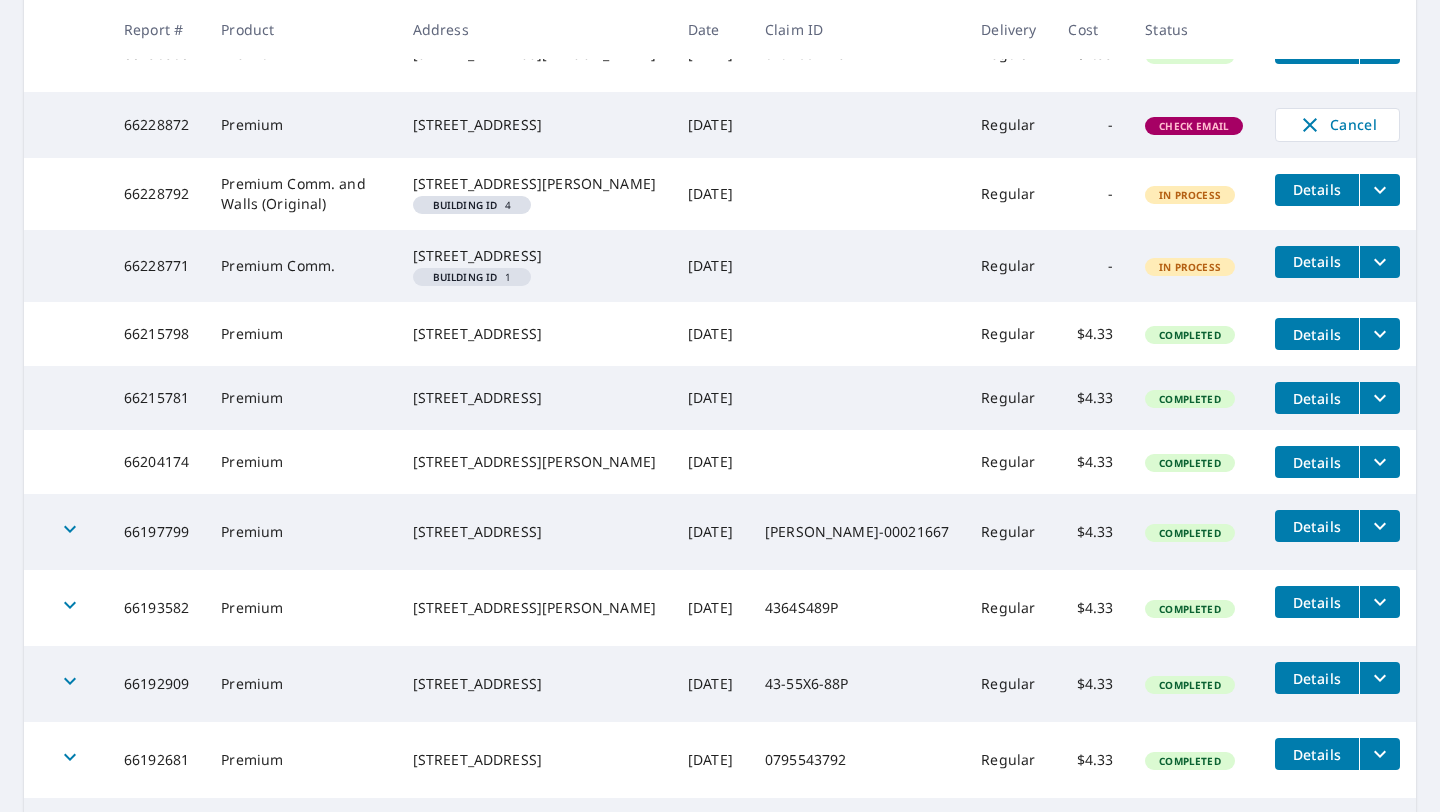 drag, startPoint x: 431, startPoint y: 413, endPoint x: 587, endPoint y: 428, distance: 156.7195 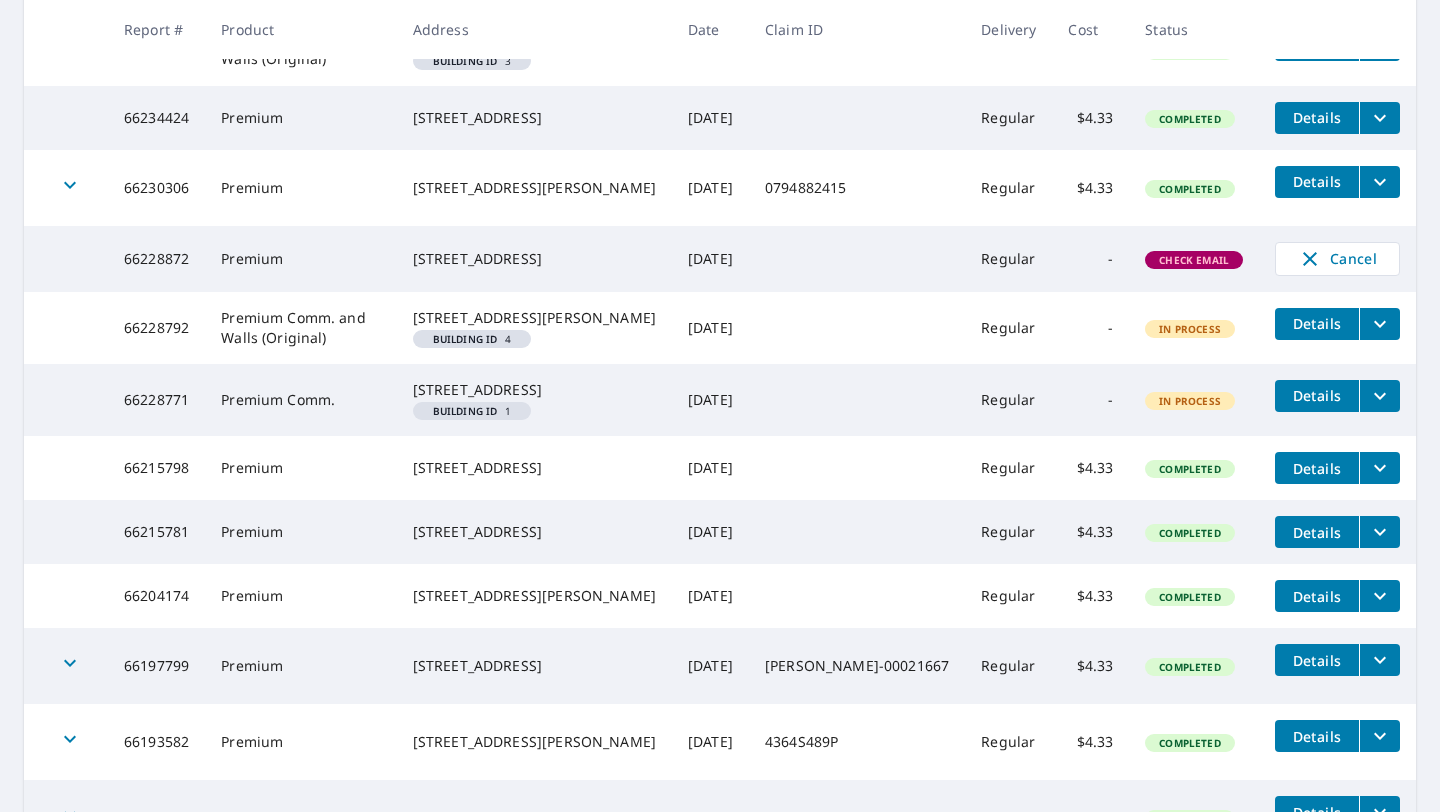 scroll, scrollTop: 4242, scrollLeft: 0, axis: vertical 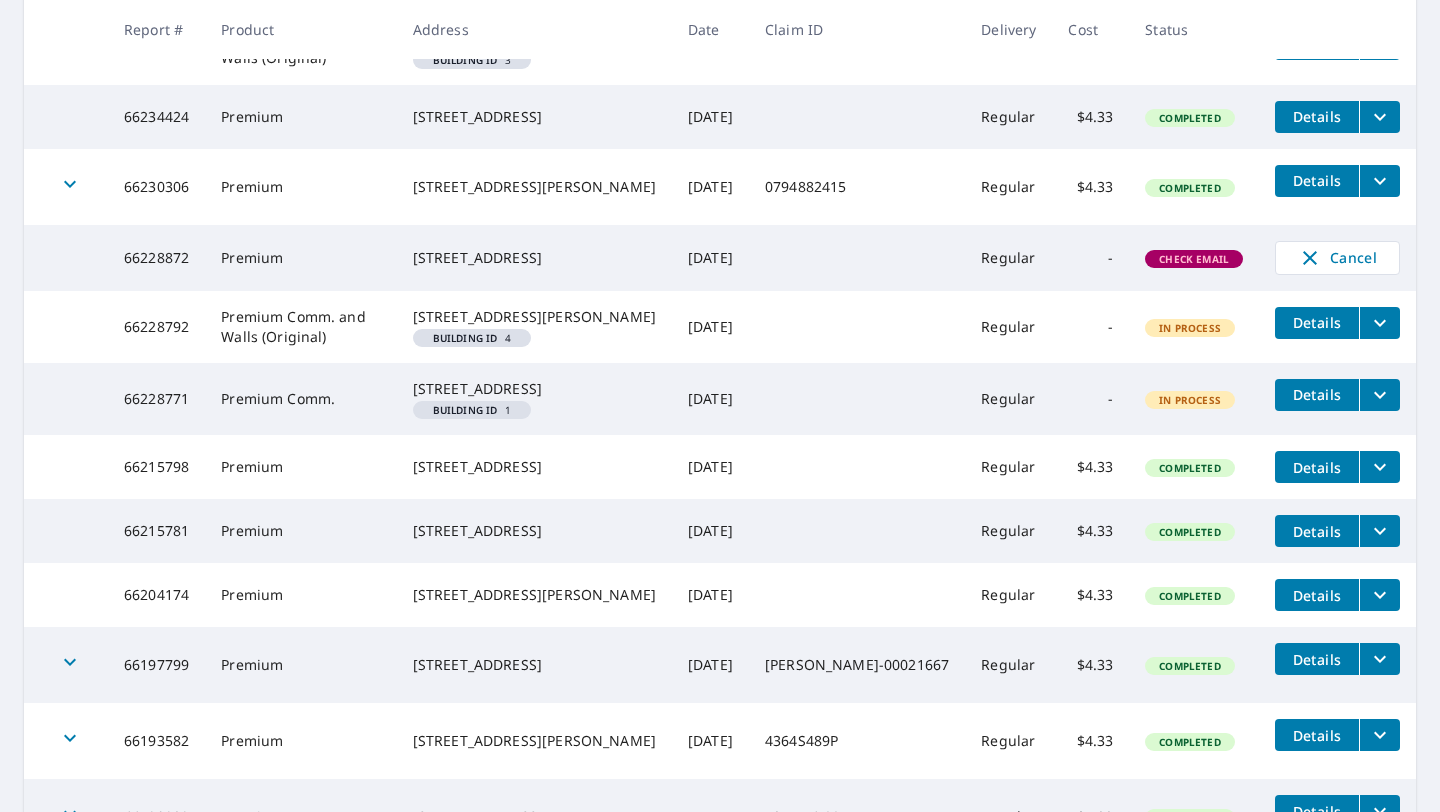drag, startPoint x: 431, startPoint y: 453, endPoint x: 575, endPoint y: 478, distance: 146.15402 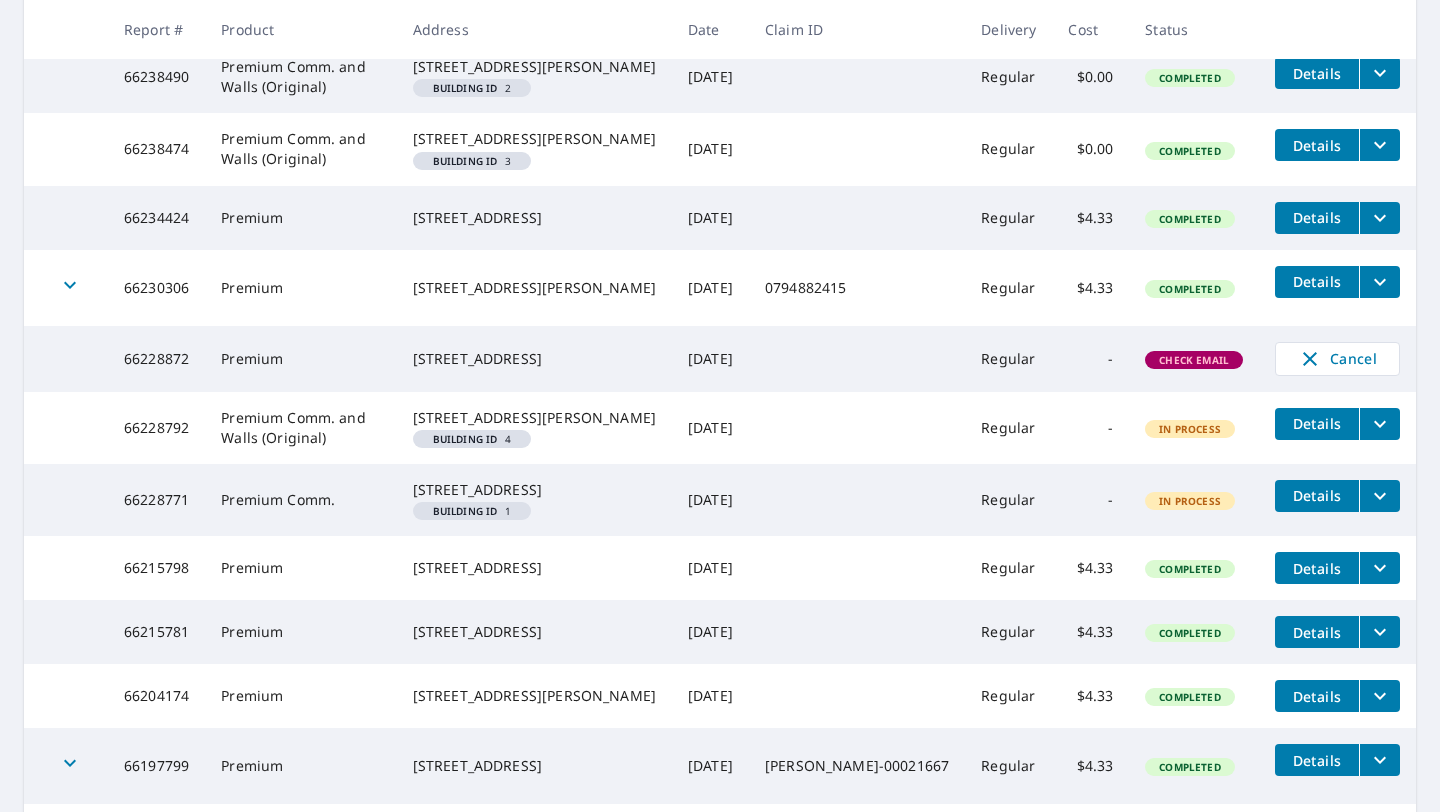 scroll, scrollTop: 4119, scrollLeft: 0, axis: vertical 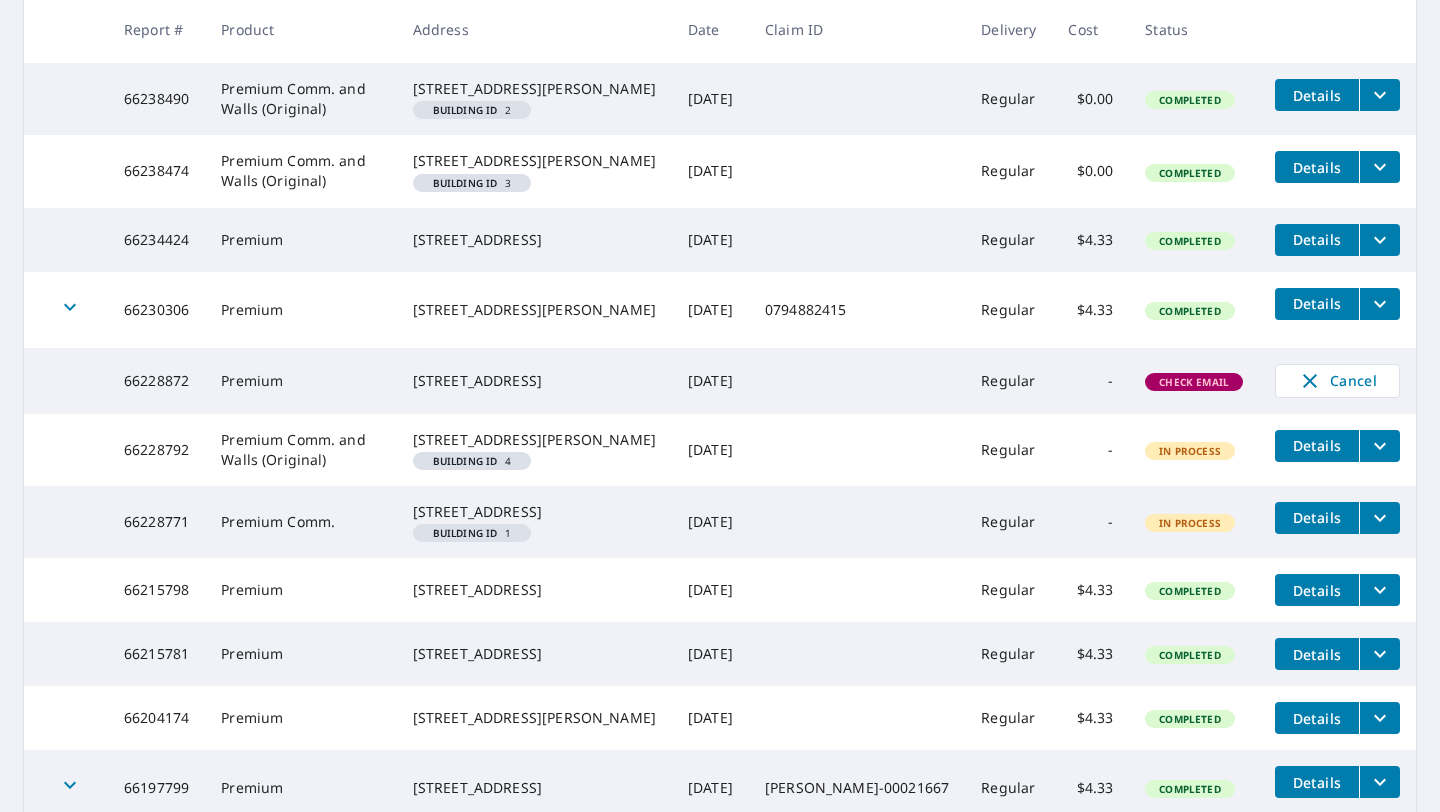 drag, startPoint x: 437, startPoint y: 321, endPoint x: 558, endPoint y: 346, distance: 123.55566 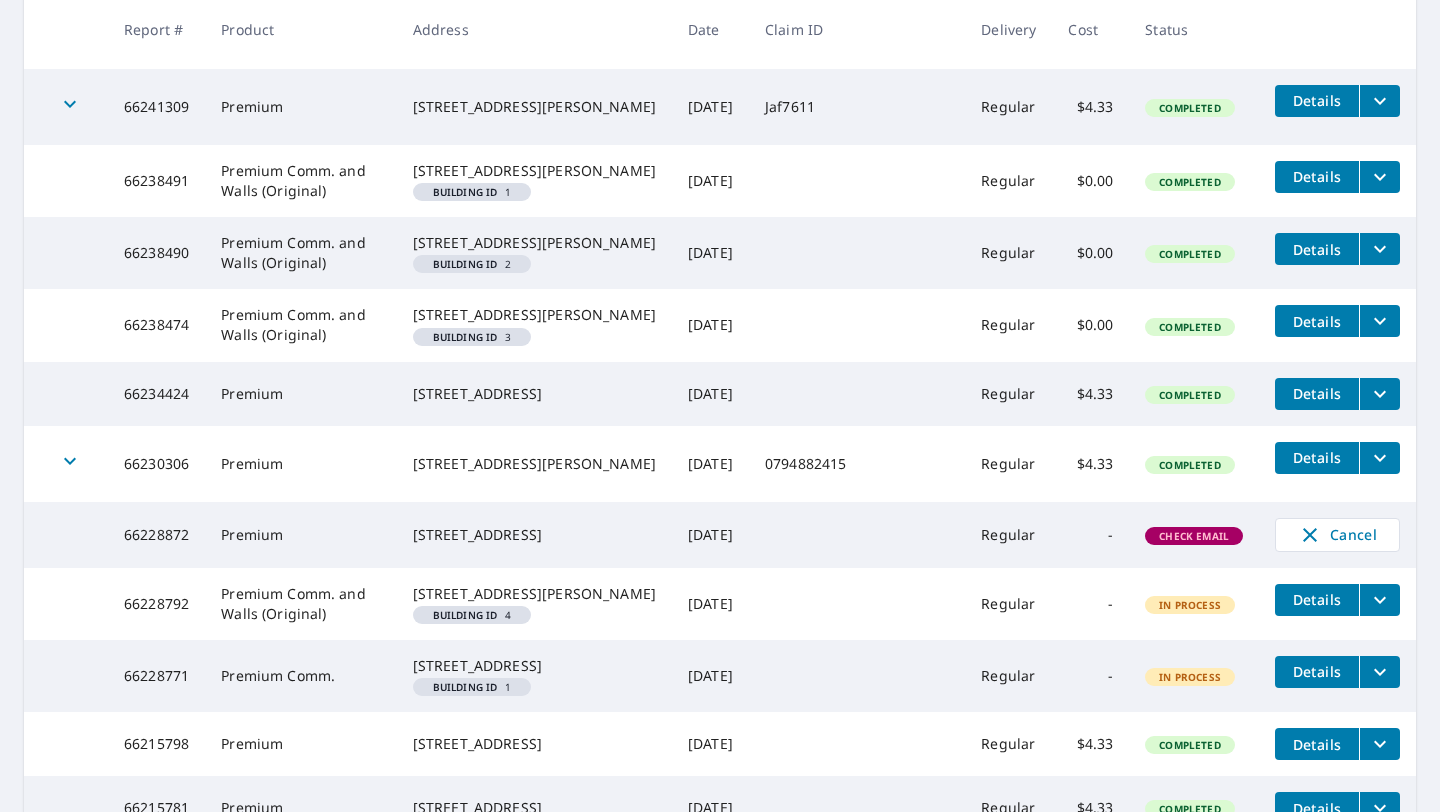 scroll, scrollTop: 3934, scrollLeft: 0, axis: vertical 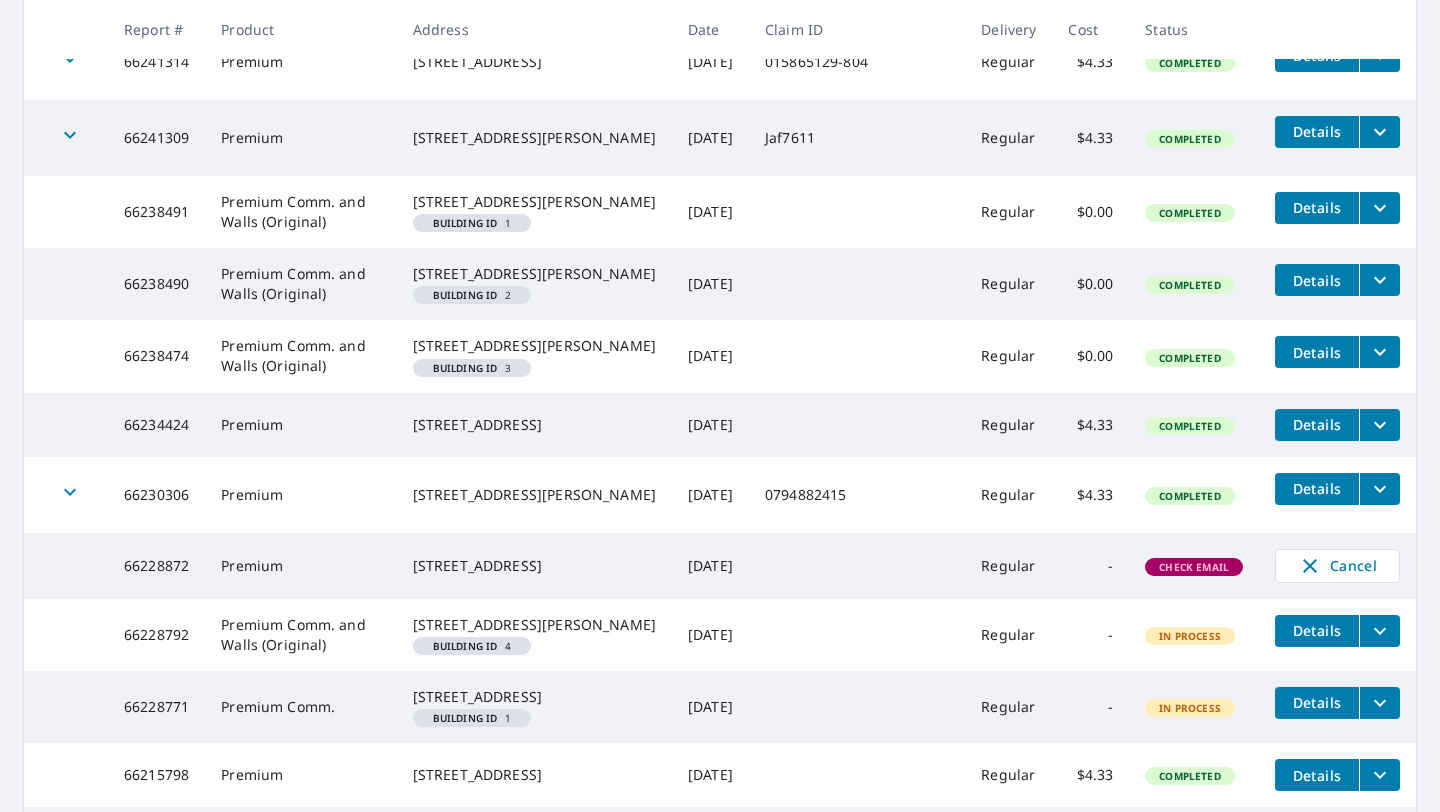 drag, startPoint x: 437, startPoint y: 426, endPoint x: 556, endPoint y: 452, distance: 121.80723 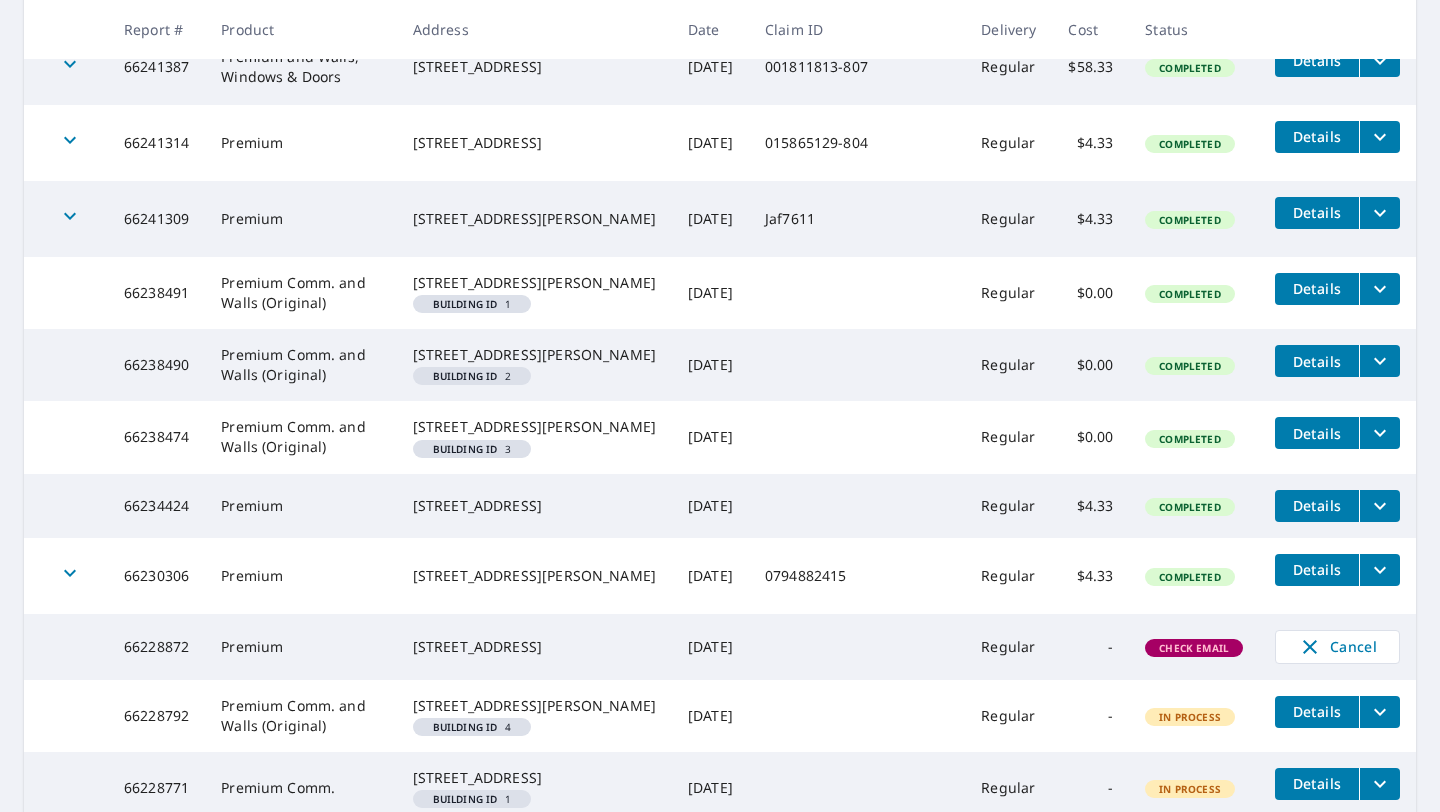 drag, startPoint x: 431, startPoint y: 431, endPoint x: 569, endPoint y: 462, distance: 141.43903 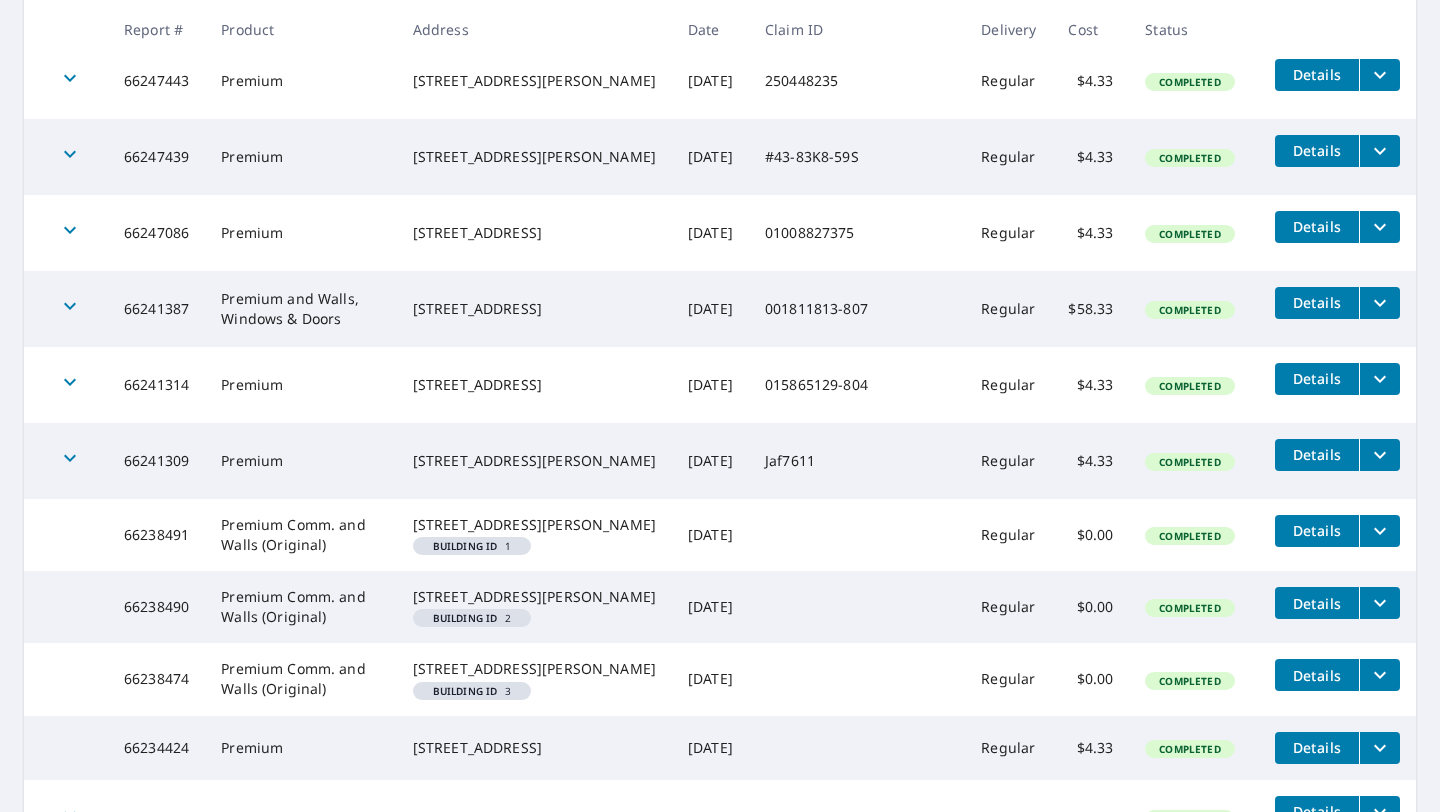 scroll, scrollTop: 3610, scrollLeft: 0, axis: vertical 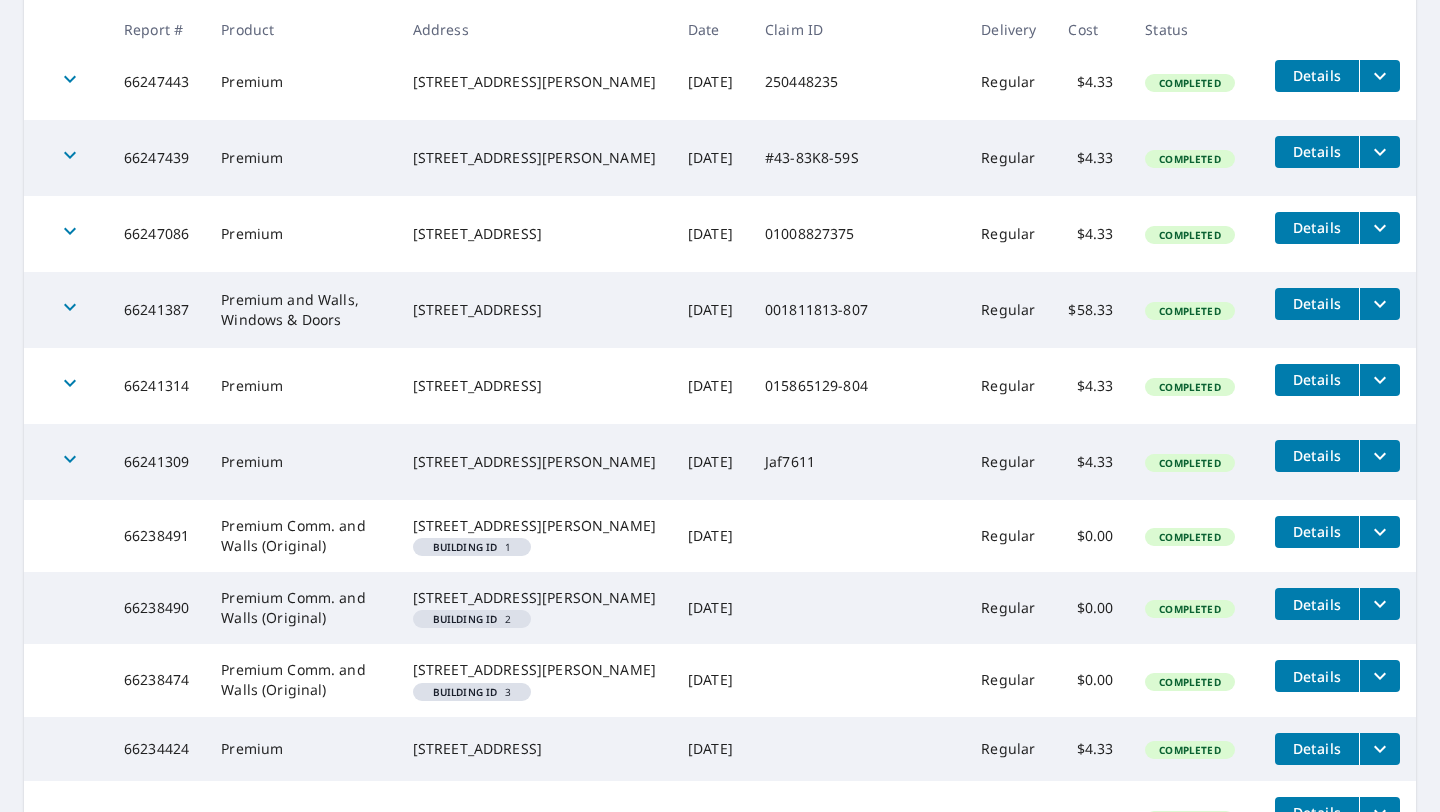 drag, startPoint x: 438, startPoint y: 594, endPoint x: 596, endPoint y: 622, distance: 160.46184 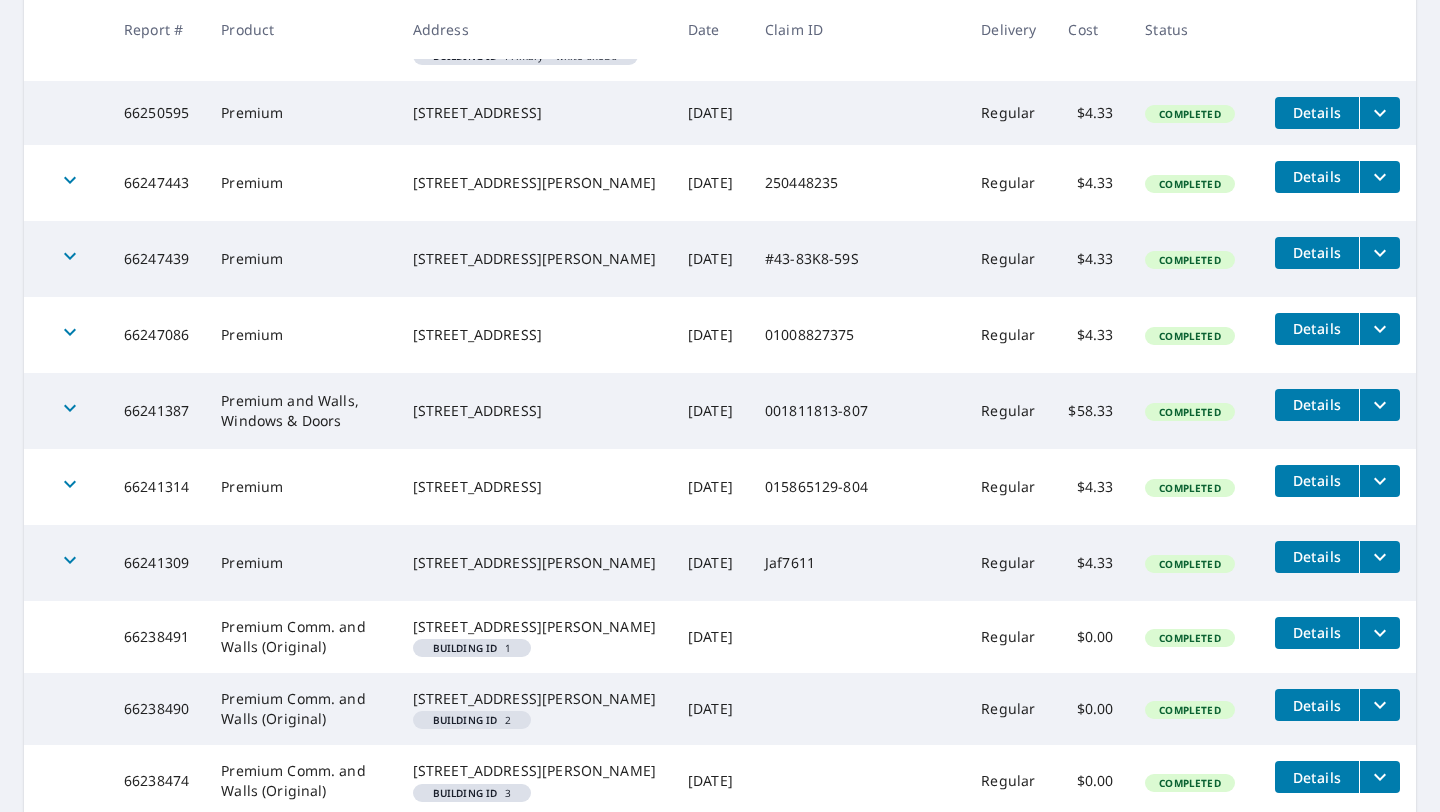 scroll, scrollTop: 3504, scrollLeft: 0, axis: vertical 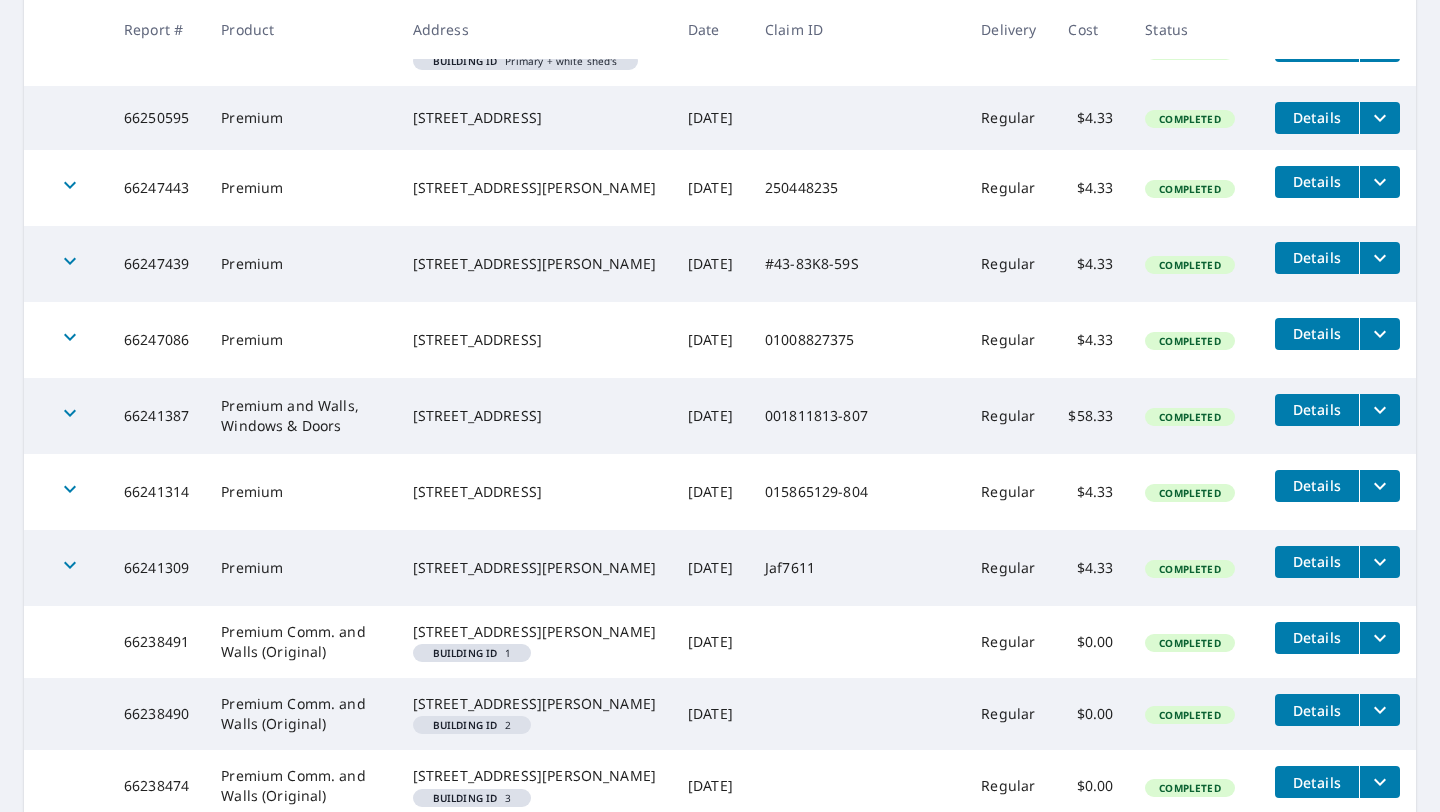 drag, startPoint x: 432, startPoint y: 632, endPoint x: 582, endPoint y: 656, distance: 151.90787 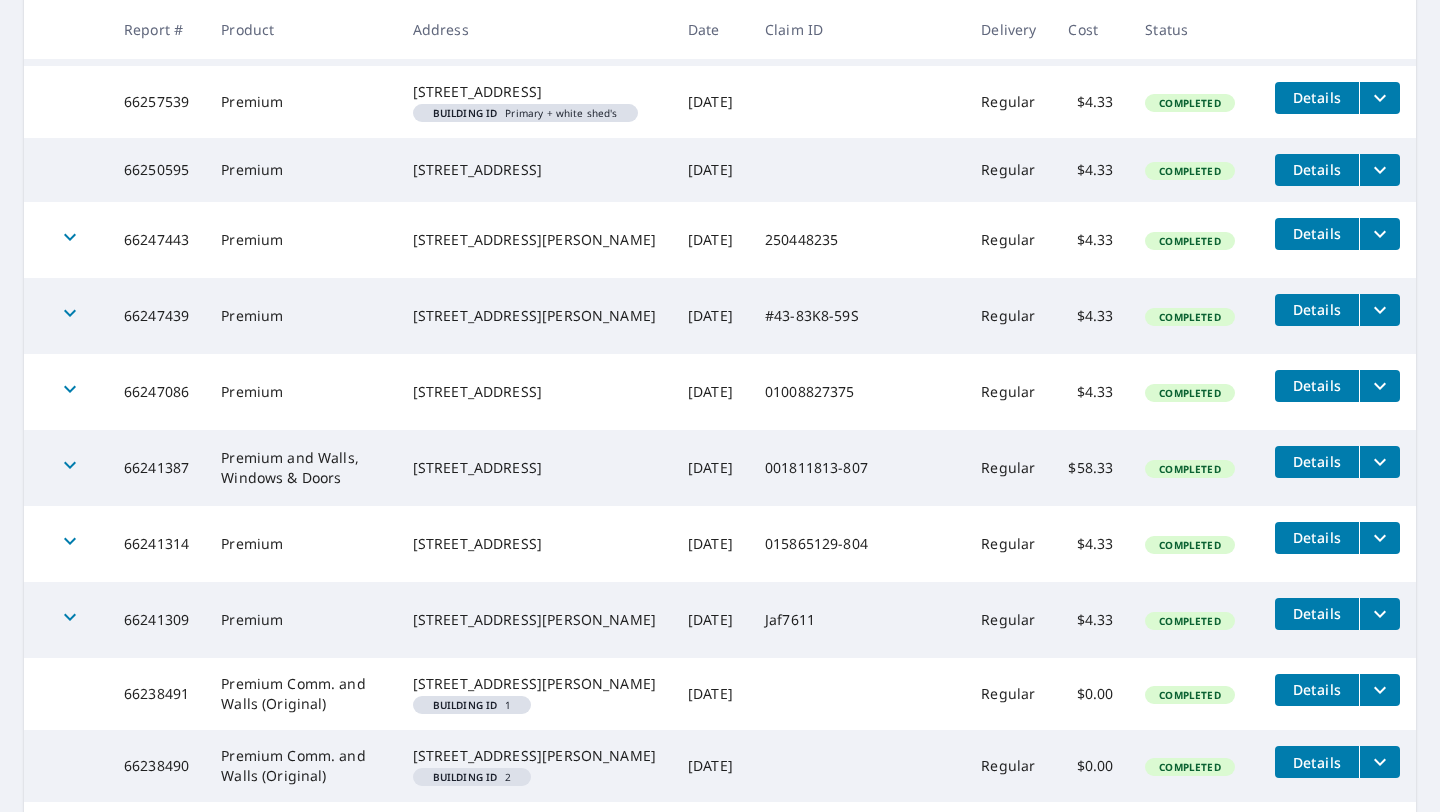 scroll, scrollTop: 3453, scrollLeft: 0, axis: vertical 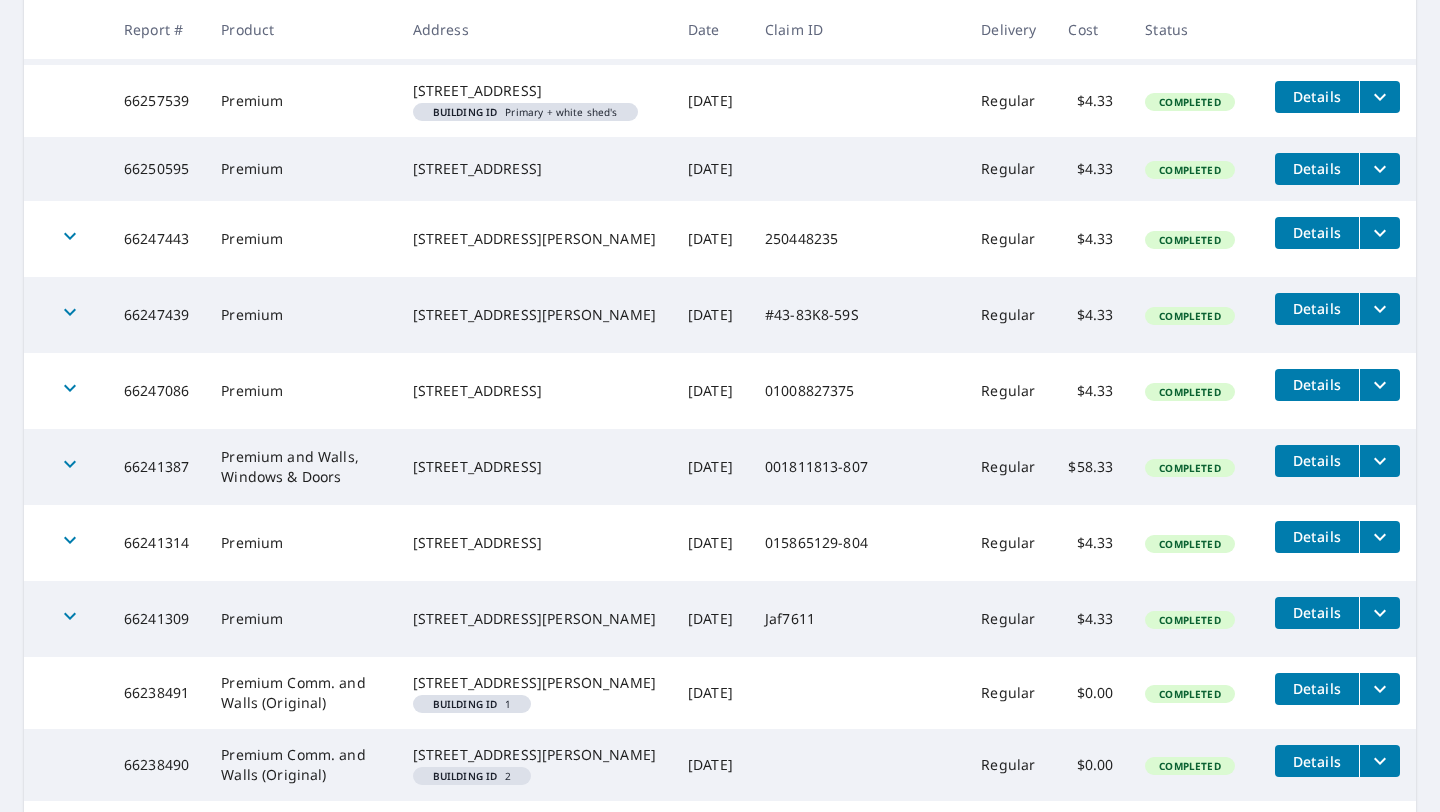 drag, startPoint x: 437, startPoint y: 606, endPoint x: 566, endPoint y: 632, distance: 131.59407 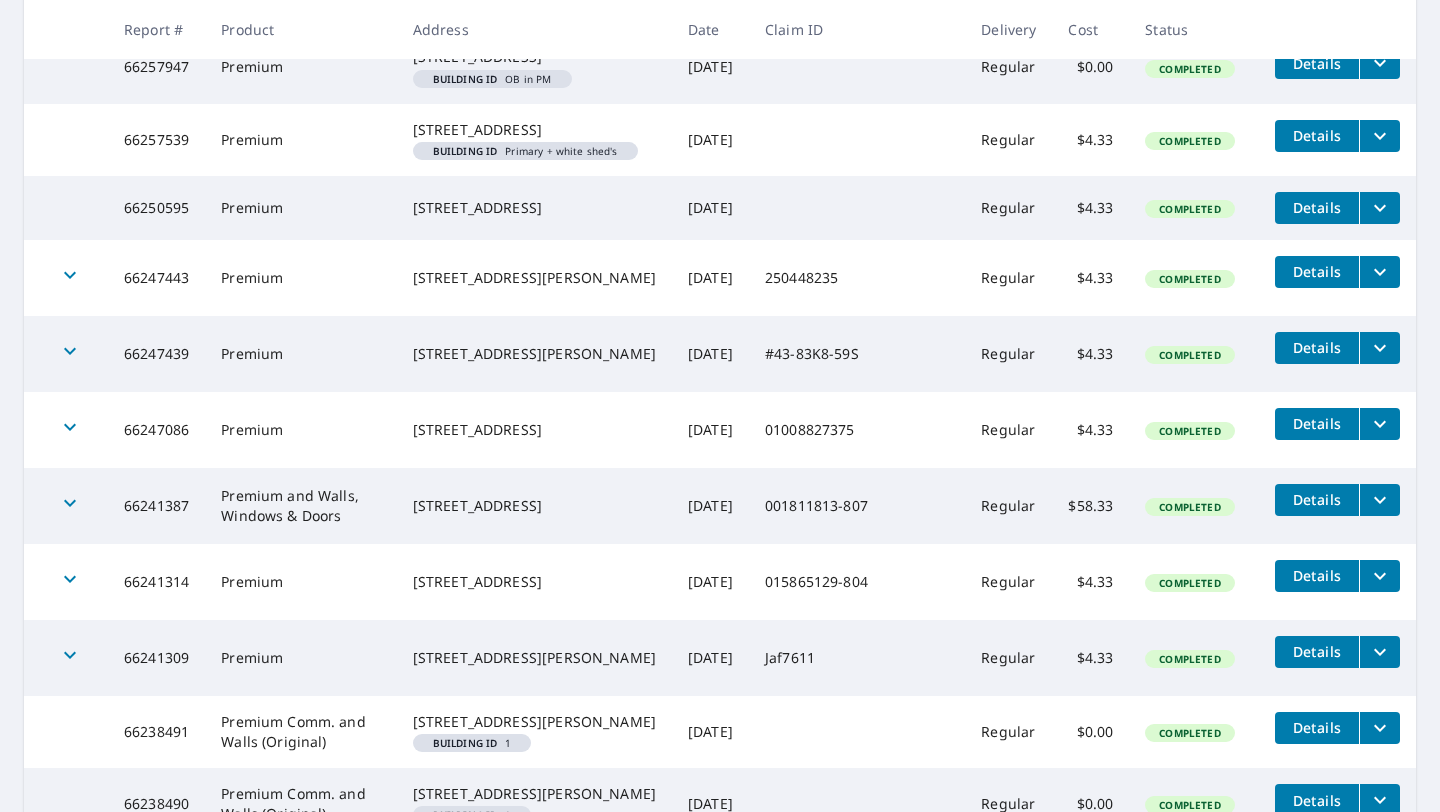 scroll, scrollTop: 3399, scrollLeft: 0, axis: vertical 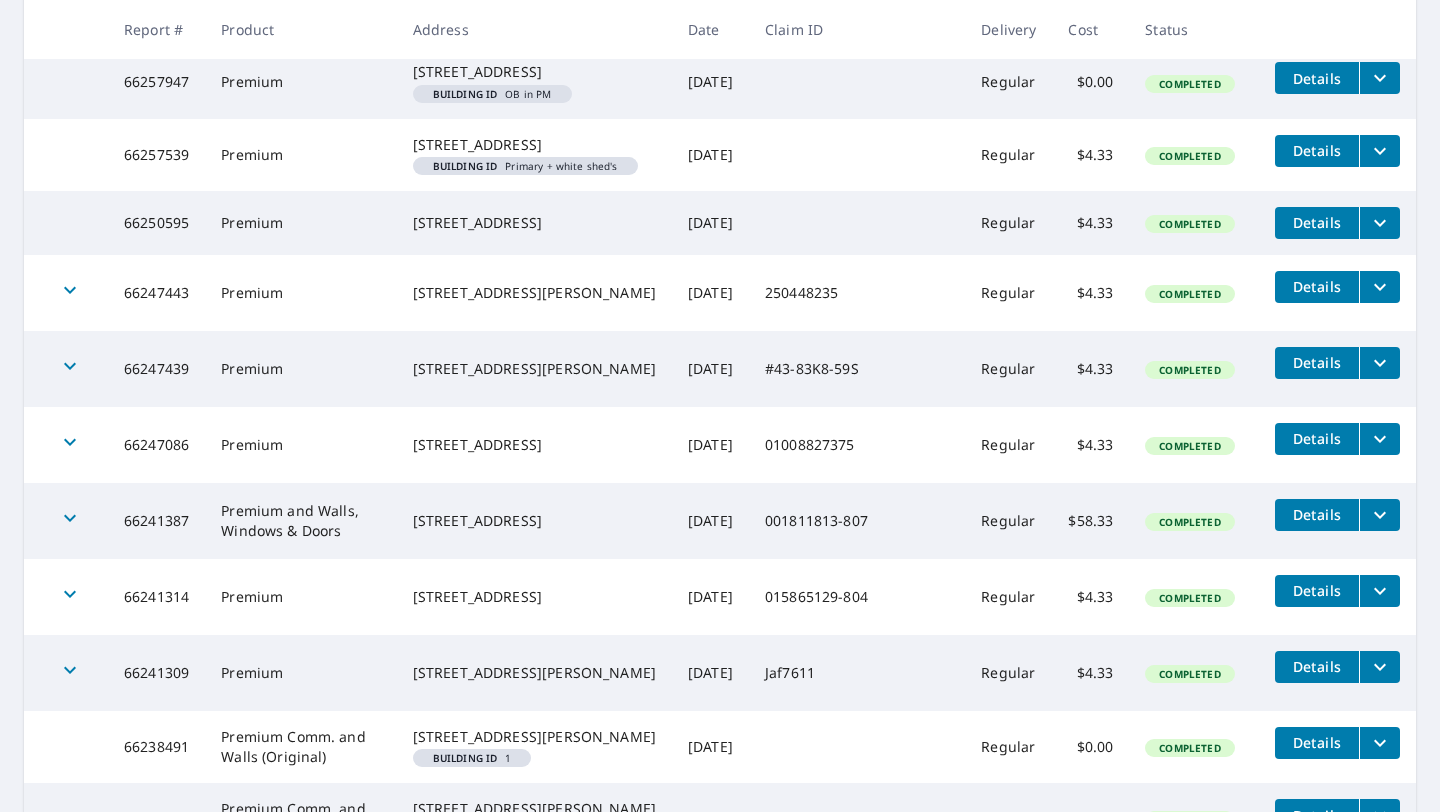 drag, startPoint x: 435, startPoint y: 584, endPoint x: 598, endPoint y: 593, distance: 163.24828 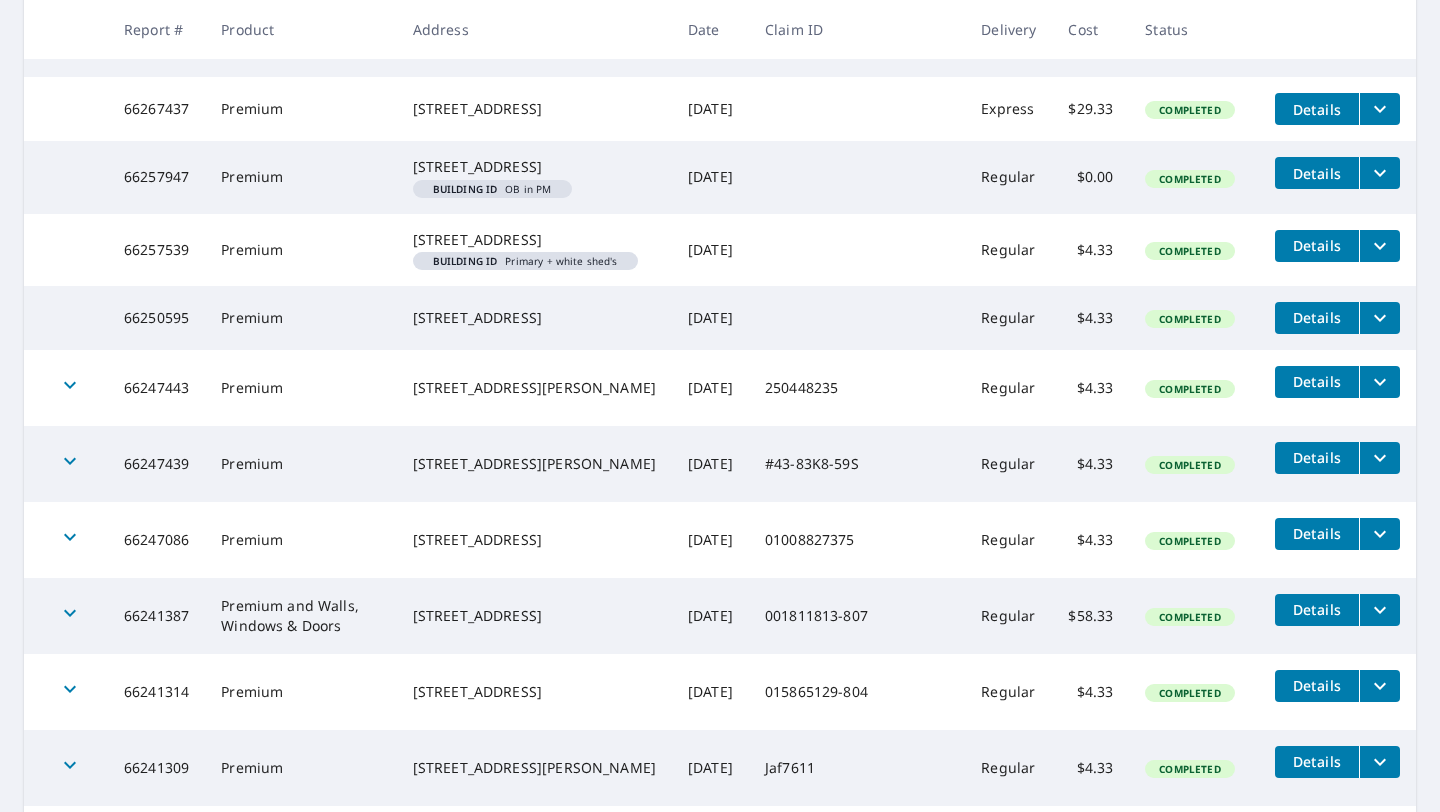 scroll, scrollTop: 3277, scrollLeft: 0, axis: vertical 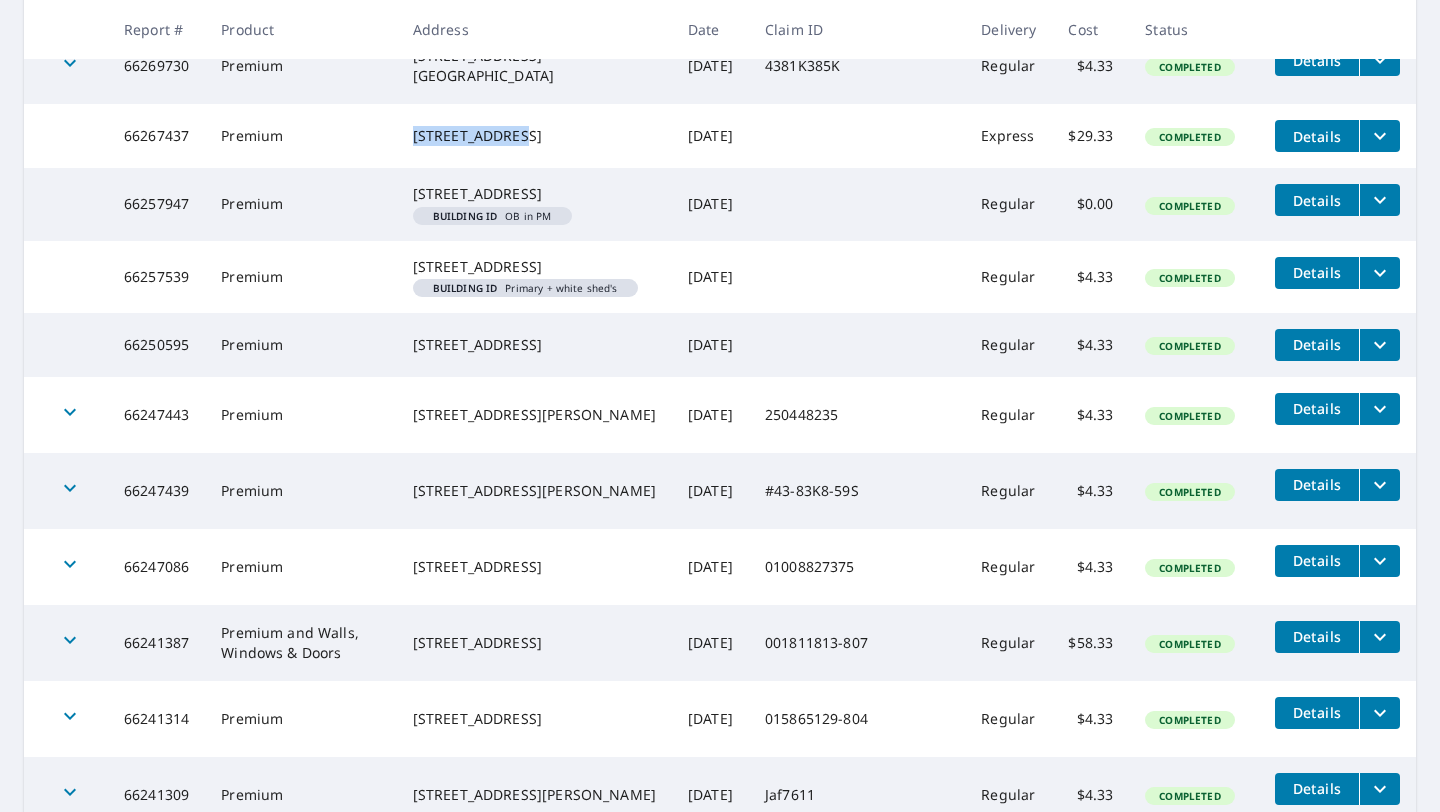 drag, startPoint x: 438, startPoint y: 448, endPoint x: 554, endPoint y: 460, distance: 116.61904 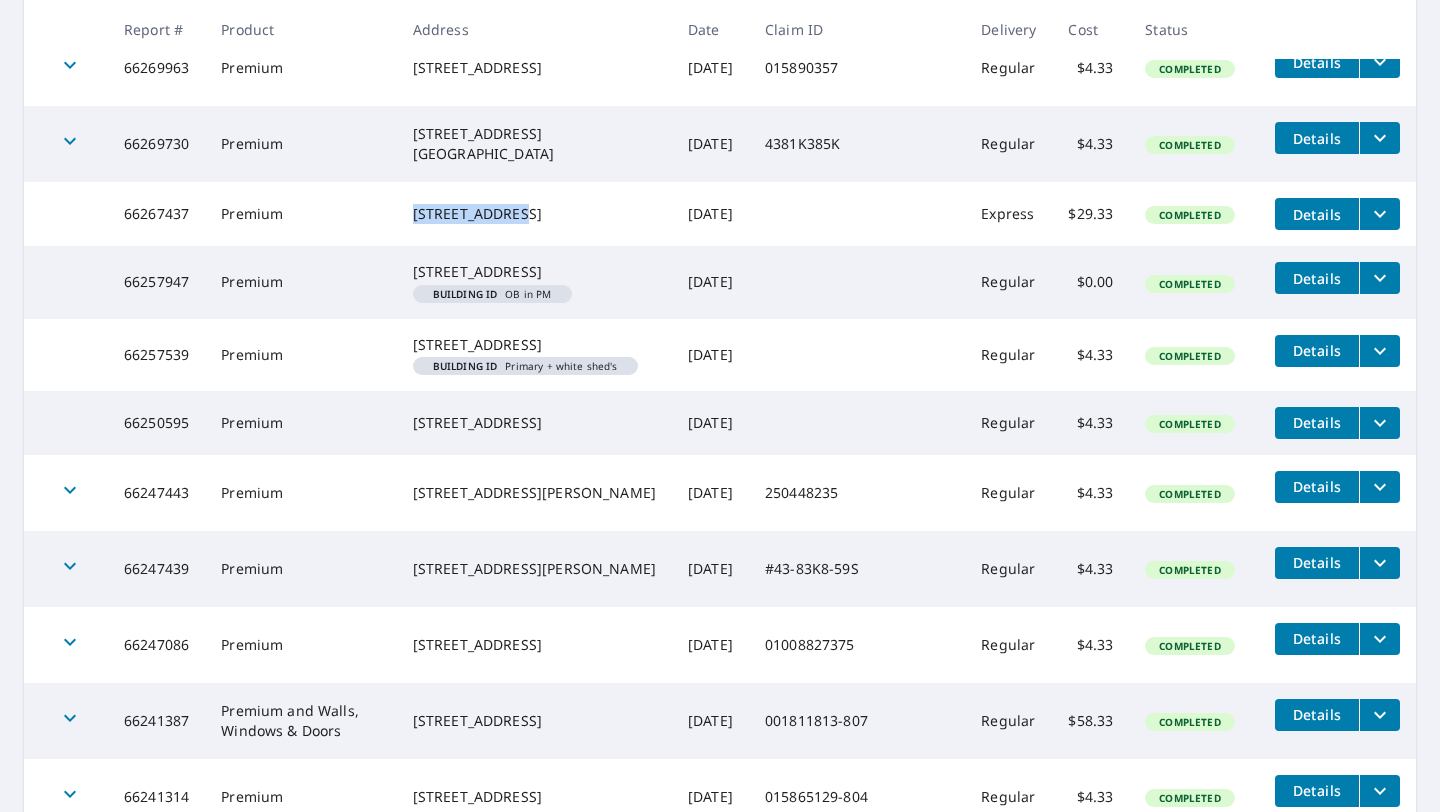 scroll, scrollTop: 3184, scrollLeft: 0, axis: vertical 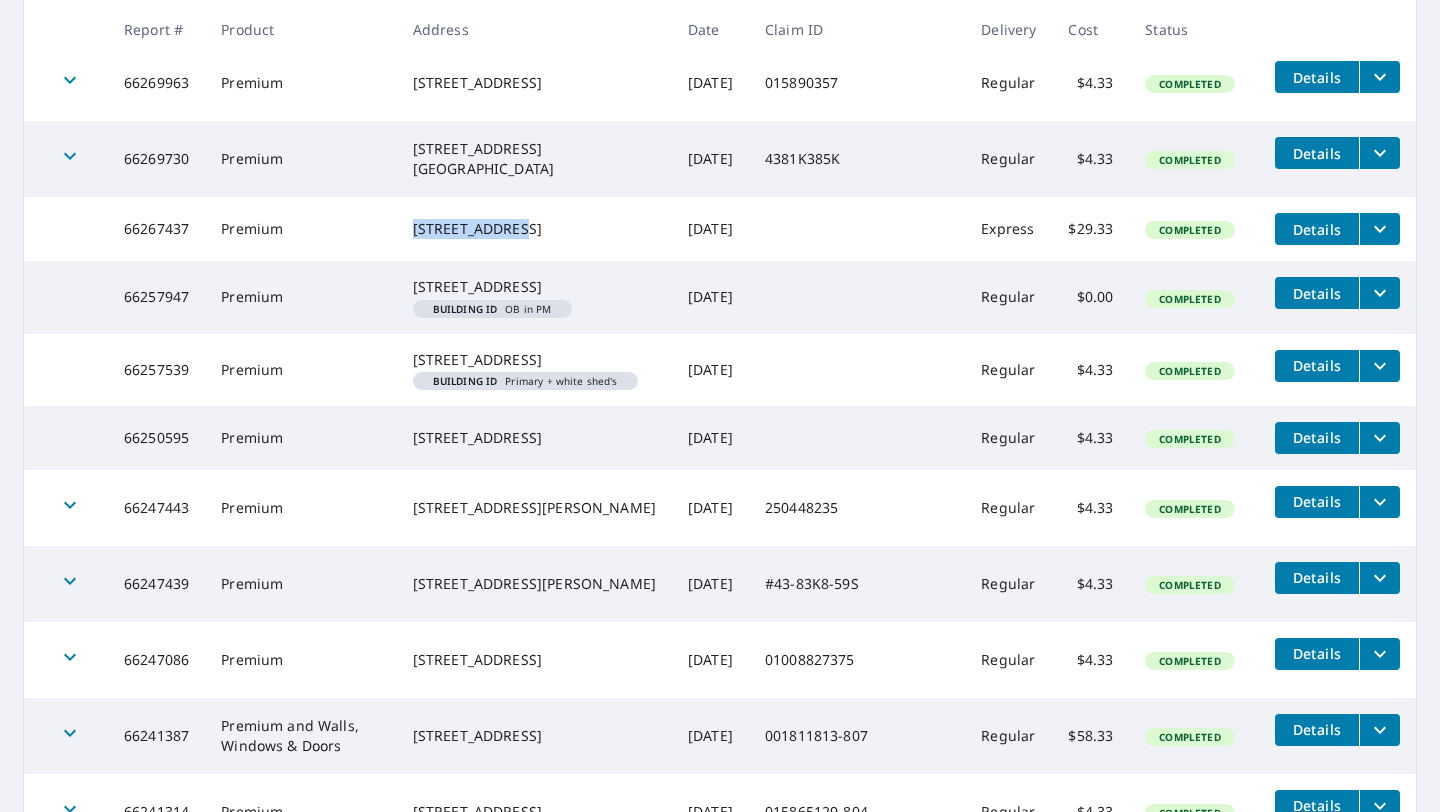 drag, startPoint x: 431, startPoint y: 462, endPoint x: 585, endPoint y: 488, distance: 156.17938 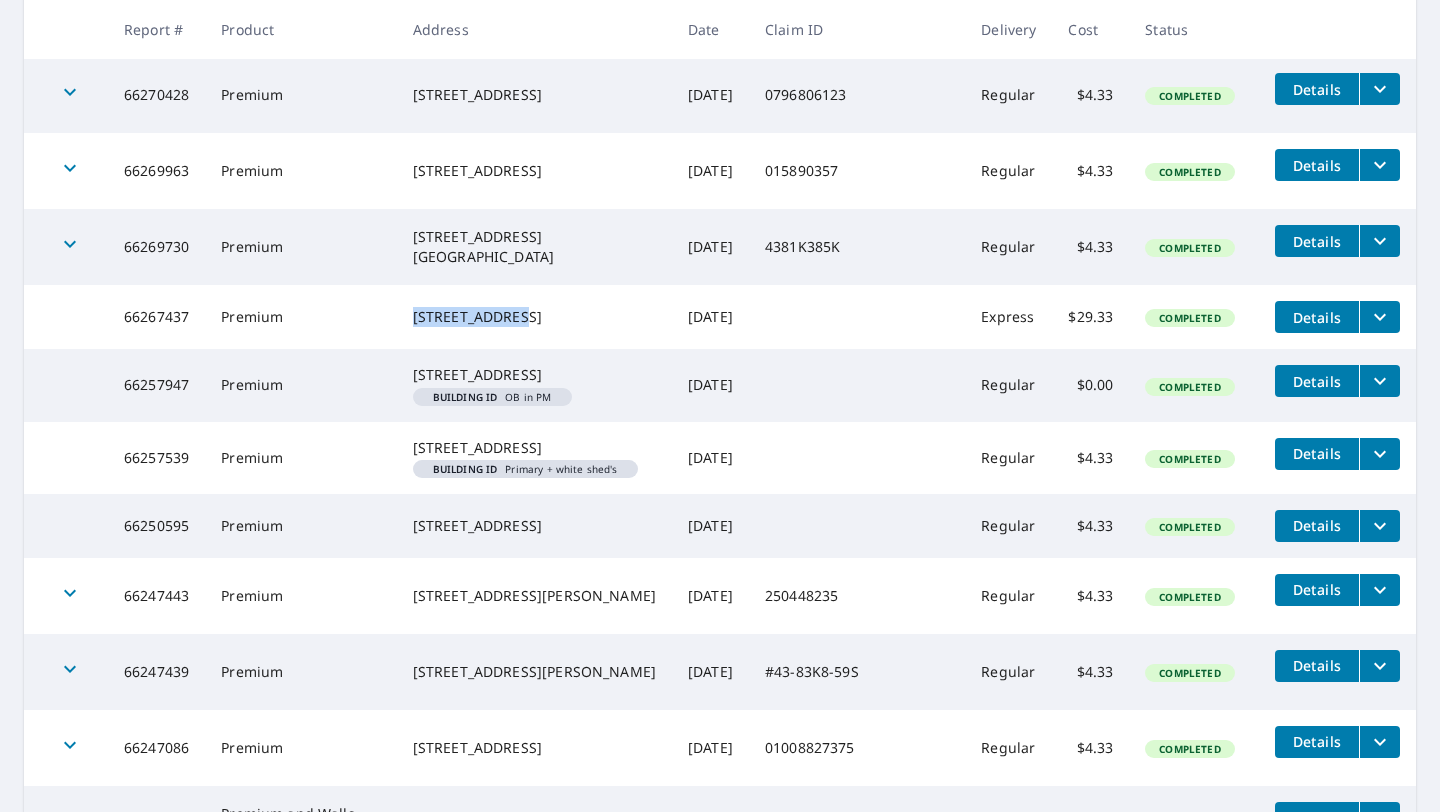 scroll, scrollTop: 3081, scrollLeft: 0, axis: vertical 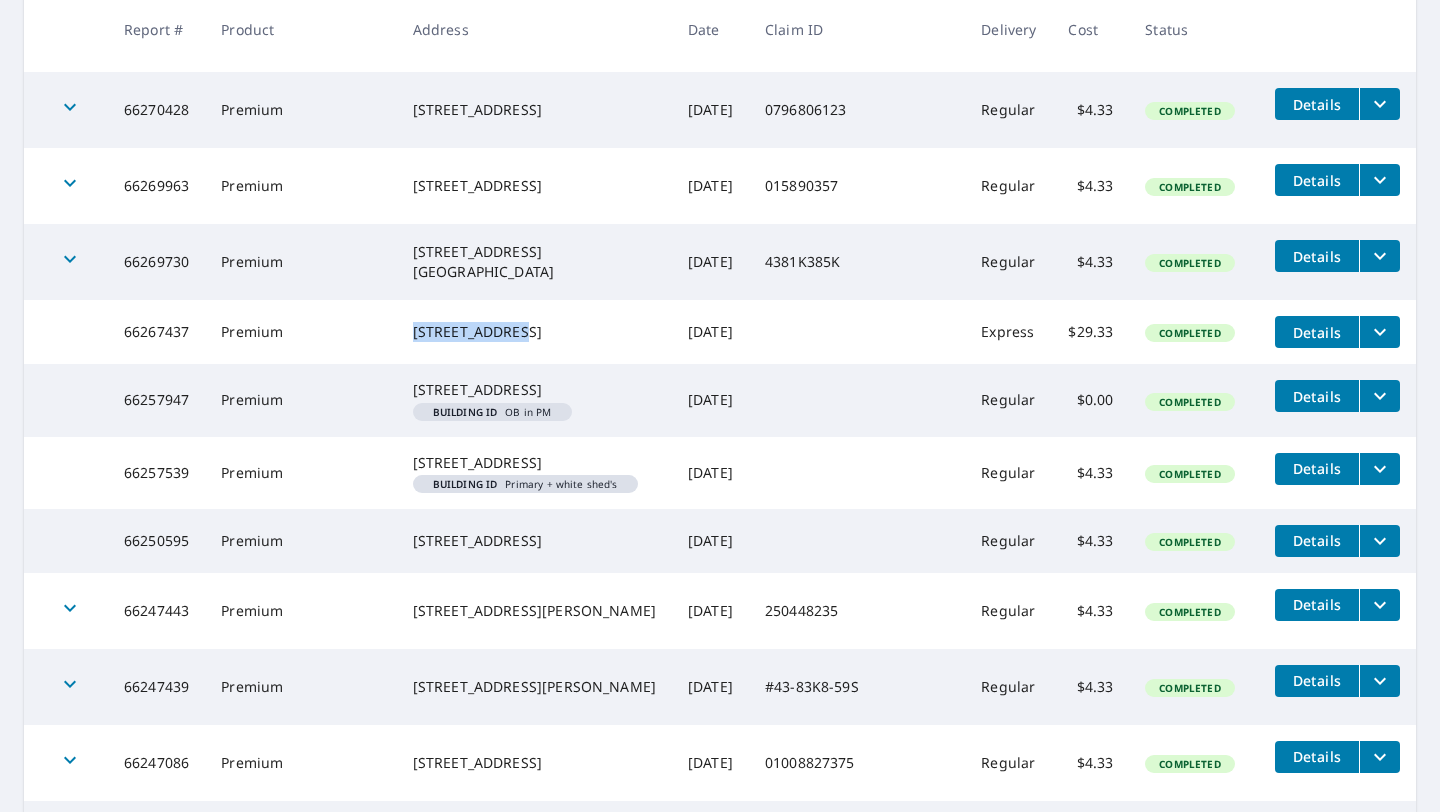 drag, startPoint x: 431, startPoint y: 491, endPoint x: 616, endPoint y: 514, distance: 186.42424 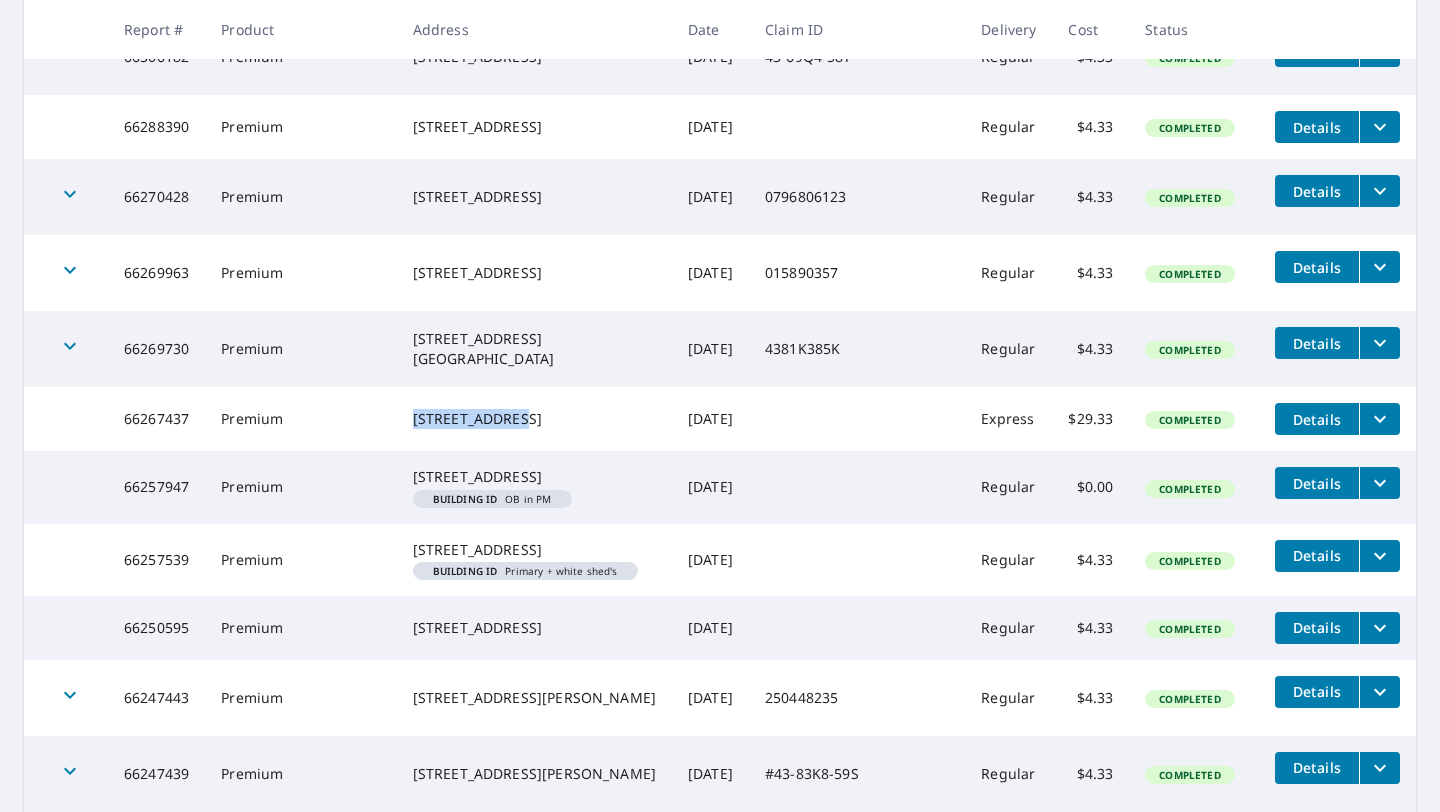 scroll, scrollTop: 2975, scrollLeft: 0, axis: vertical 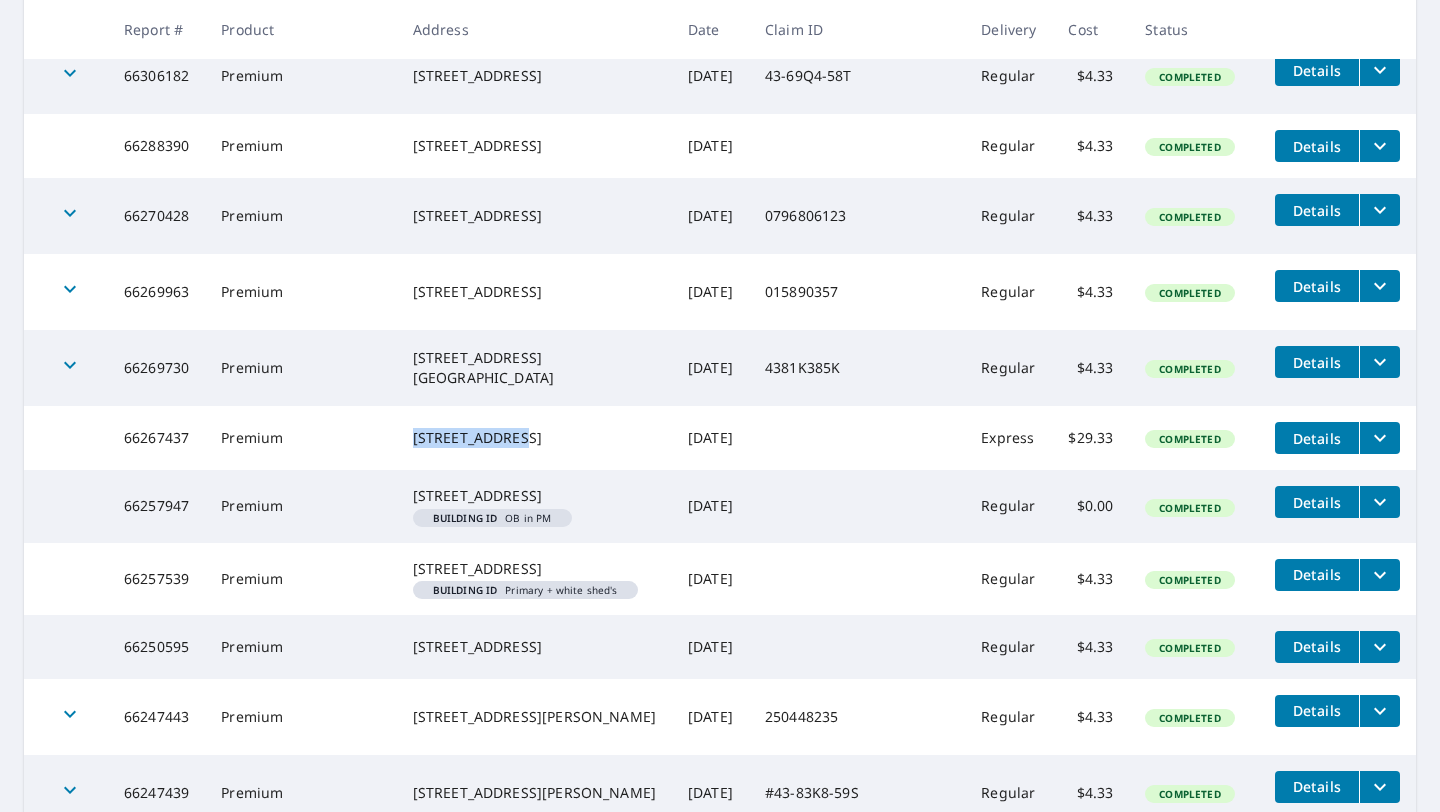 drag, startPoint x: 433, startPoint y: 520, endPoint x: 623, endPoint y: 541, distance: 191.157 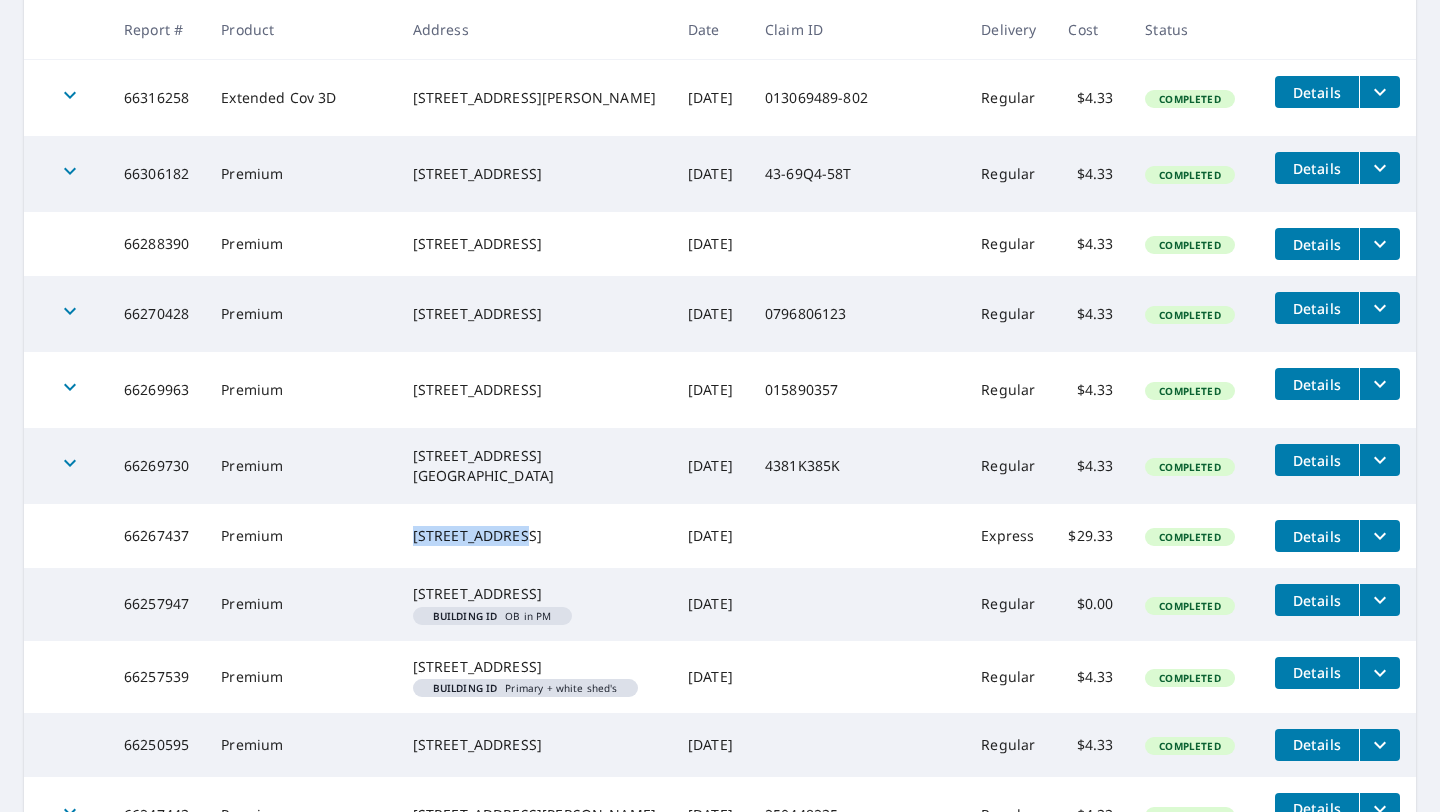 scroll, scrollTop: 2862, scrollLeft: 0, axis: vertical 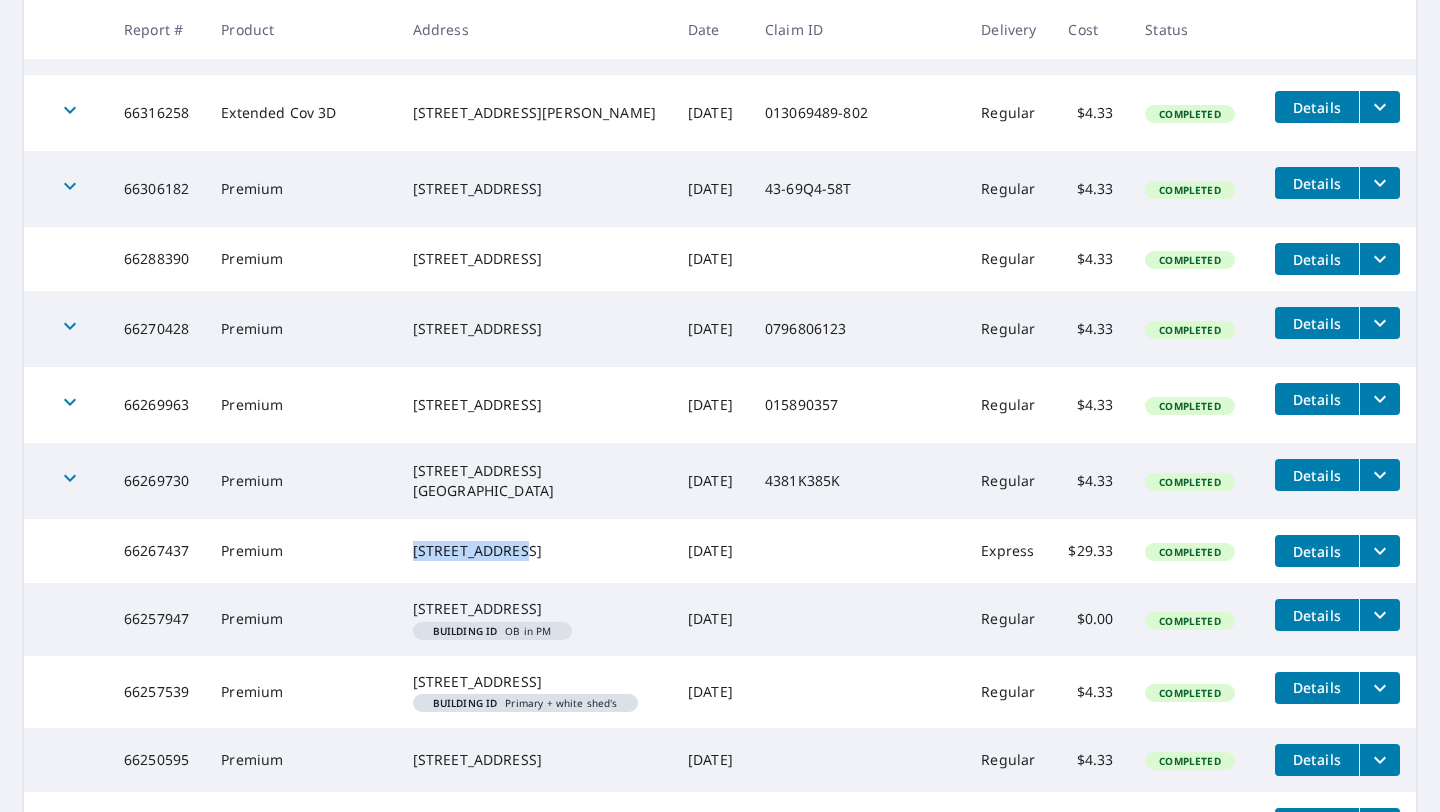drag, startPoint x: 431, startPoint y: 558, endPoint x: 623, endPoint y: 586, distance: 194.03093 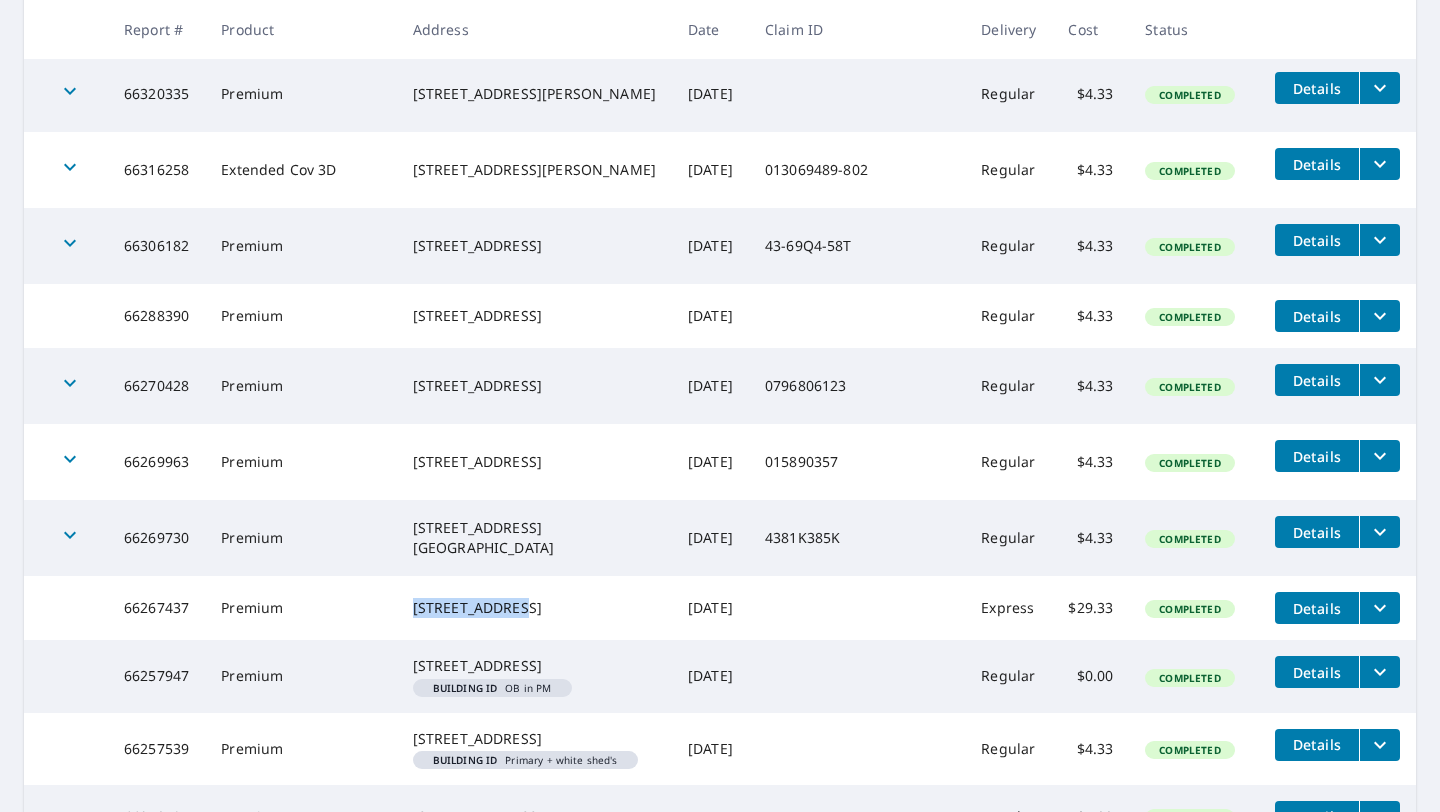 scroll, scrollTop: 2797, scrollLeft: 0, axis: vertical 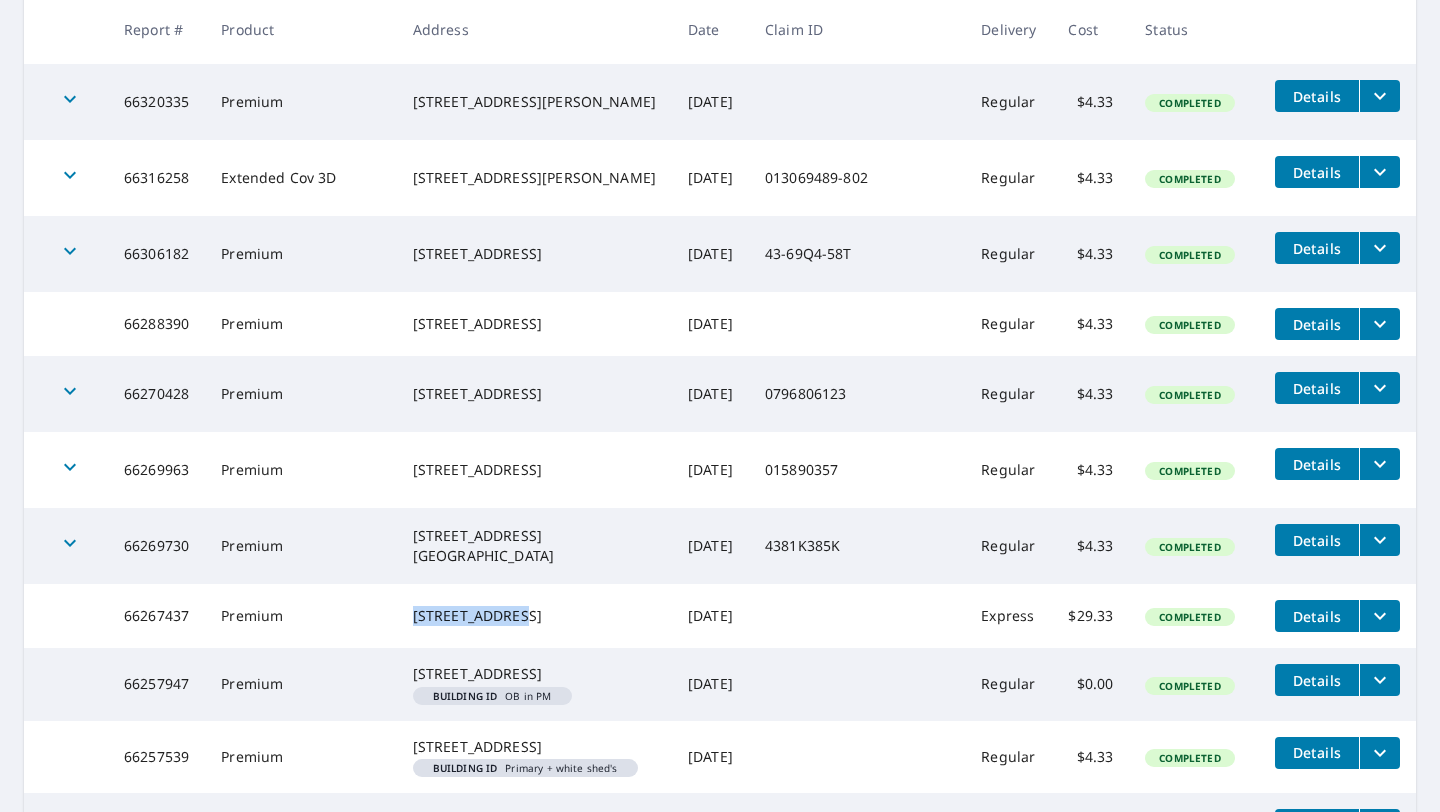drag, startPoint x: 438, startPoint y: 552, endPoint x: 621, endPoint y: 579, distance: 184.98108 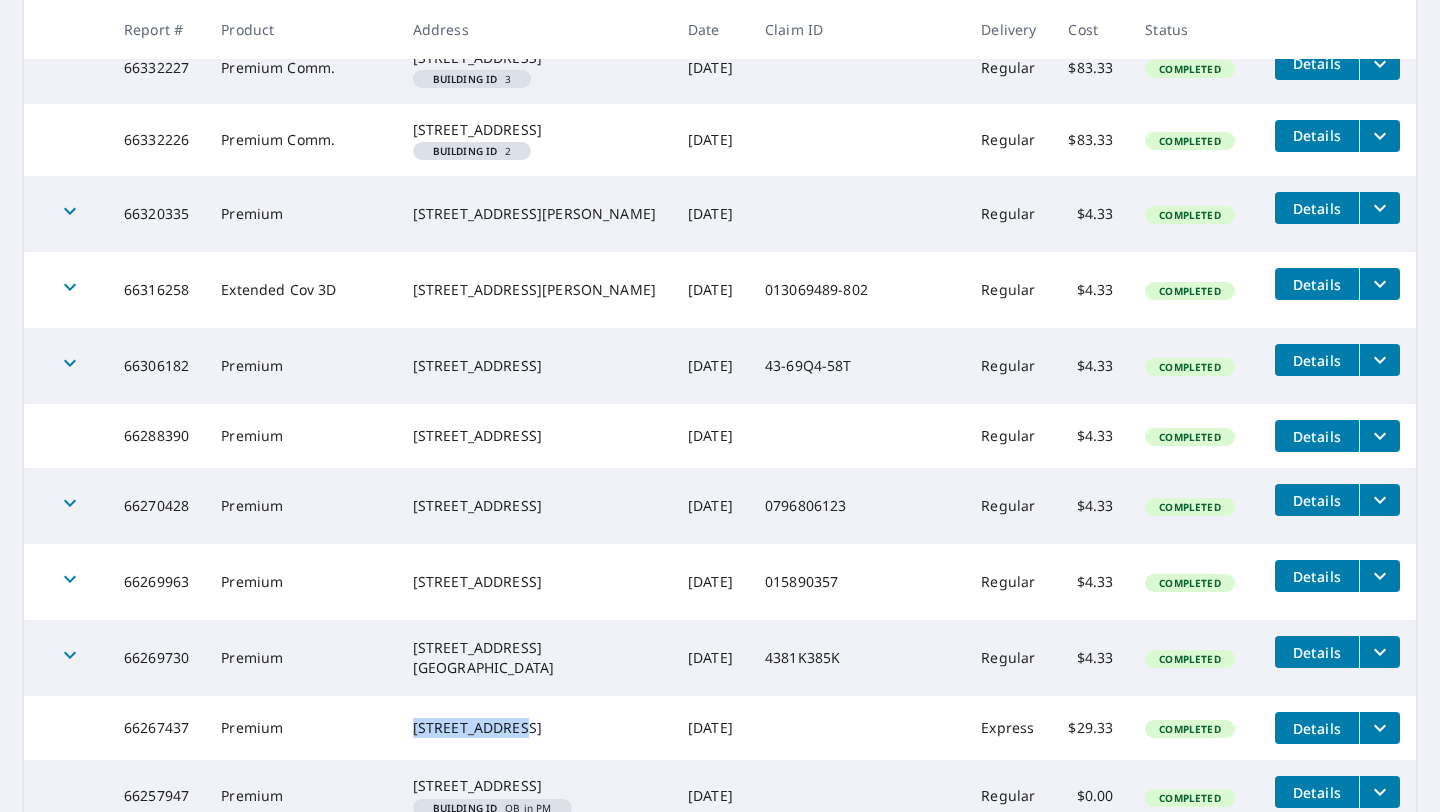 scroll, scrollTop: 2657, scrollLeft: 0, axis: vertical 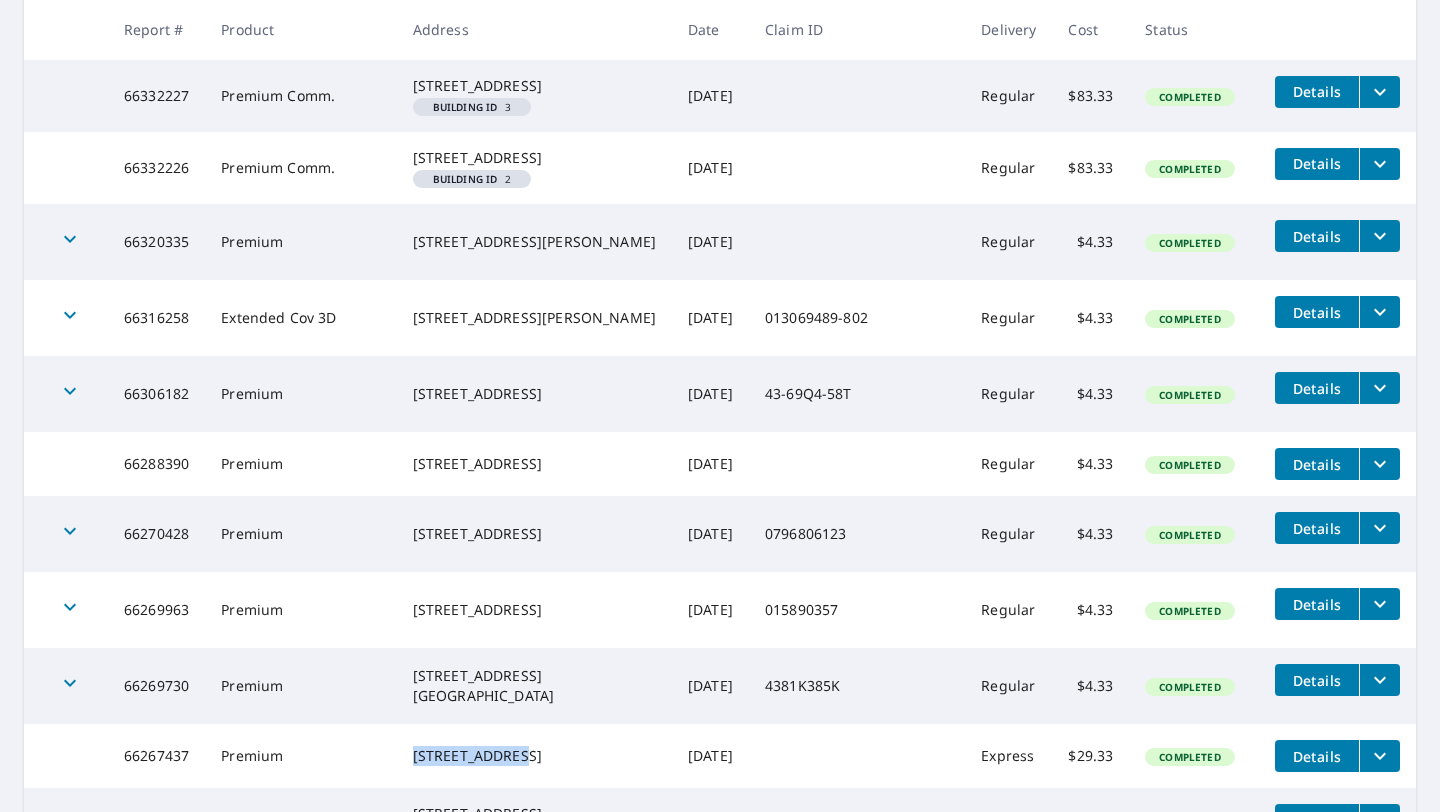 drag, startPoint x: 433, startPoint y: 612, endPoint x: 606, endPoint y: 642, distance: 175.5819 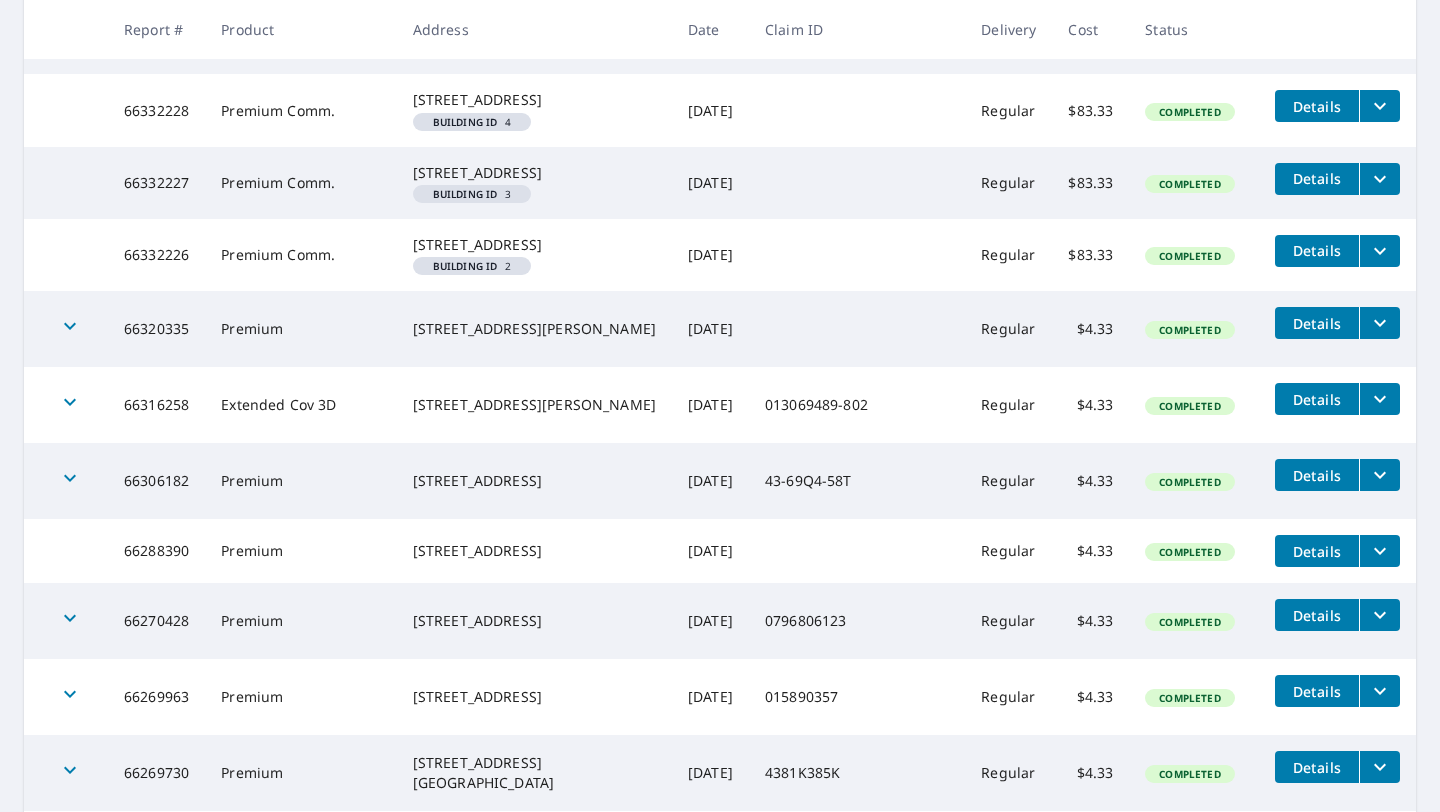 scroll, scrollTop: 2556, scrollLeft: 0, axis: vertical 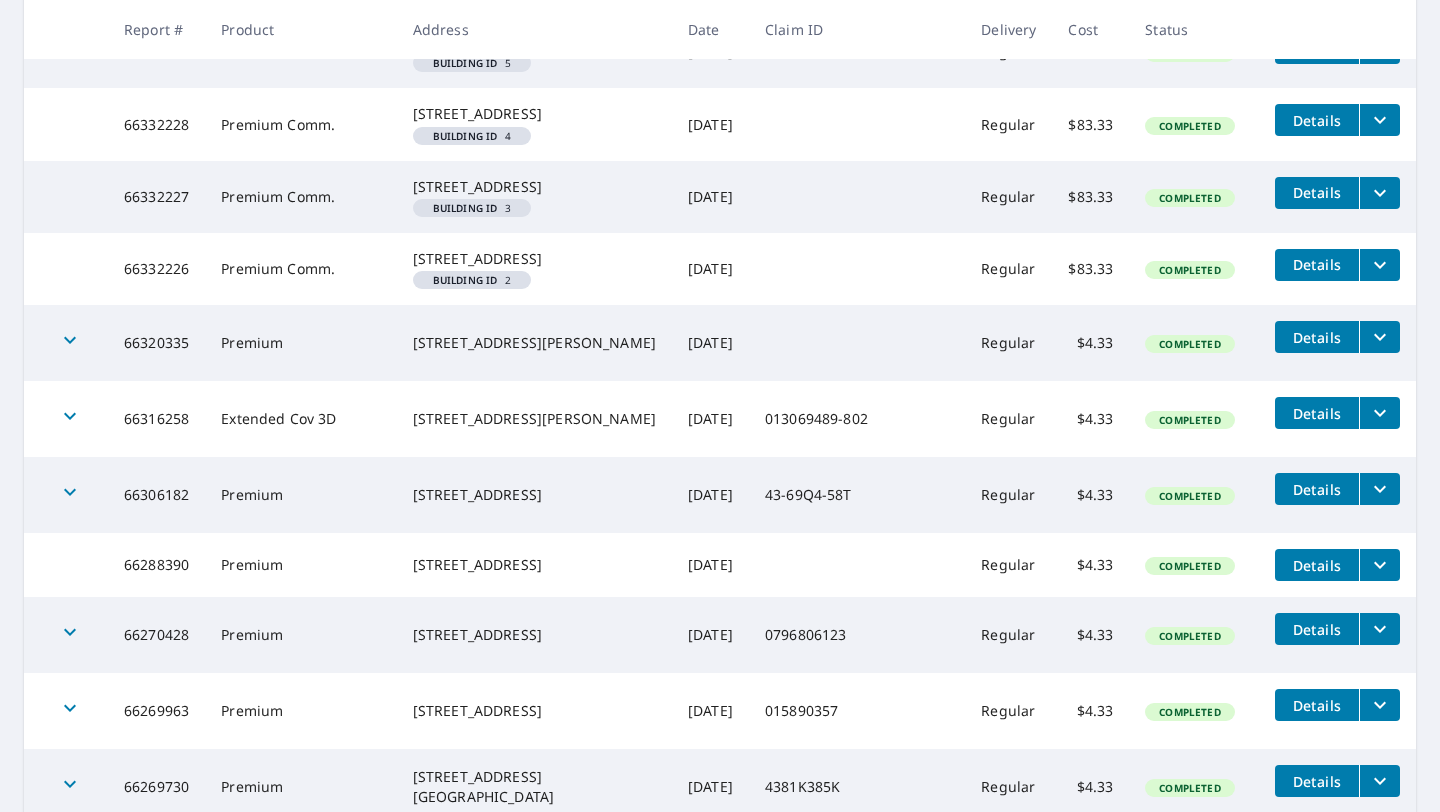 drag, startPoint x: 432, startPoint y: 644, endPoint x: 611, endPoint y: 670, distance: 180.87842 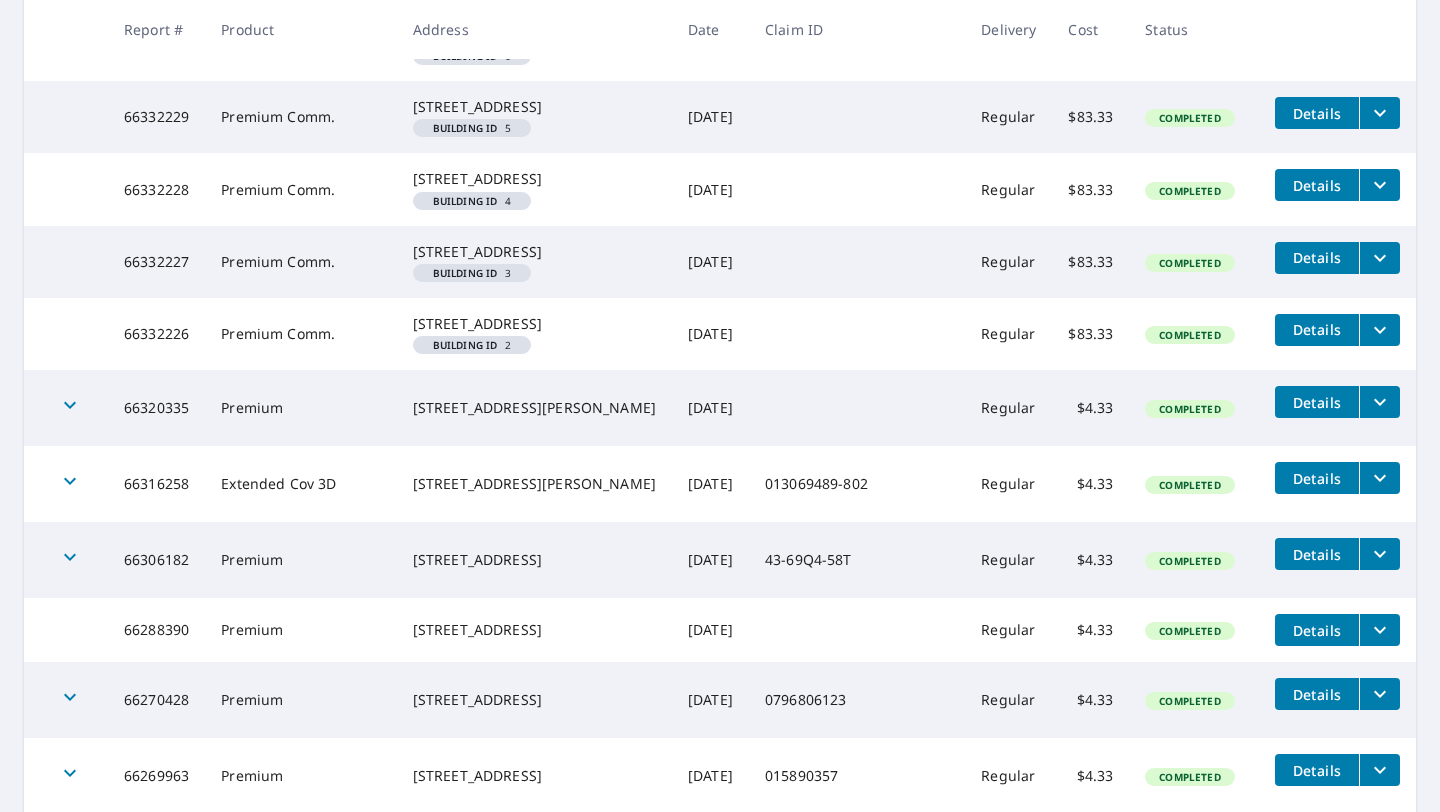 scroll, scrollTop: 2473, scrollLeft: 0, axis: vertical 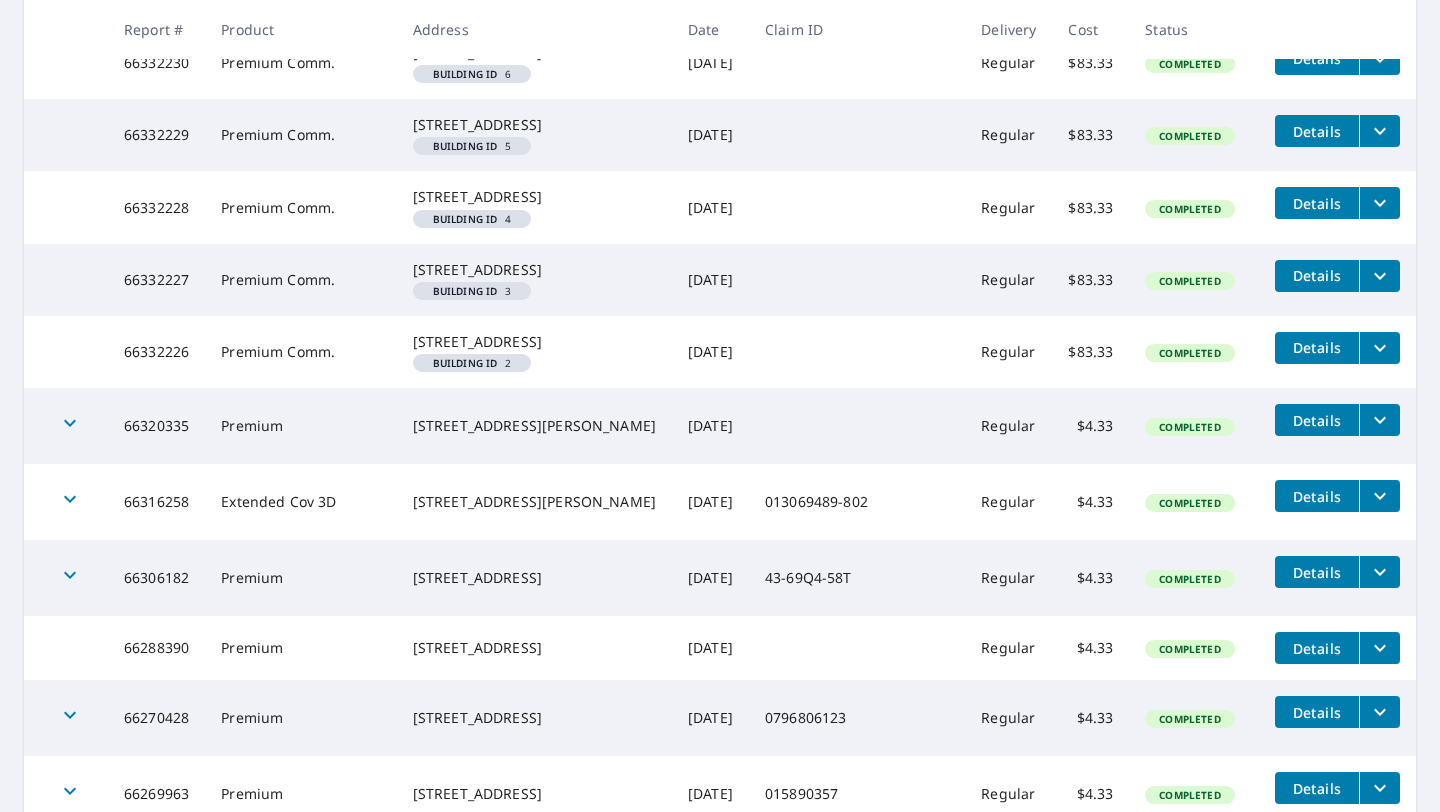 drag, startPoint x: 438, startPoint y: 630, endPoint x: 570, endPoint y: 650, distance: 133.50656 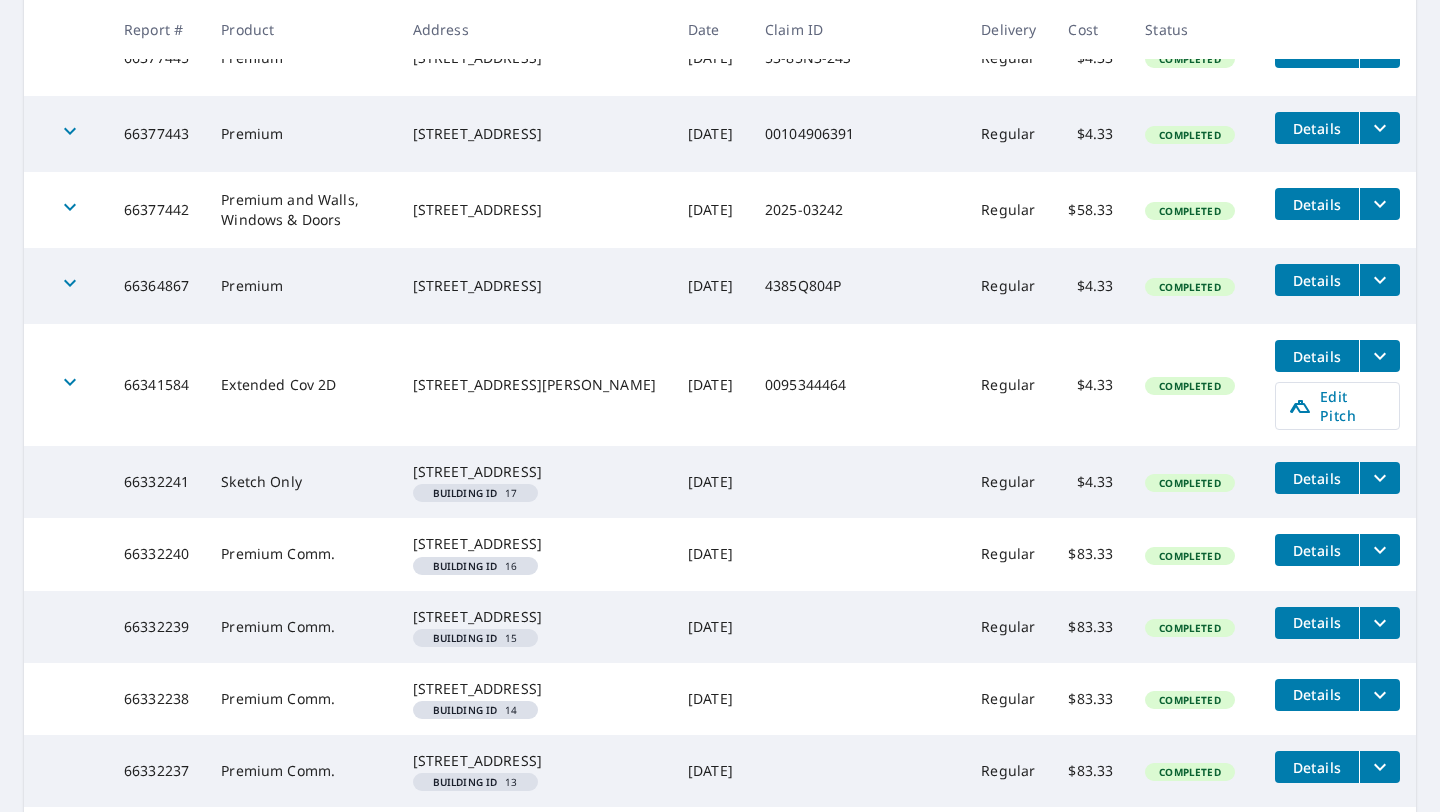 scroll, scrollTop: 1198, scrollLeft: 0, axis: vertical 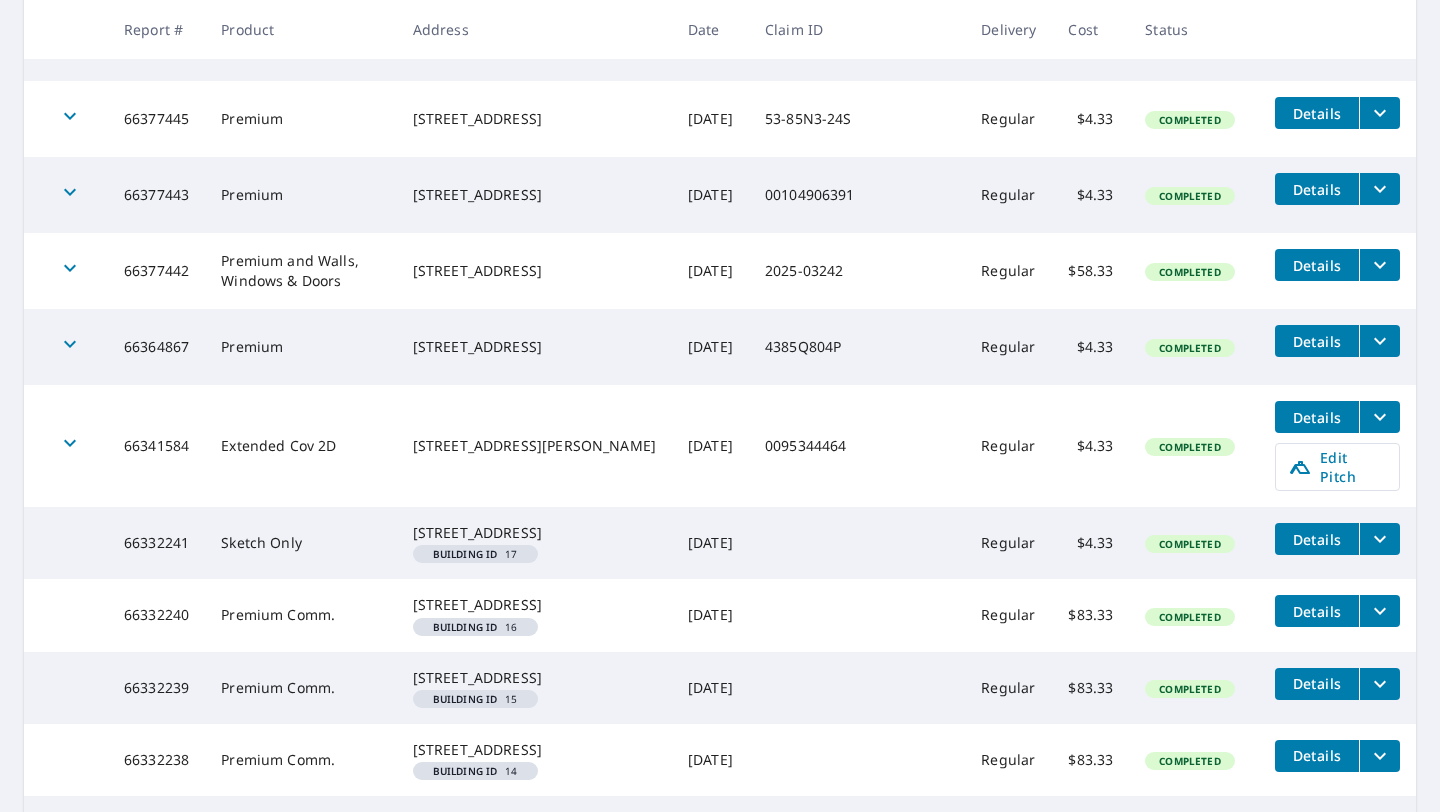drag, startPoint x: 438, startPoint y: 433, endPoint x: 586, endPoint y: 450, distance: 148.97314 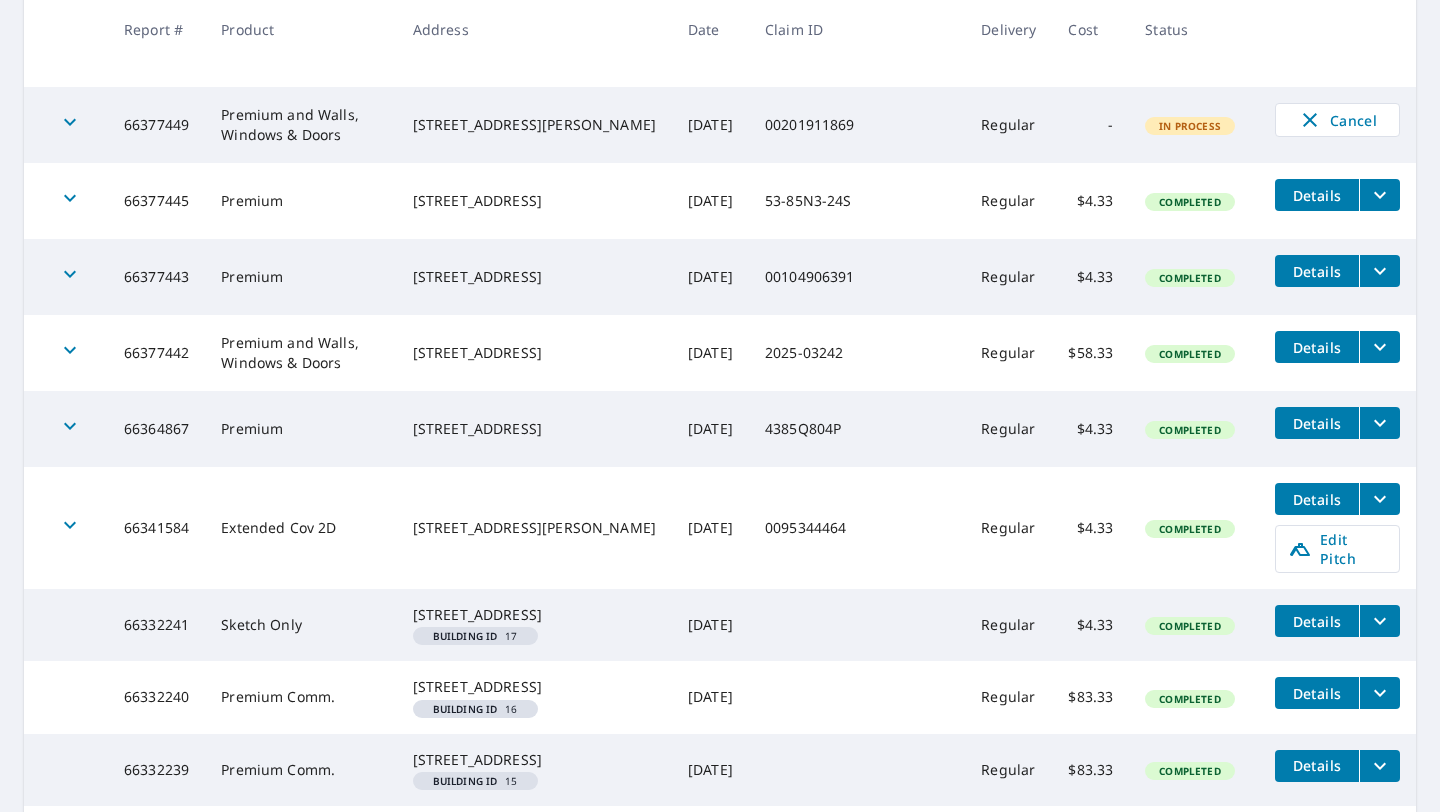 scroll, scrollTop: 1092, scrollLeft: 0, axis: vertical 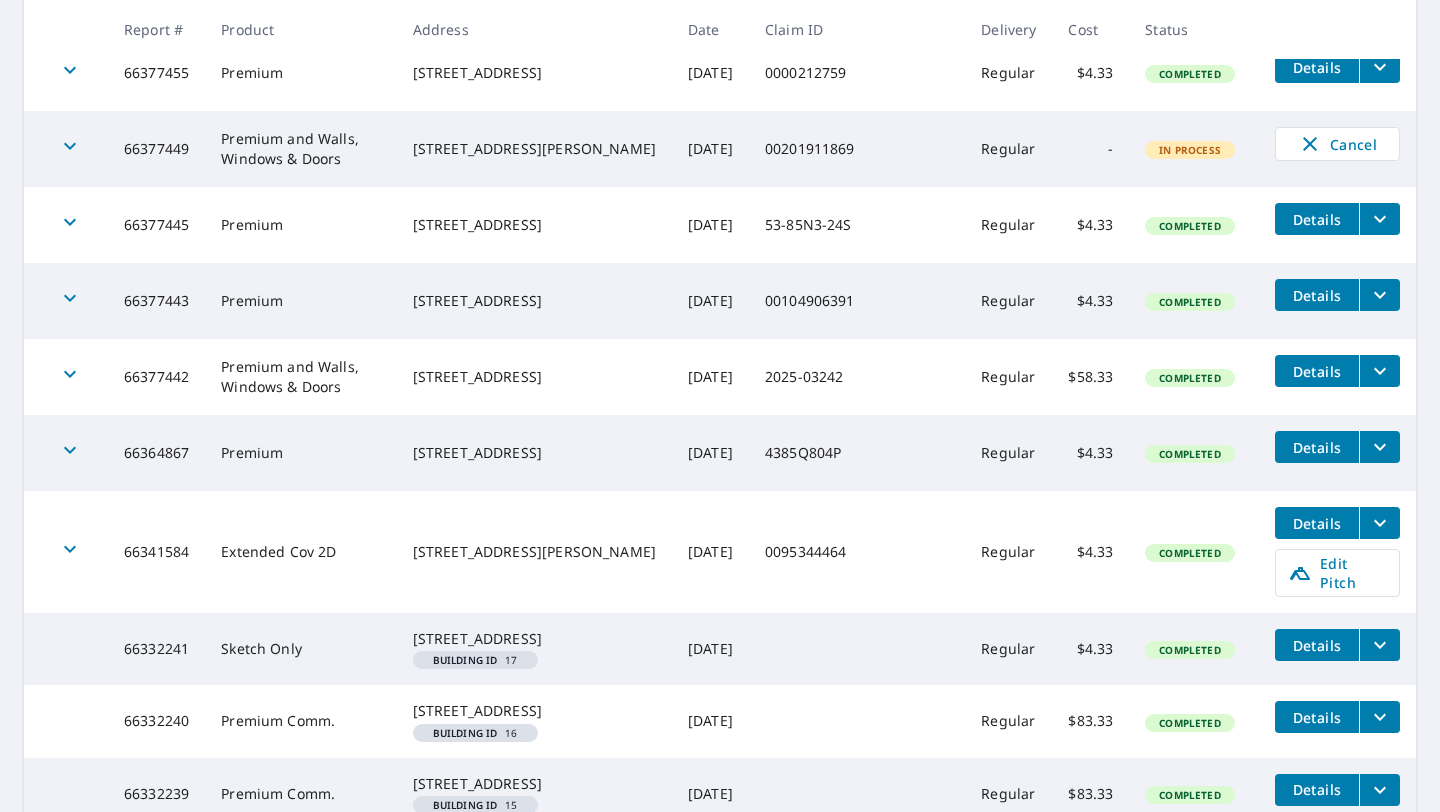 drag, startPoint x: 439, startPoint y: 443, endPoint x: 599, endPoint y: 463, distance: 161.24515 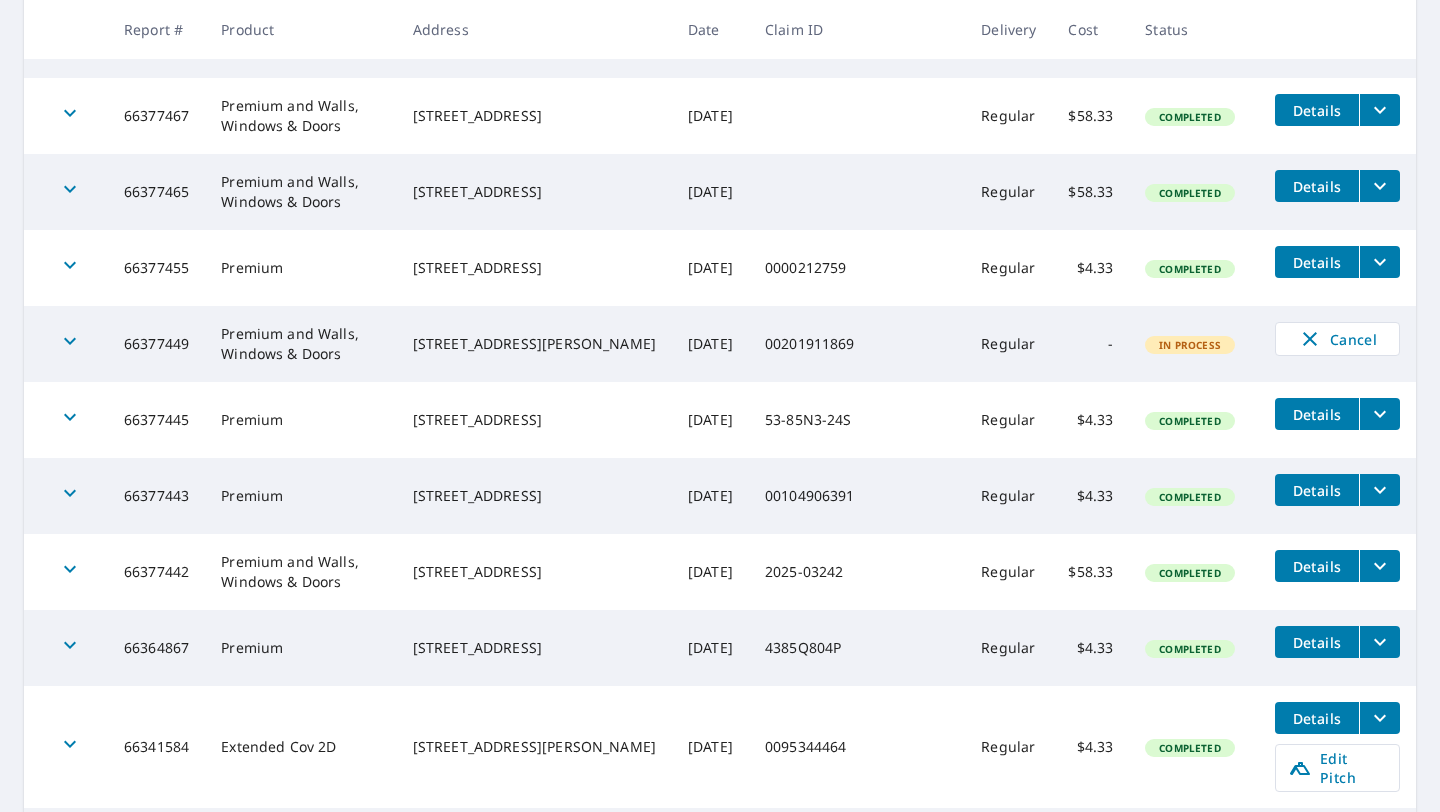 scroll, scrollTop: 899, scrollLeft: 0, axis: vertical 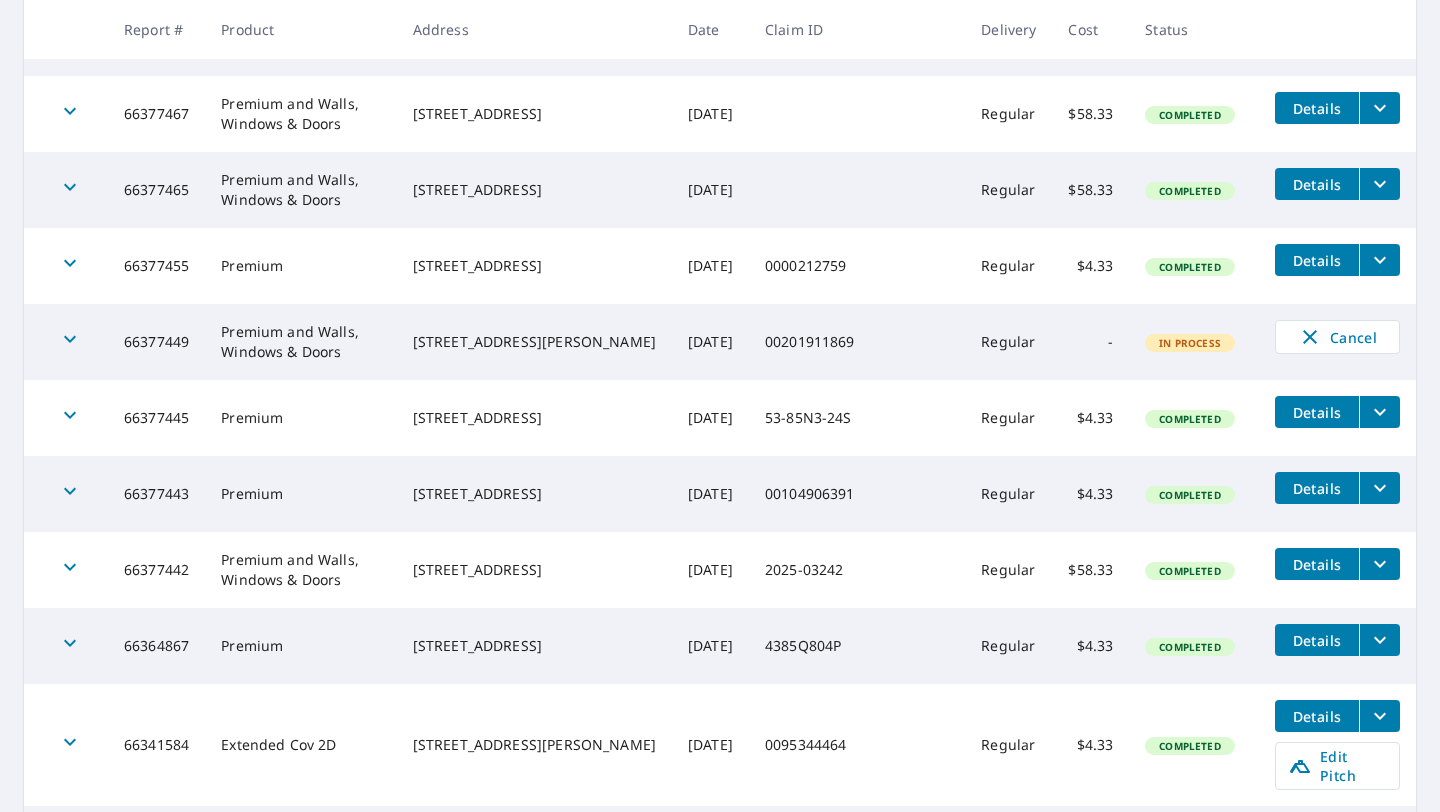 drag, startPoint x: 434, startPoint y: 553, endPoint x: 612, endPoint y: 573, distance: 179.12007 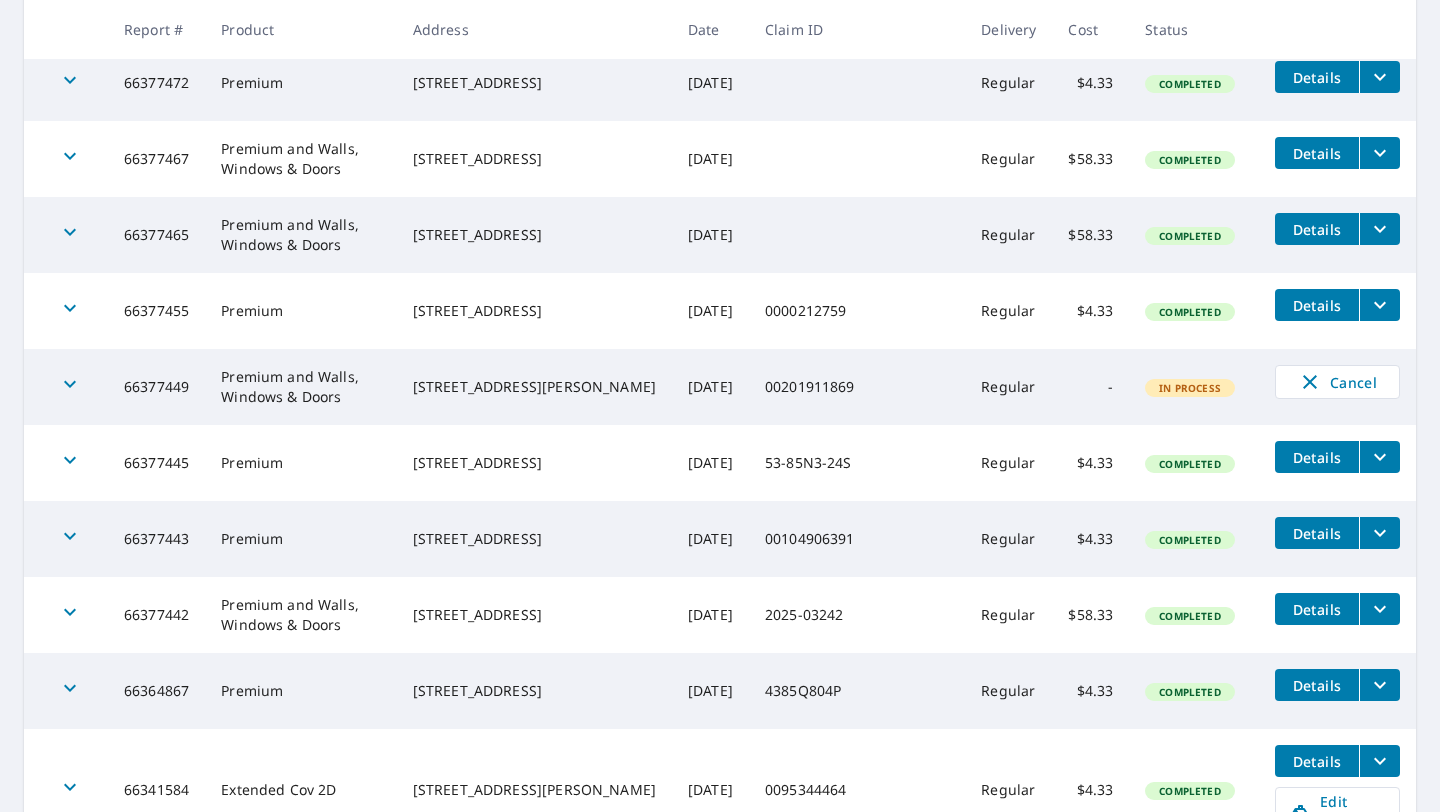 scroll, scrollTop: 849, scrollLeft: 0, axis: vertical 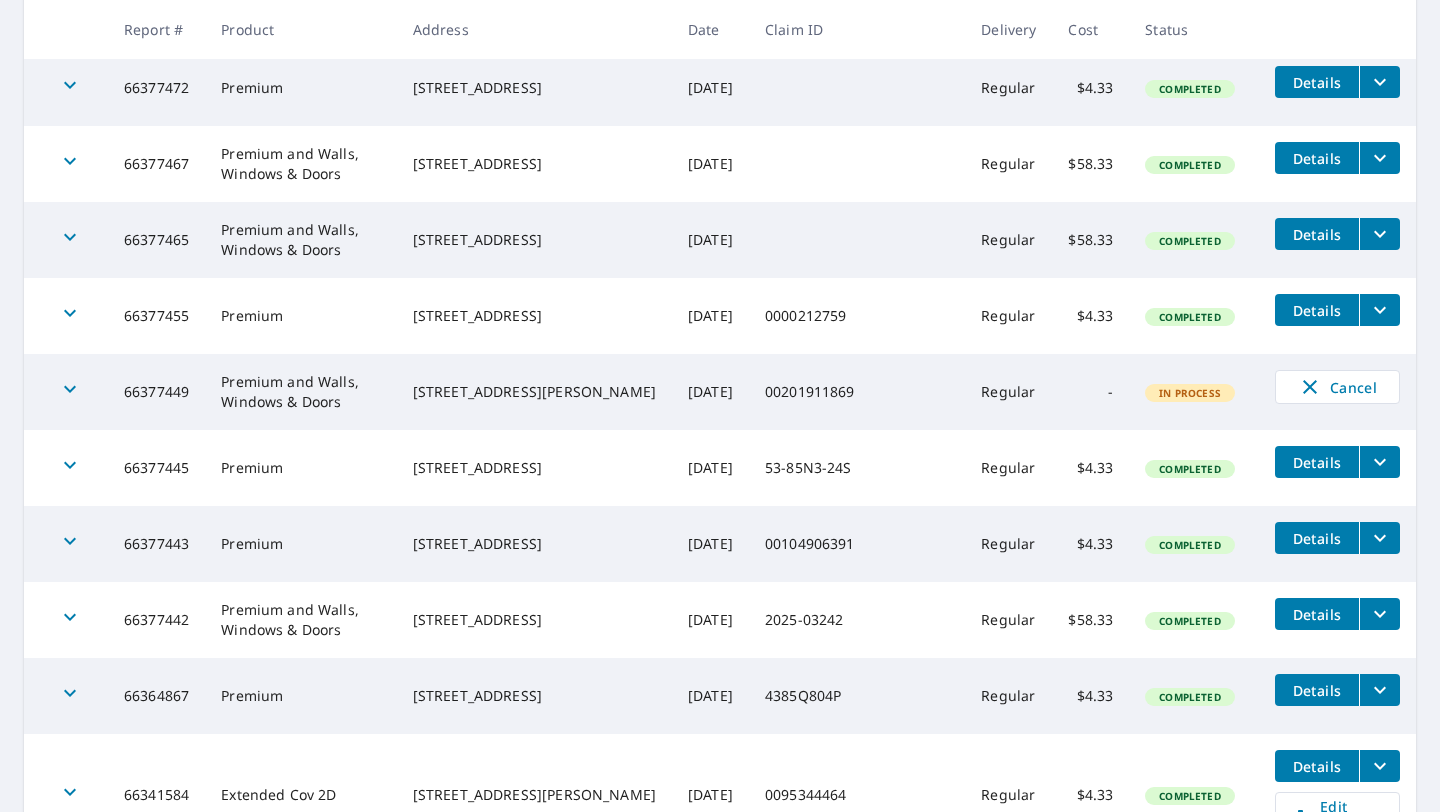 drag, startPoint x: 438, startPoint y: 527, endPoint x: 574, endPoint y: 567, distance: 141.76036 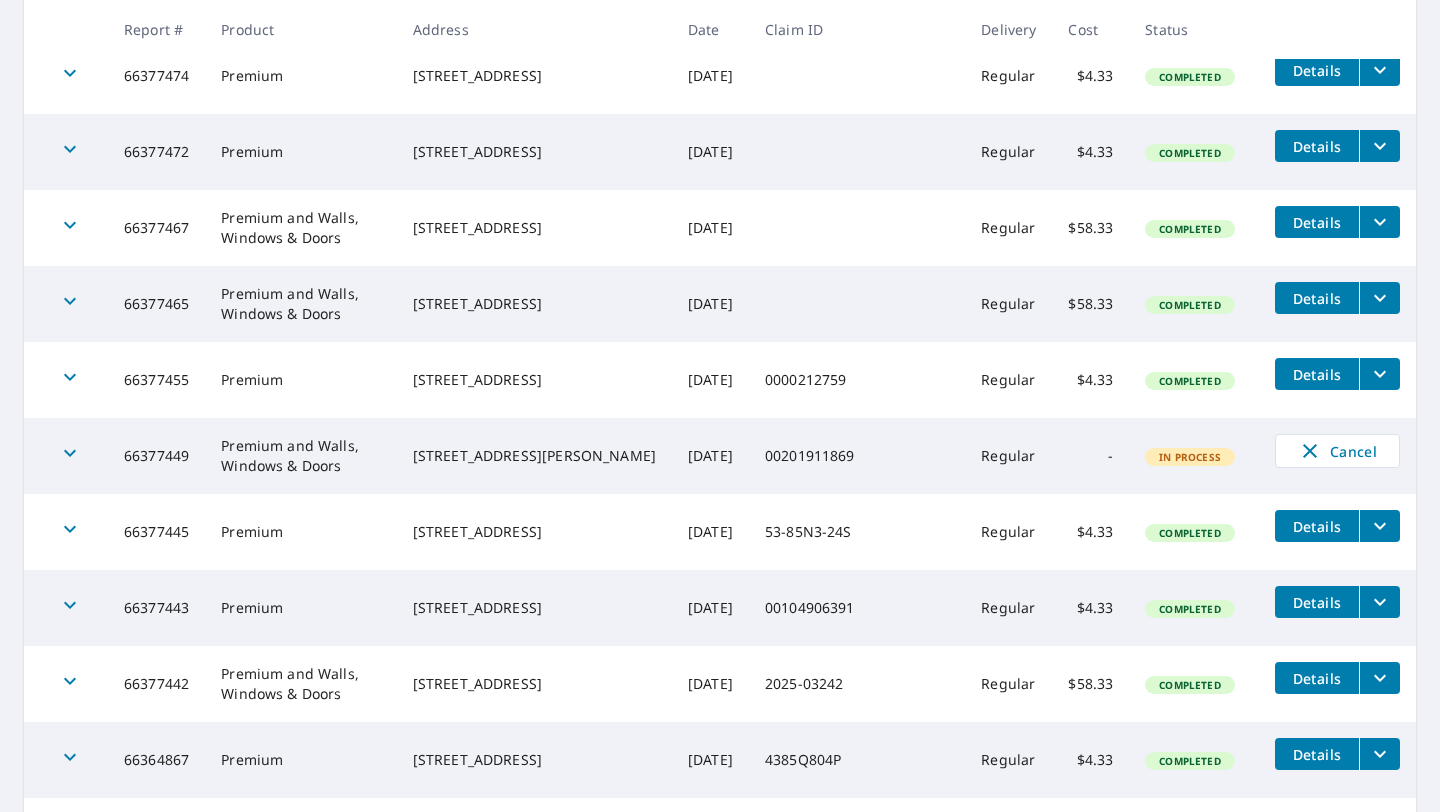 scroll, scrollTop: 762, scrollLeft: 0, axis: vertical 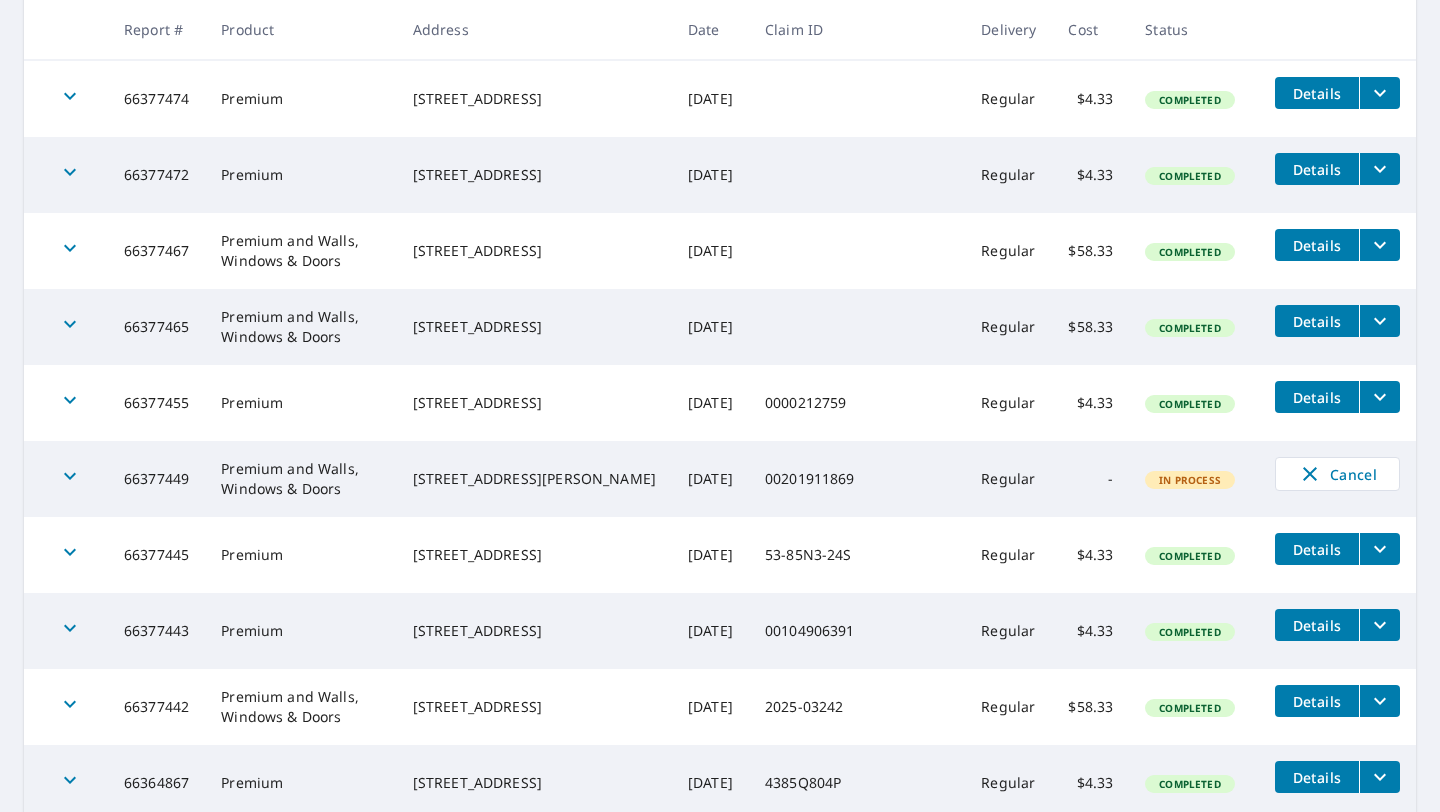 drag, startPoint x: 427, startPoint y: 537, endPoint x: 604, endPoint y: 563, distance: 178.89941 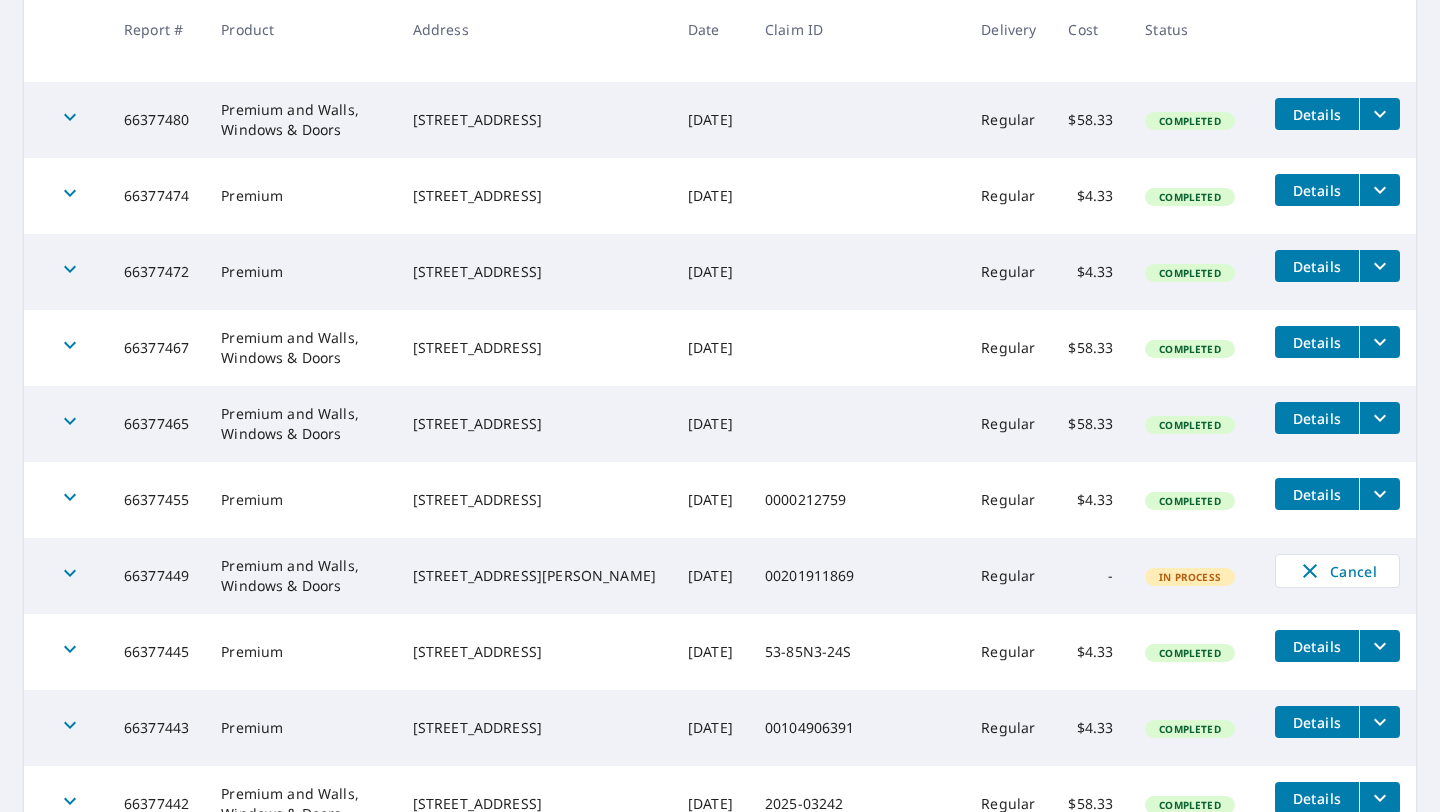 scroll, scrollTop: 635, scrollLeft: 0, axis: vertical 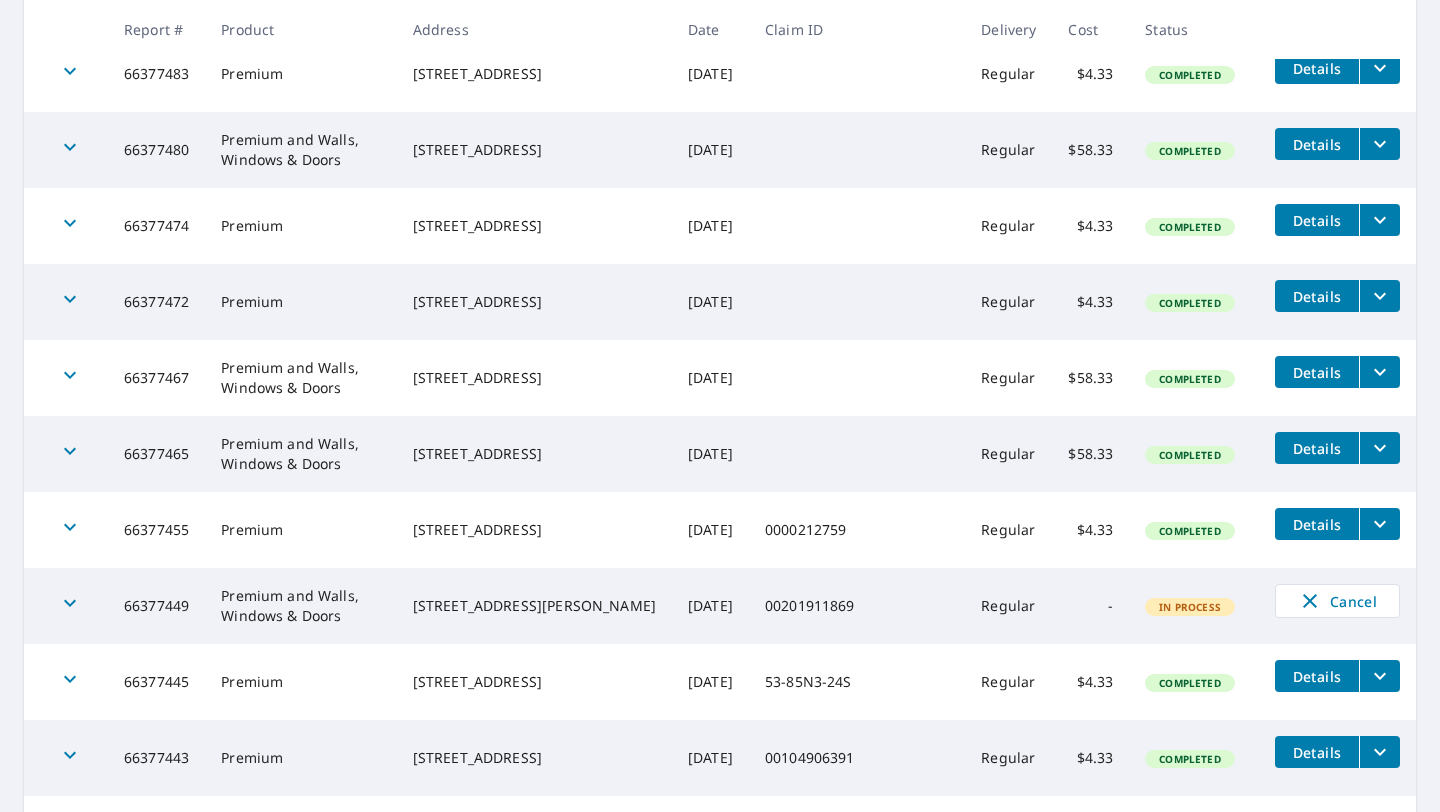 drag, startPoint x: 440, startPoint y: 512, endPoint x: 599, endPoint y: 544, distance: 162.18816 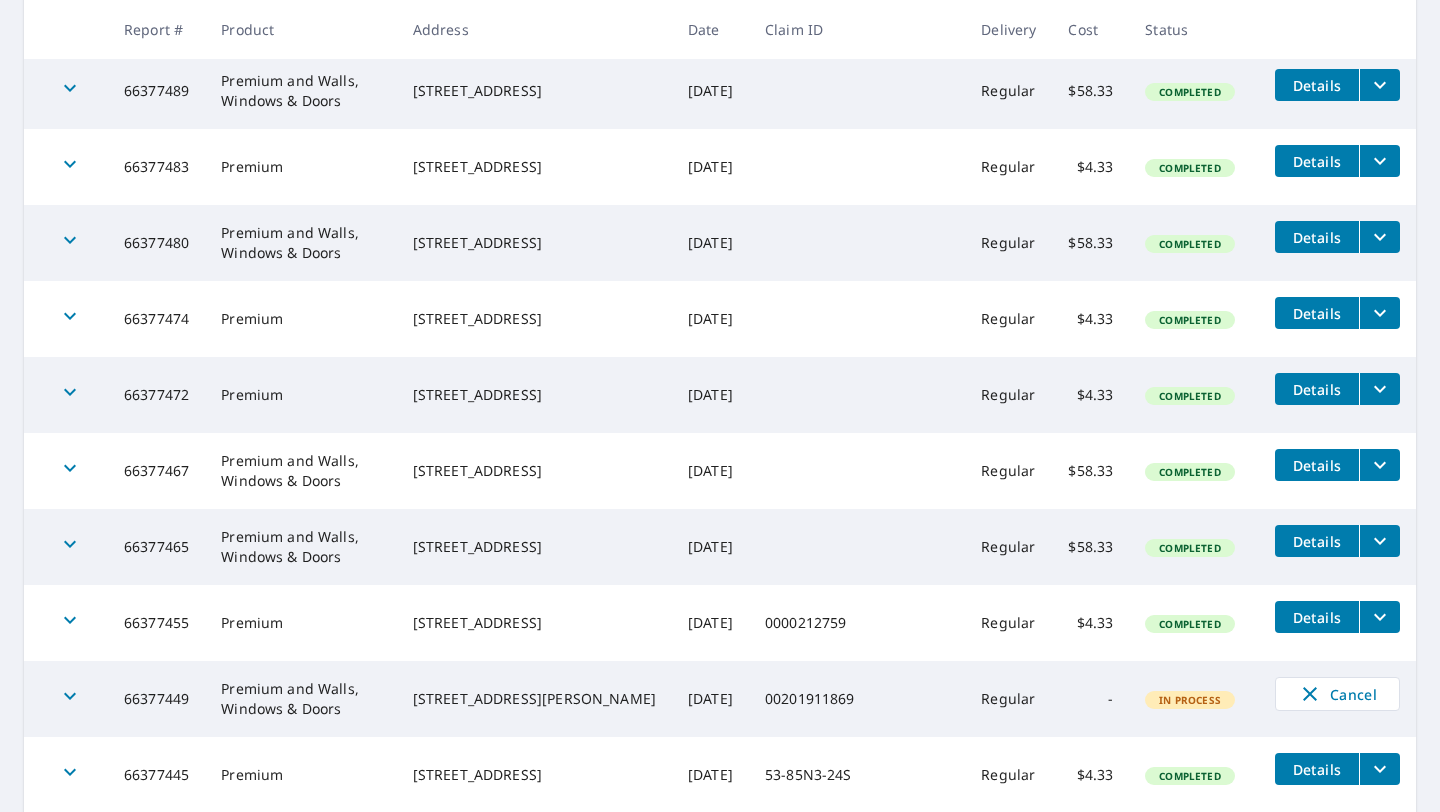 drag, startPoint x: 435, startPoint y: 527, endPoint x: 609, endPoint y: 560, distance: 177.10167 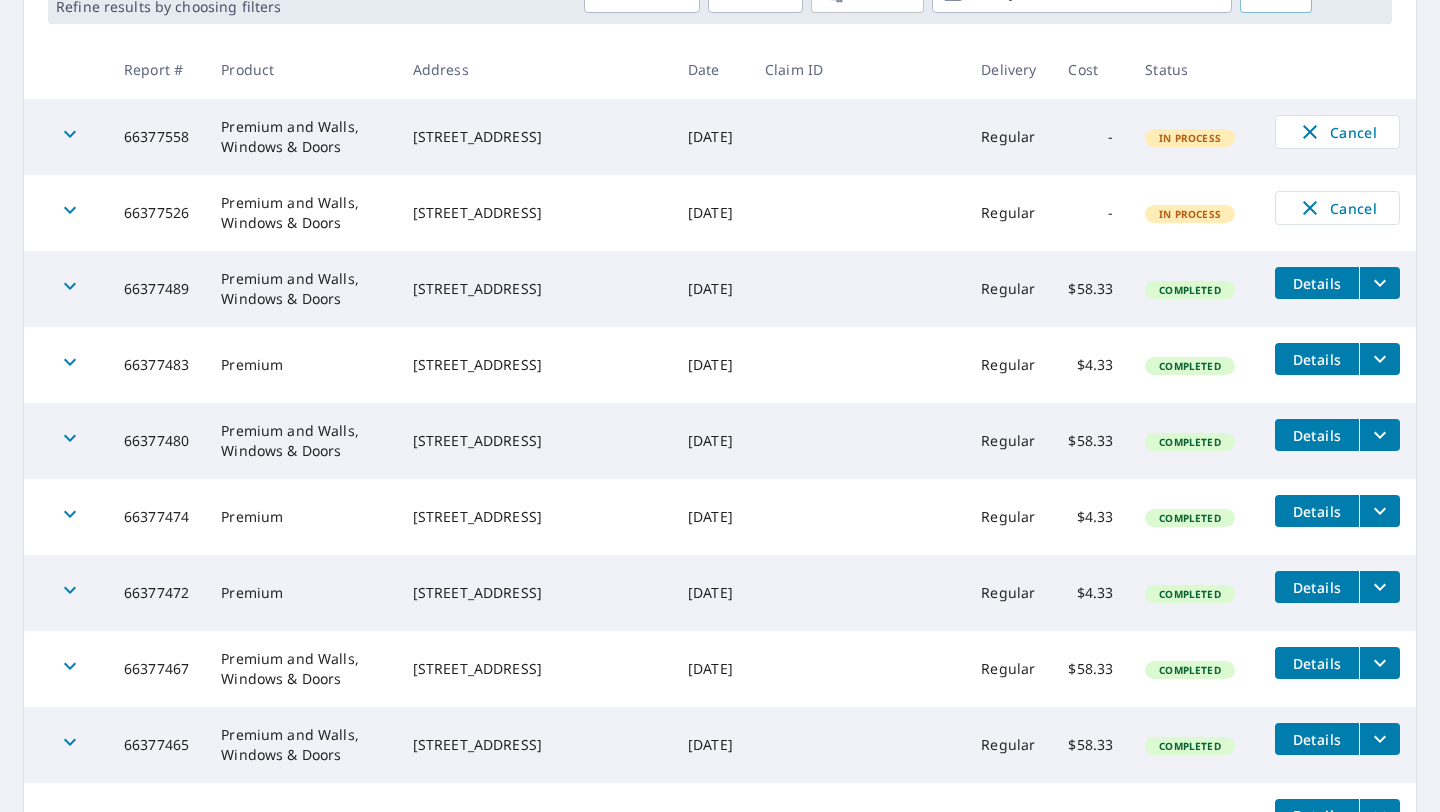 scroll, scrollTop: 320, scrollLeft: 0, axis: vertical 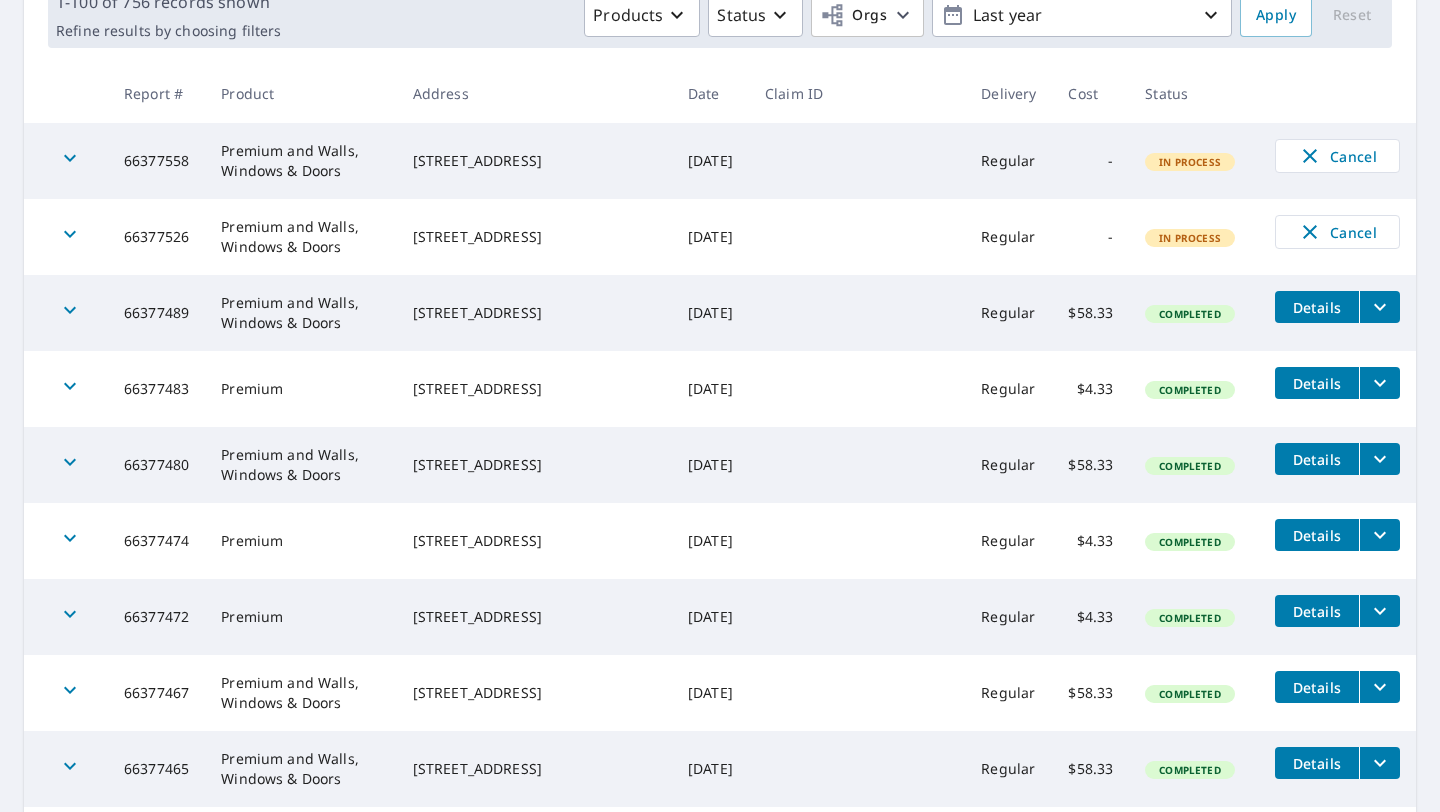 drag, startPoint x: 438, startPoint y: 682, endPoint x: 582, endPoint y: 697, distance: 144.77914 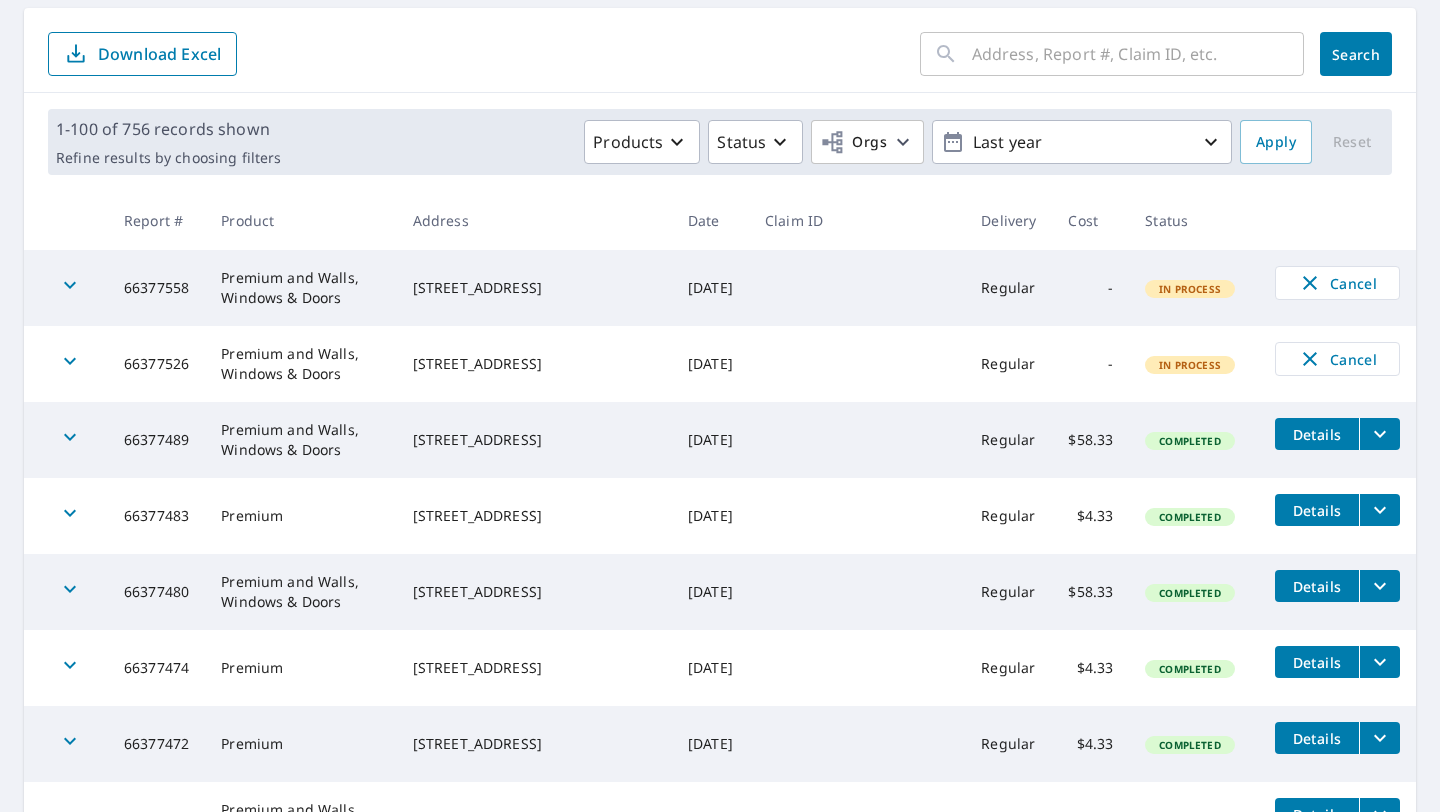 scroll, scrollTop: 191, scrollLeft: 0, axis: vertical 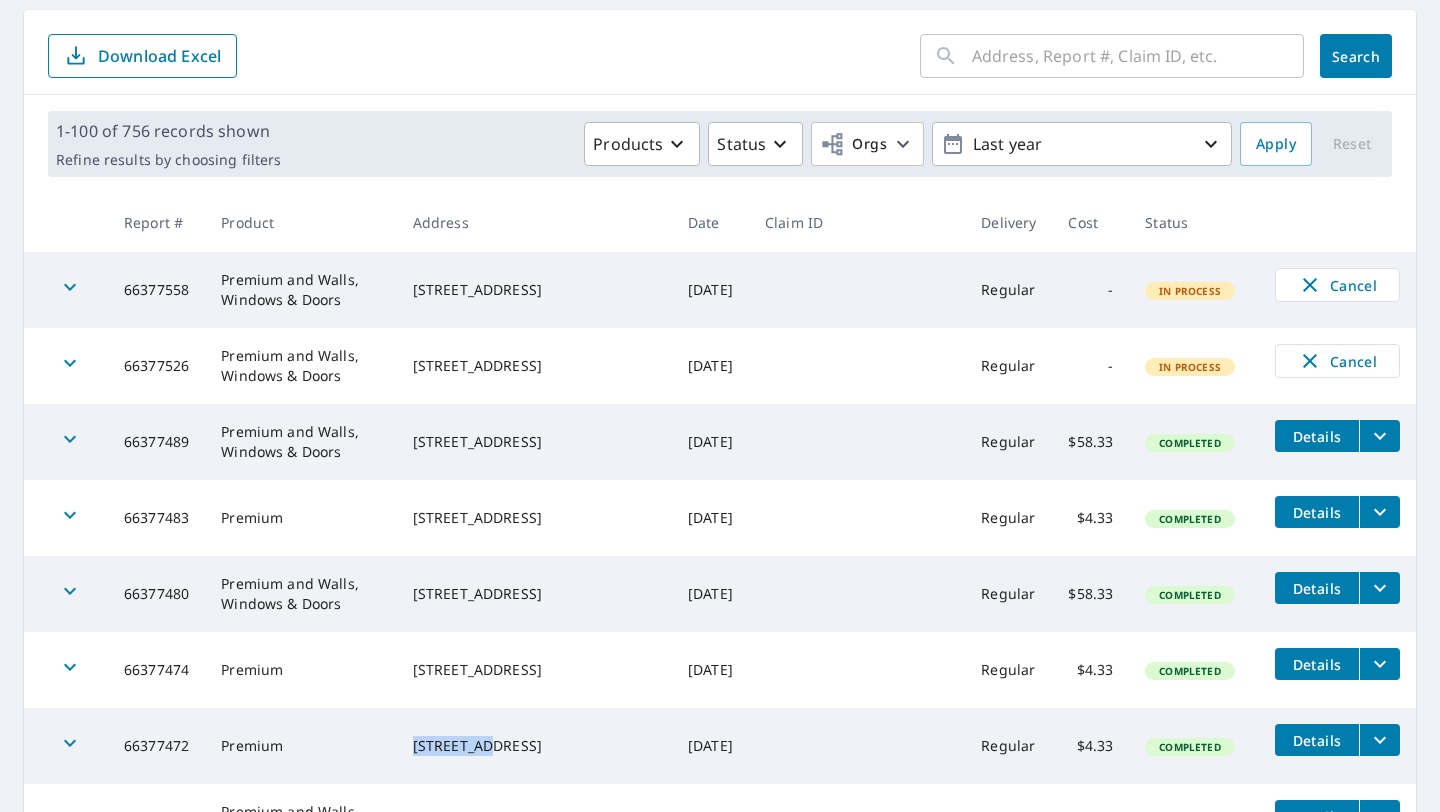 drag, startPoint x: 432, startPoint y: 727, endPoint x: 582, endPoint y: 737, distance: 150.33296 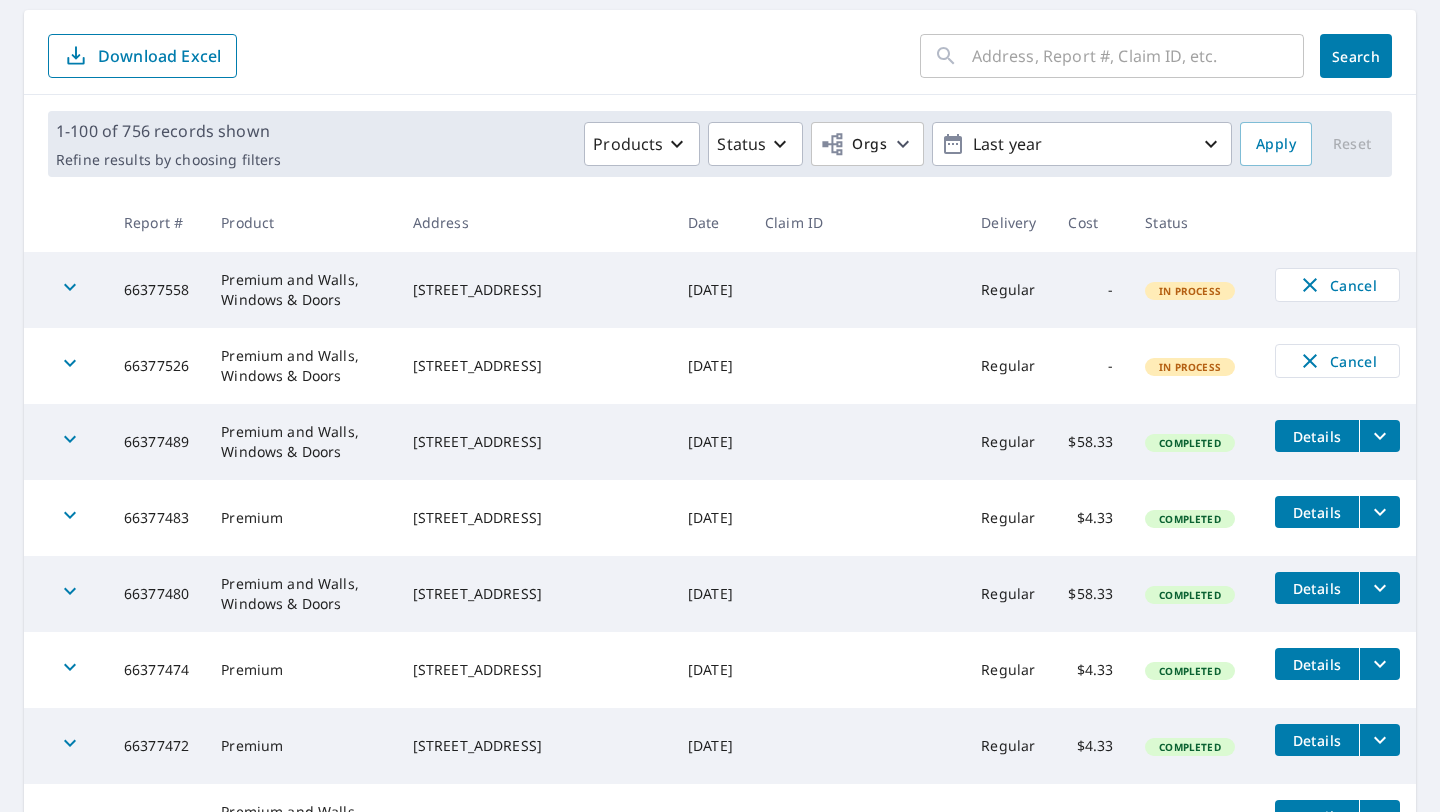 drag, startPoint x: 575, startPoint y: 755, endPoint x: 429, endPoint y: 734, distance: 147.50255 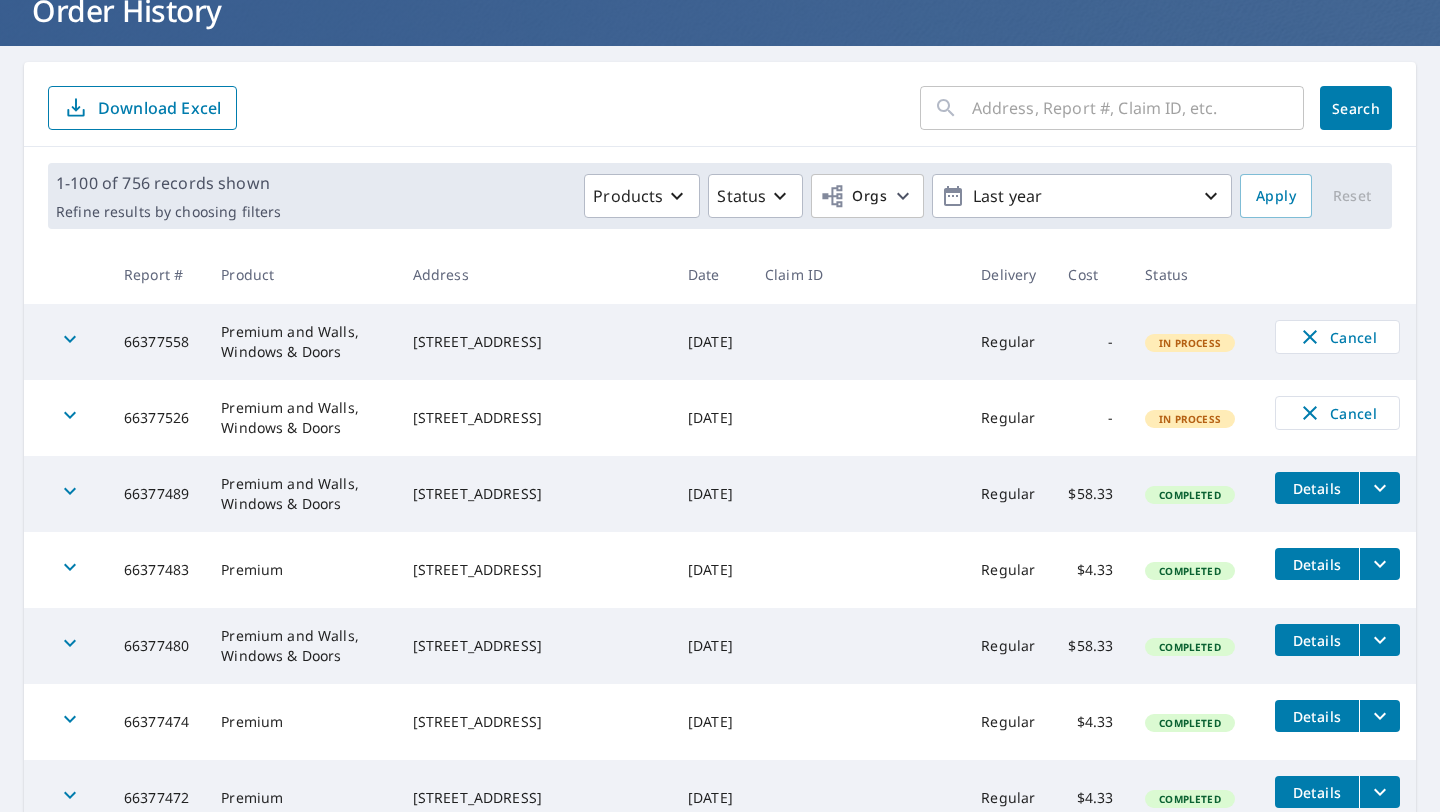 scroll, scrollTop: 125, scrollLeft: 0, axis: vertical 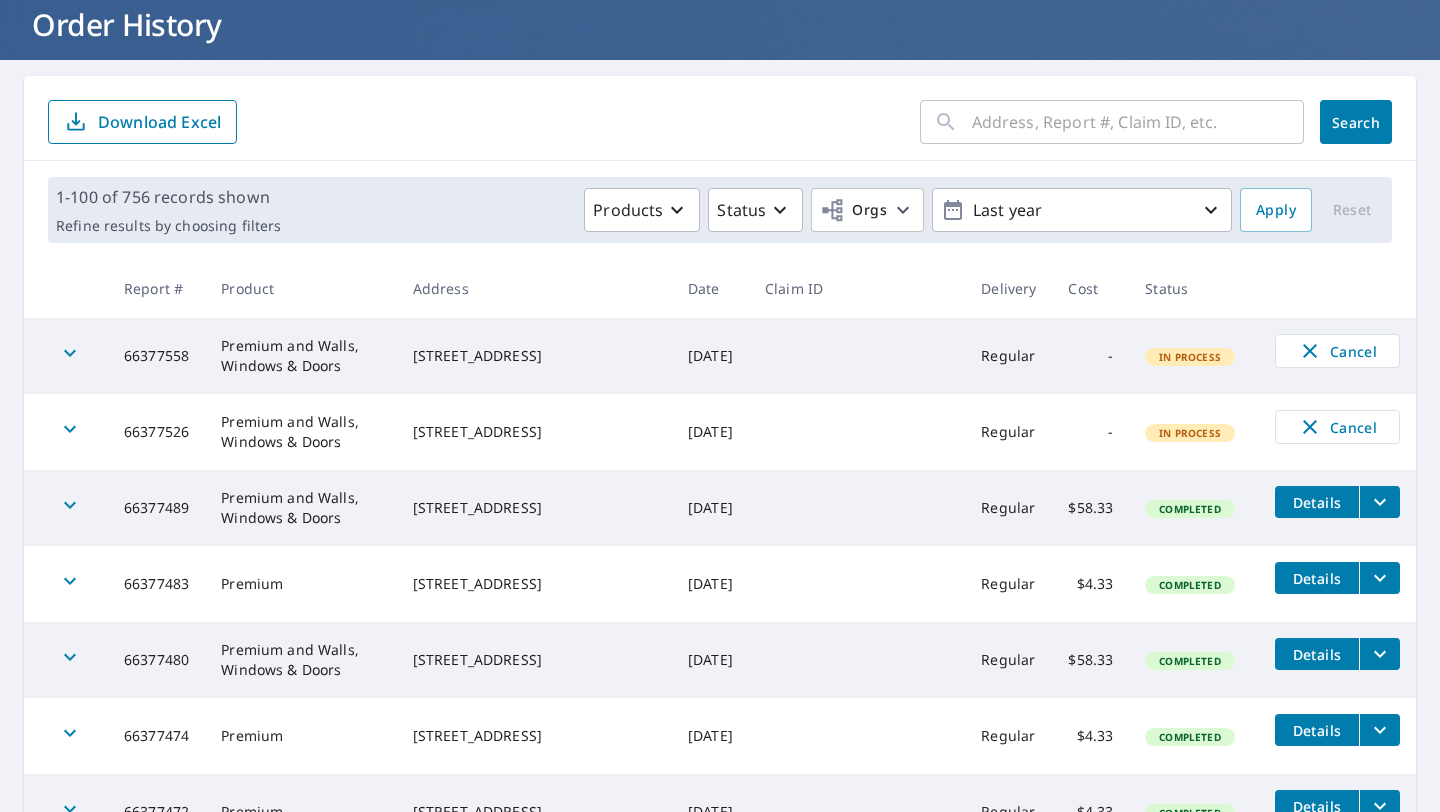 drag, startPoint x: 437, startPoint y: 722, endPoint x: 604, endPoint y: 748, distance: 169.01184 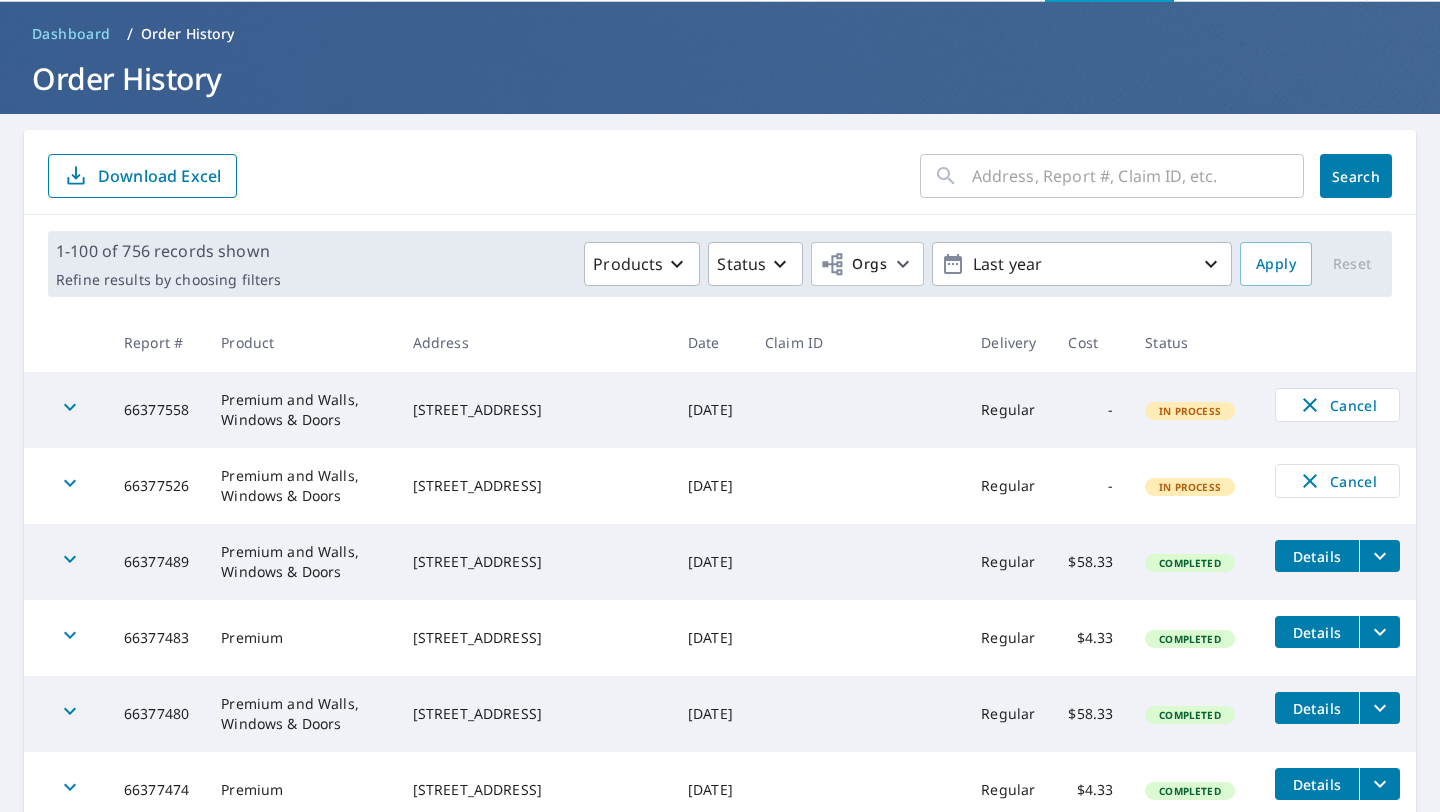 scroll, scrollTop: 67, scrollLeft: 0, axis: vertical 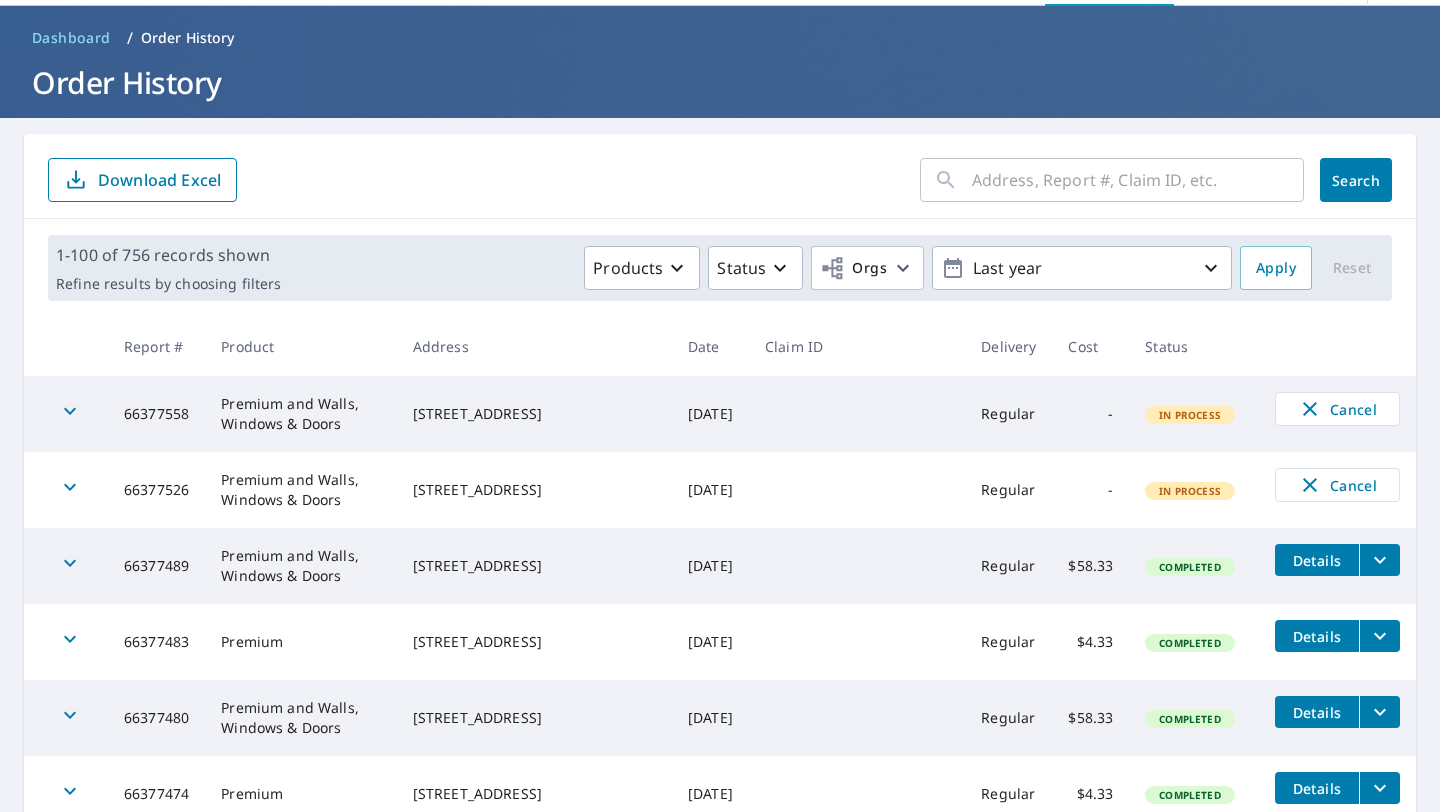drag, startPoint x: 432, startPoint y: 698, endPoint x: 591, endPoint y: 737, distance: 163.71317 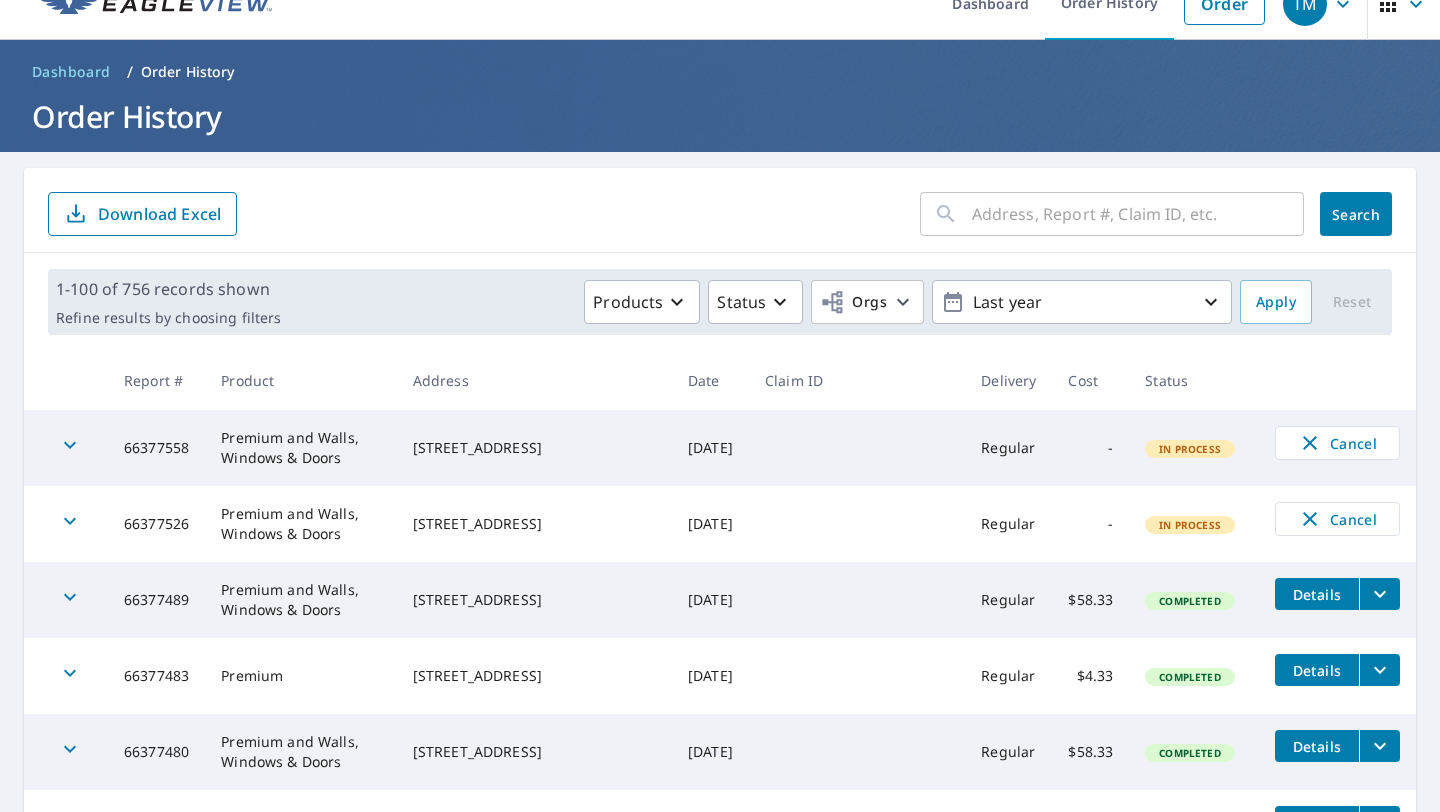 drag, startPoint x: 438, startPoint y: 656, endPoint x: 586, endPoint y: 677, distance: 149.48244 